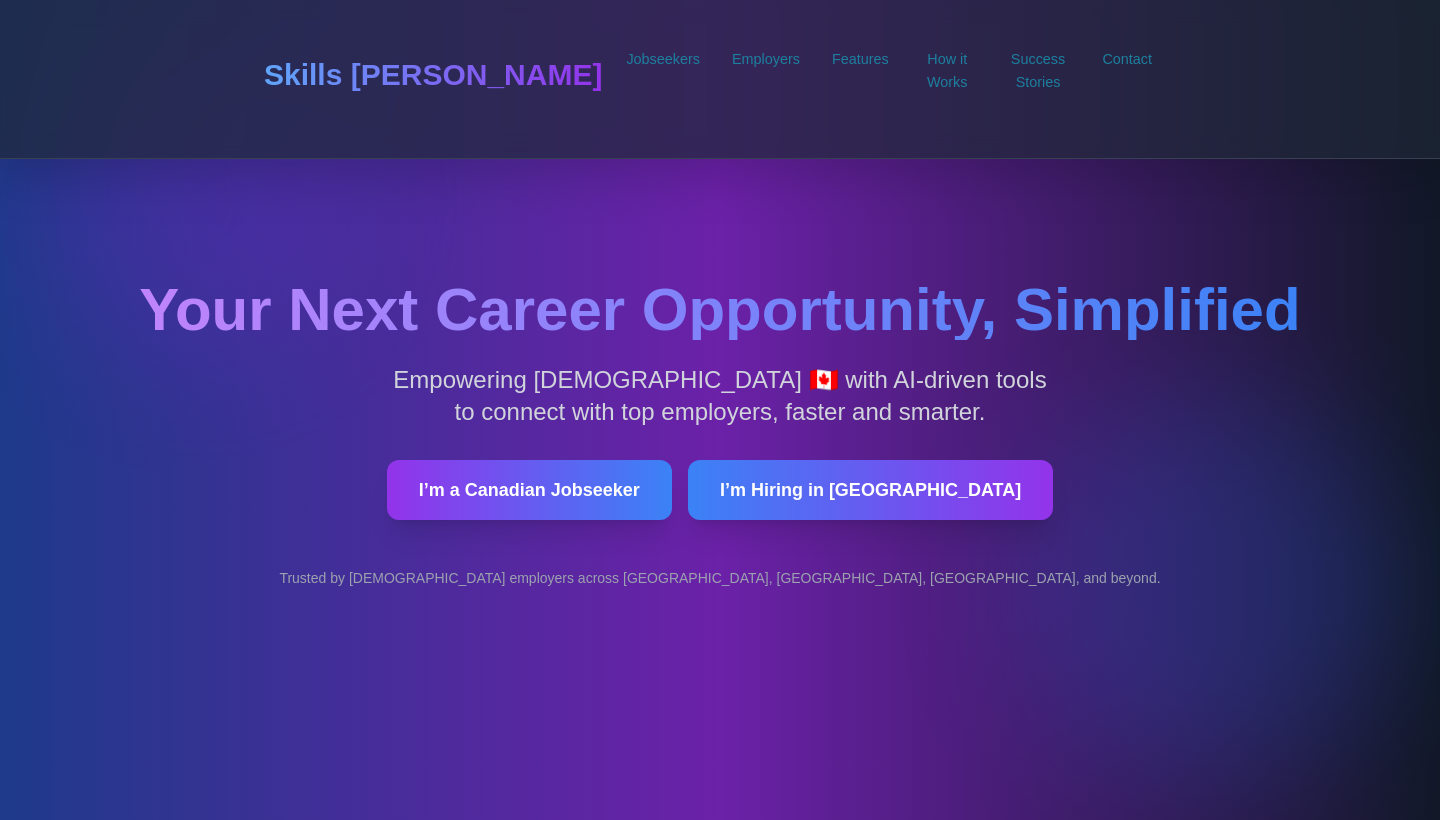 scroll, scrollTop: 0, scrollLeft: 0, axis: both 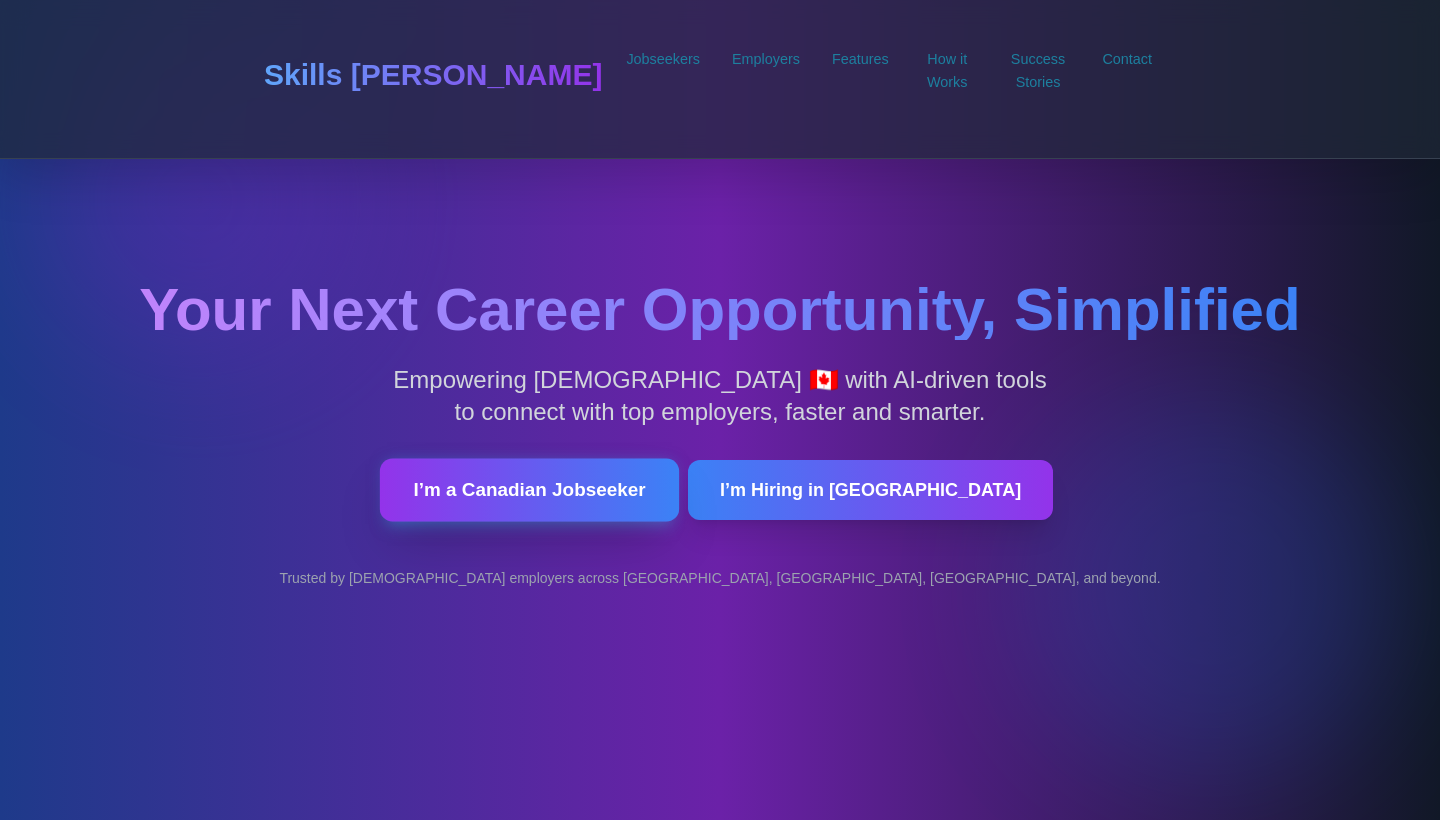 click on "I’m a Canadian Jobseeker" at bounding box center (529, 490) 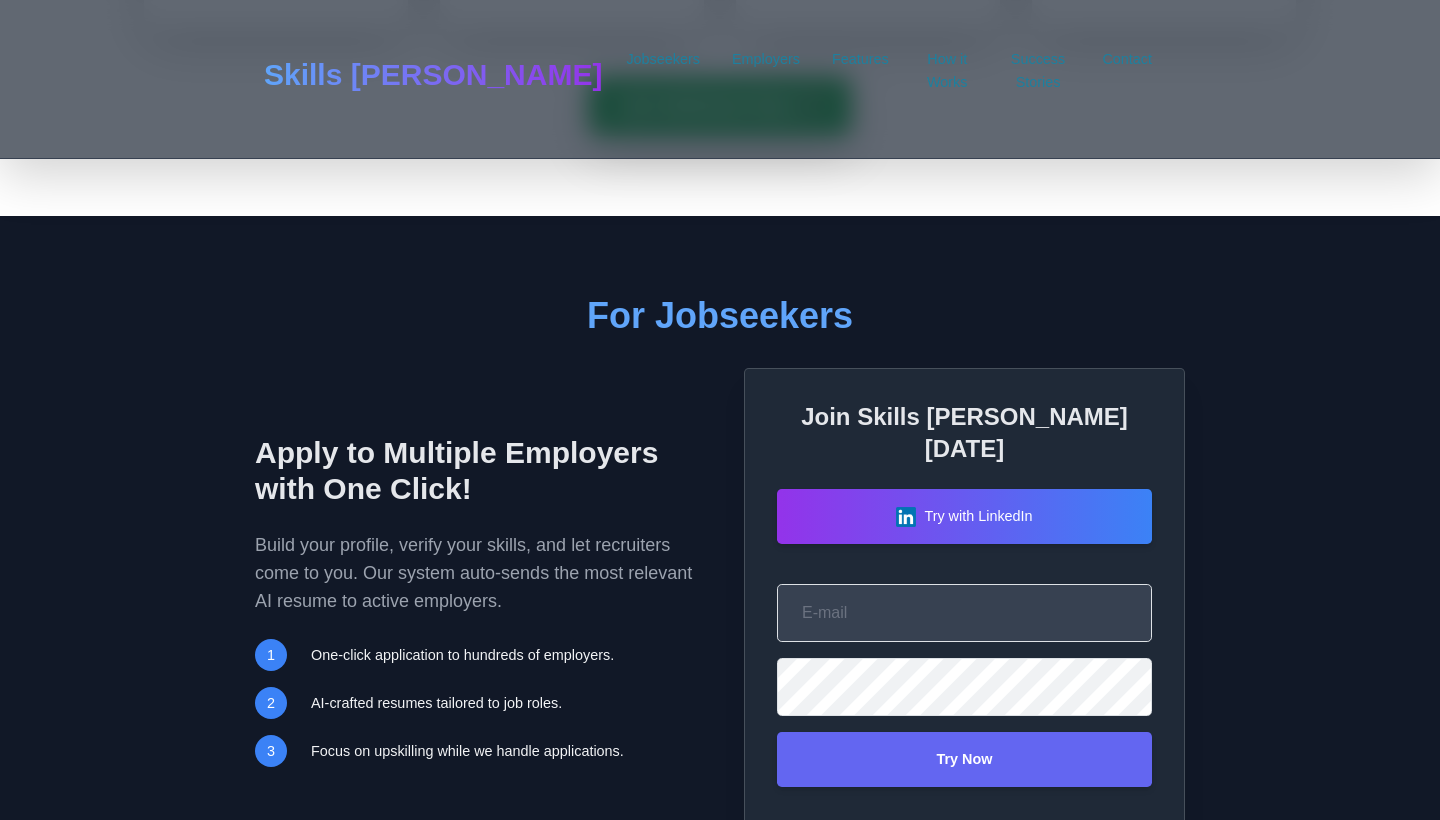 scroll, scrollTop: 1449, scrollLeft: 0, axis: vertical 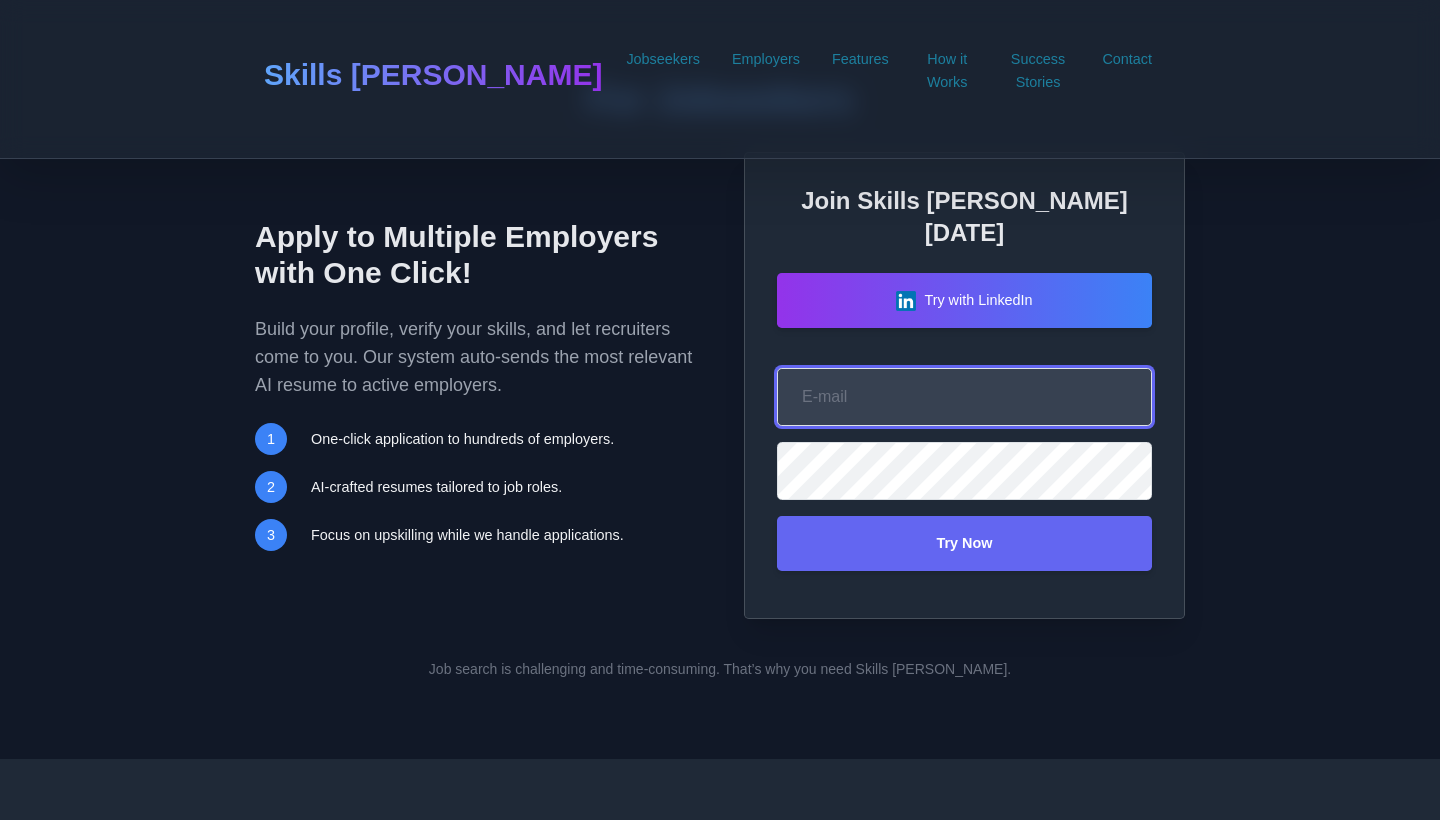 click on "Your Email" at bounding box center [964, 397] 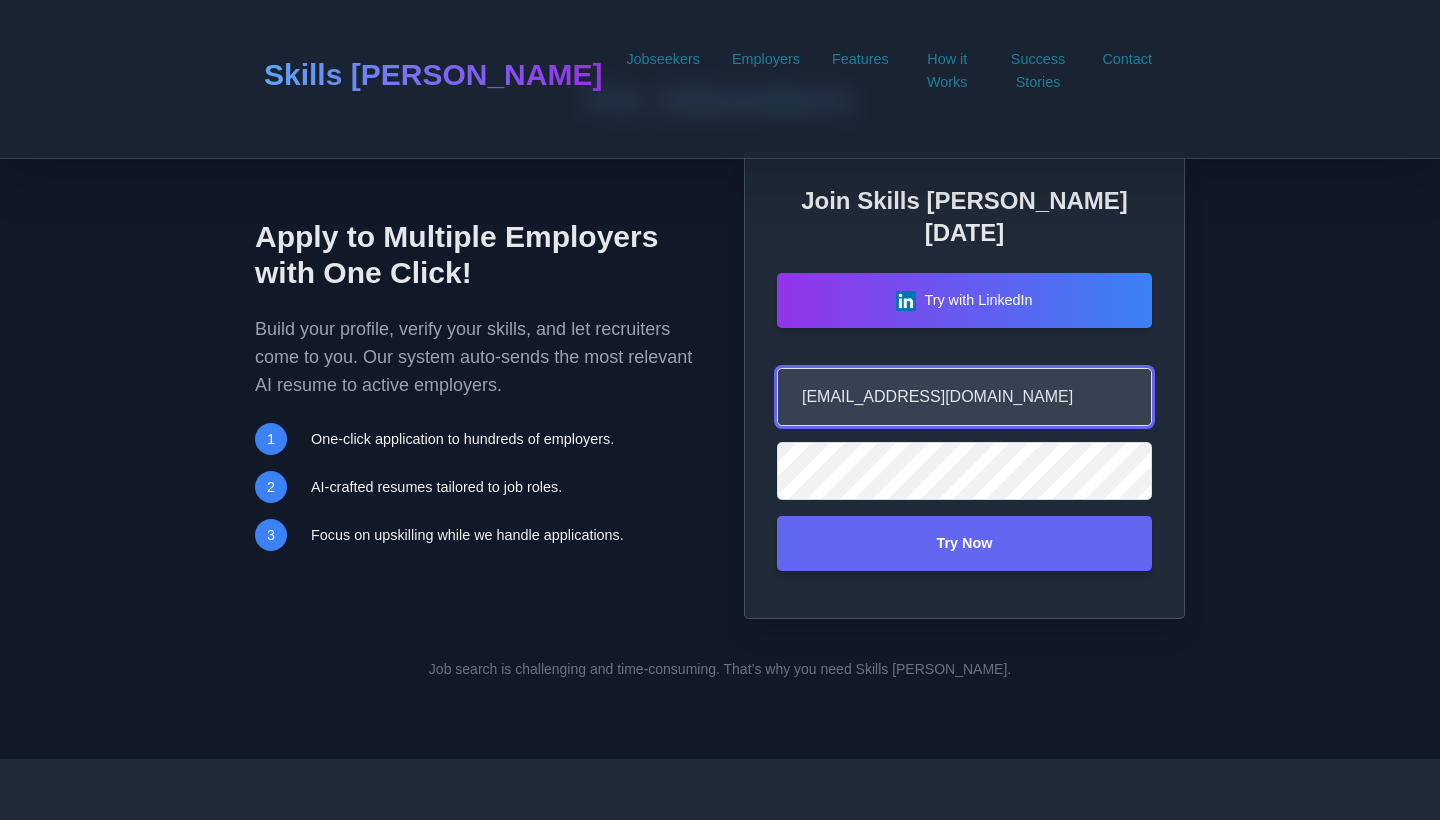 type on "singhgurpreet0237@gmail.com" 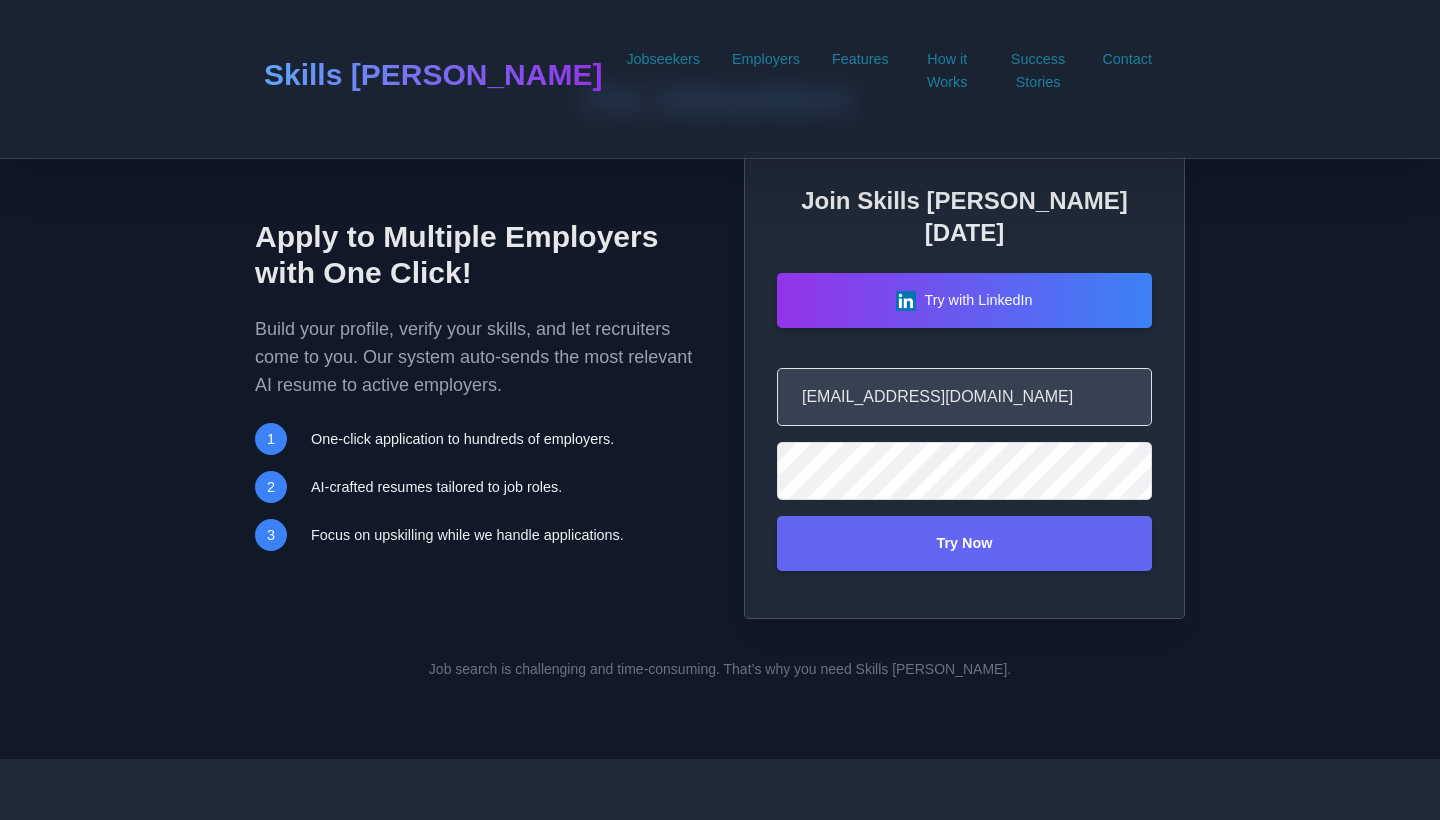 click on "Join Skills Hunt Today
Try with LinkedIn
singhgurpreet0237@gmail.com
Try Now" at bounding box center (964, 385) 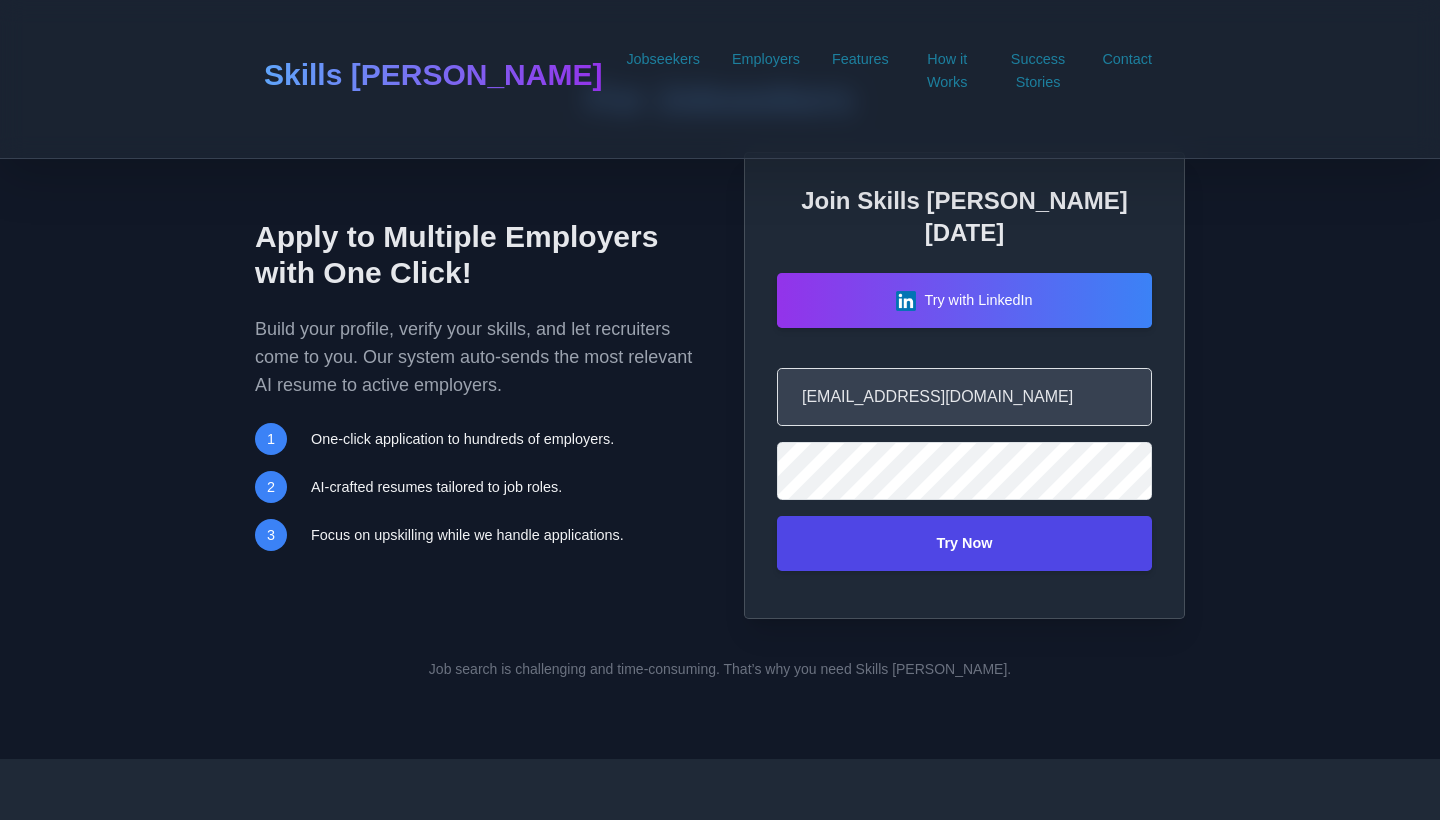 click on "Try Now" at bounding box center (964, 543) 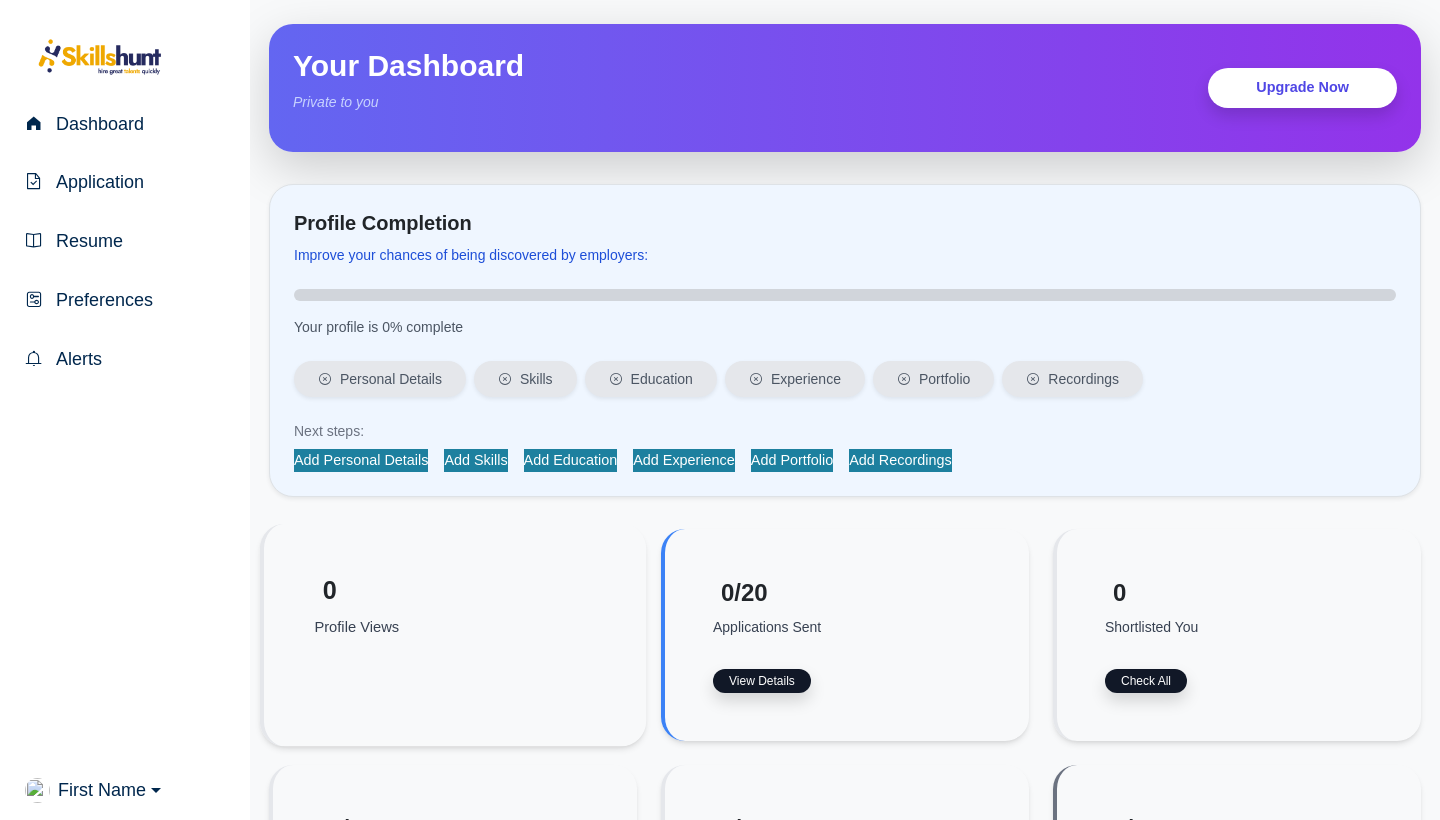 scroll, scrollTop: 0, scrollLeft: 0, axis: both 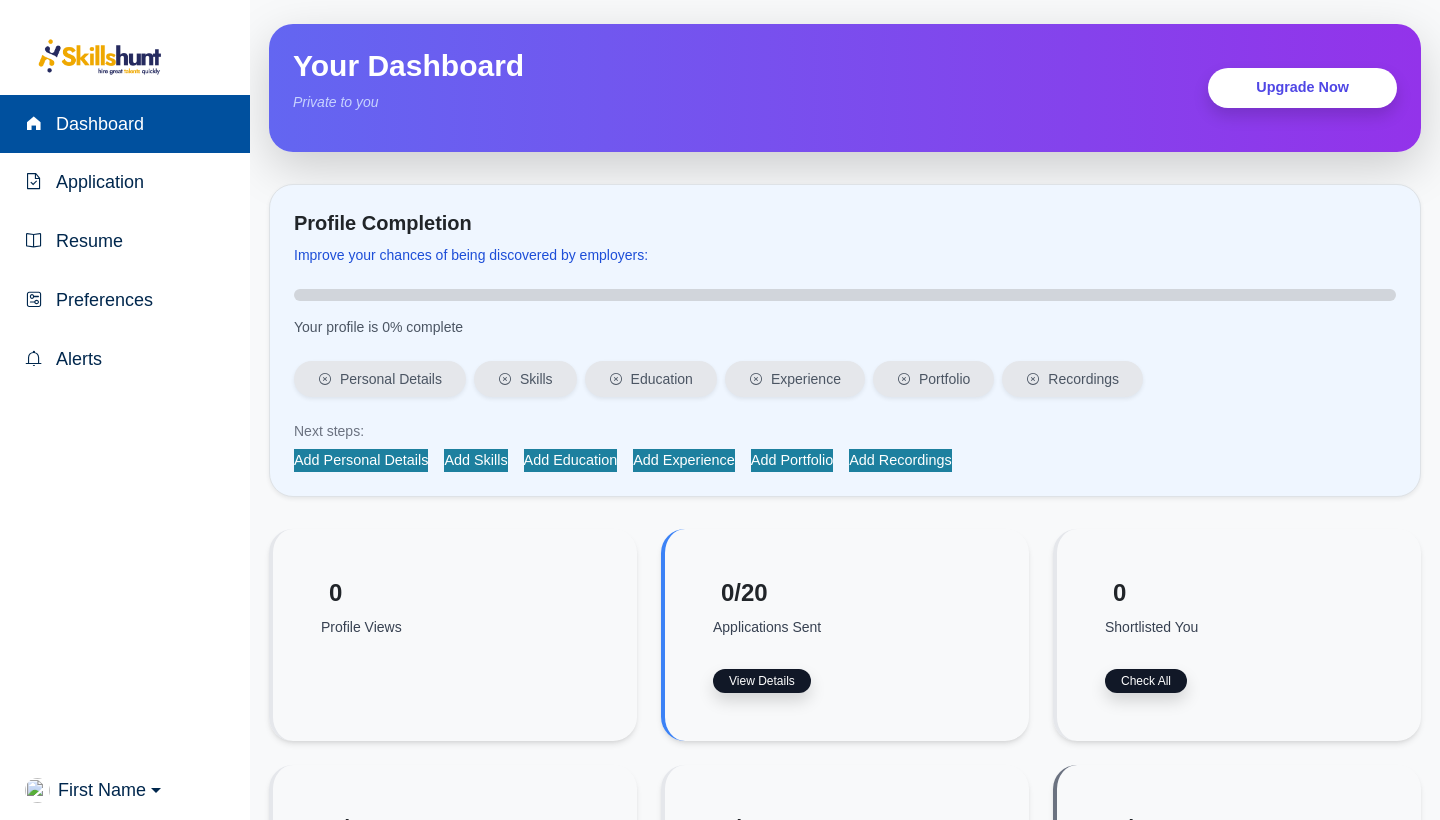 click on "Dashboard" at bounding box center [96, 124] 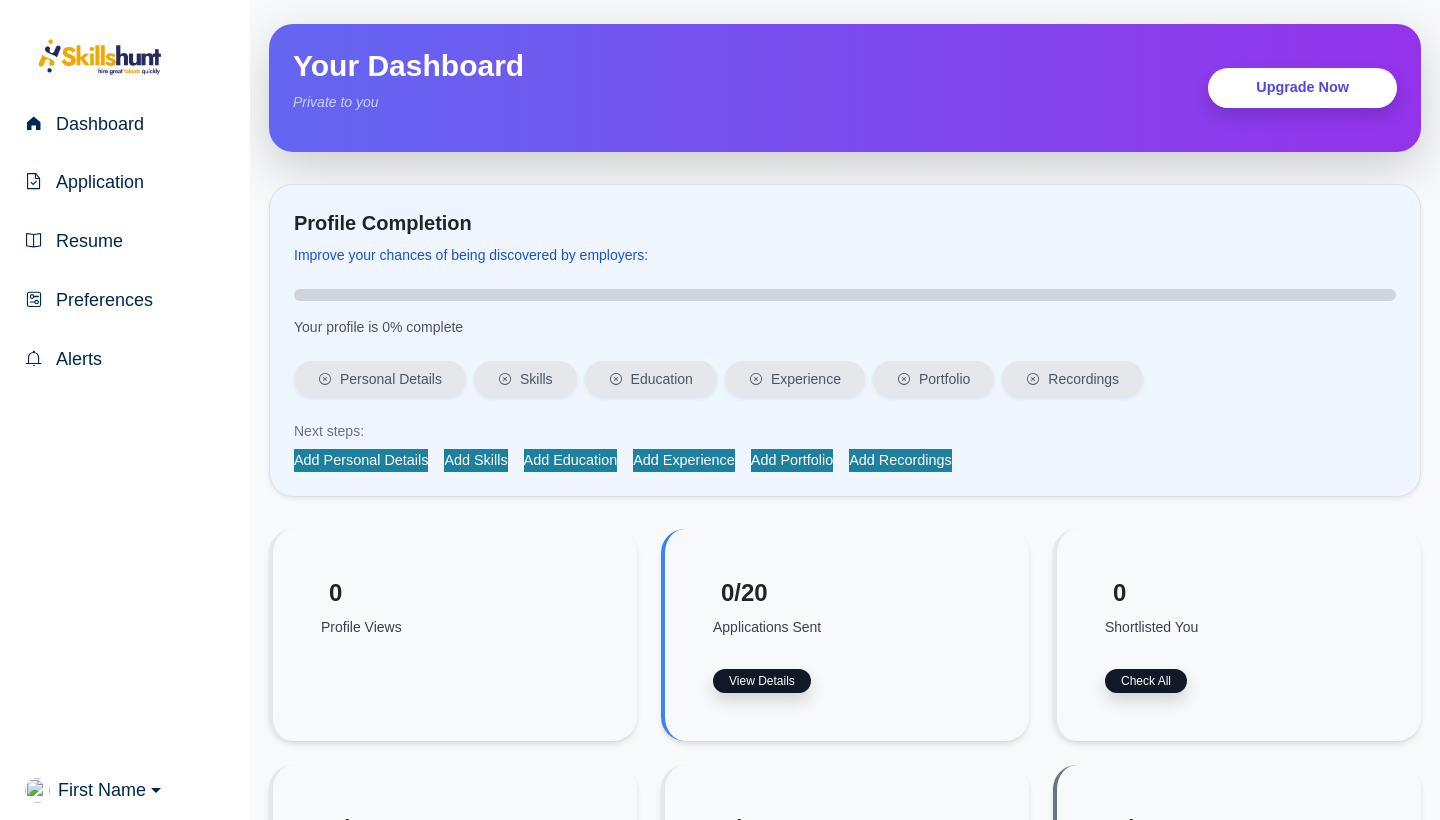scroll, scrollTop: 0, scrollLeft: 0, axis: both 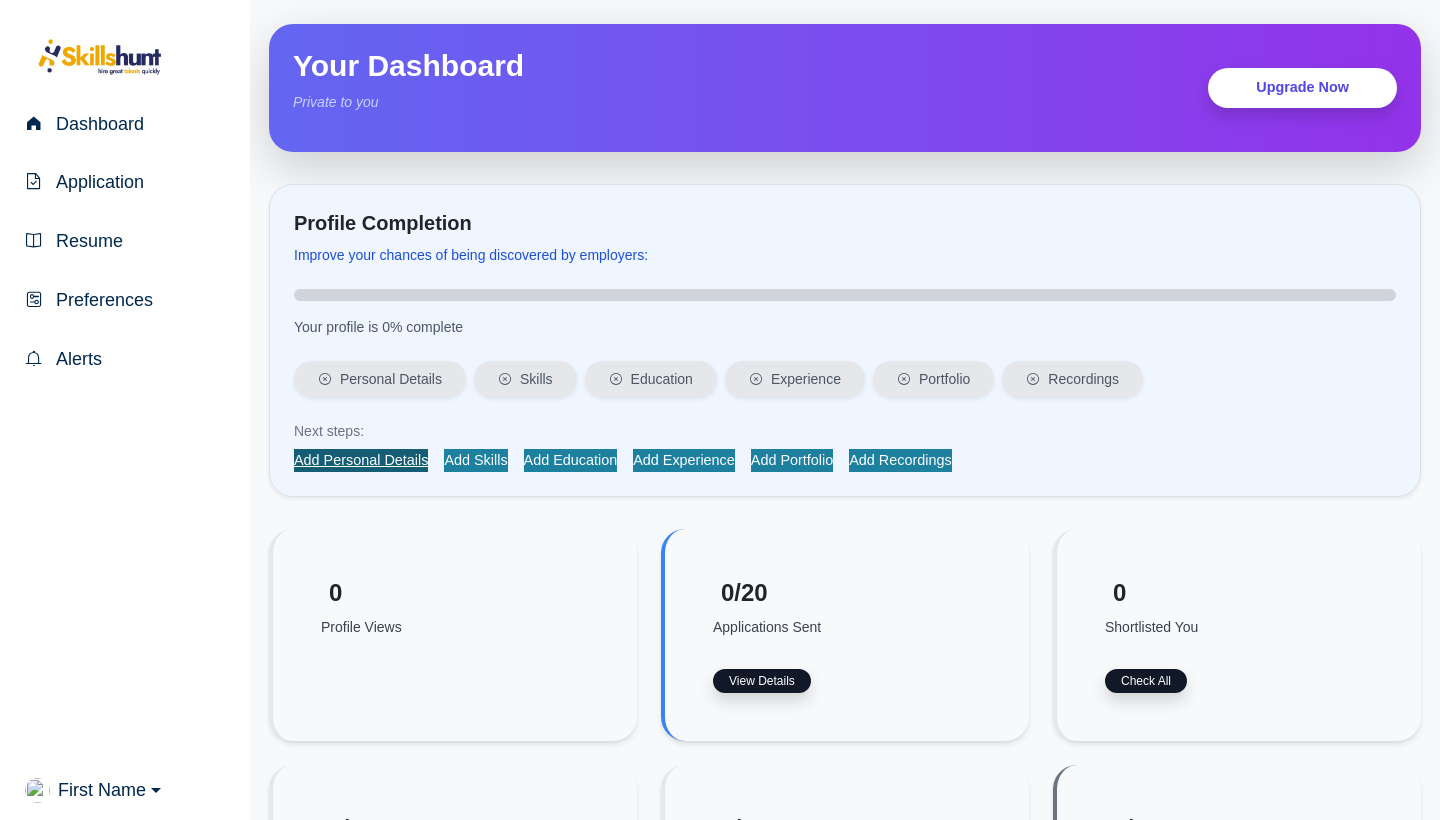 click on "Add Personal Details" at bounding box center [361, 460] 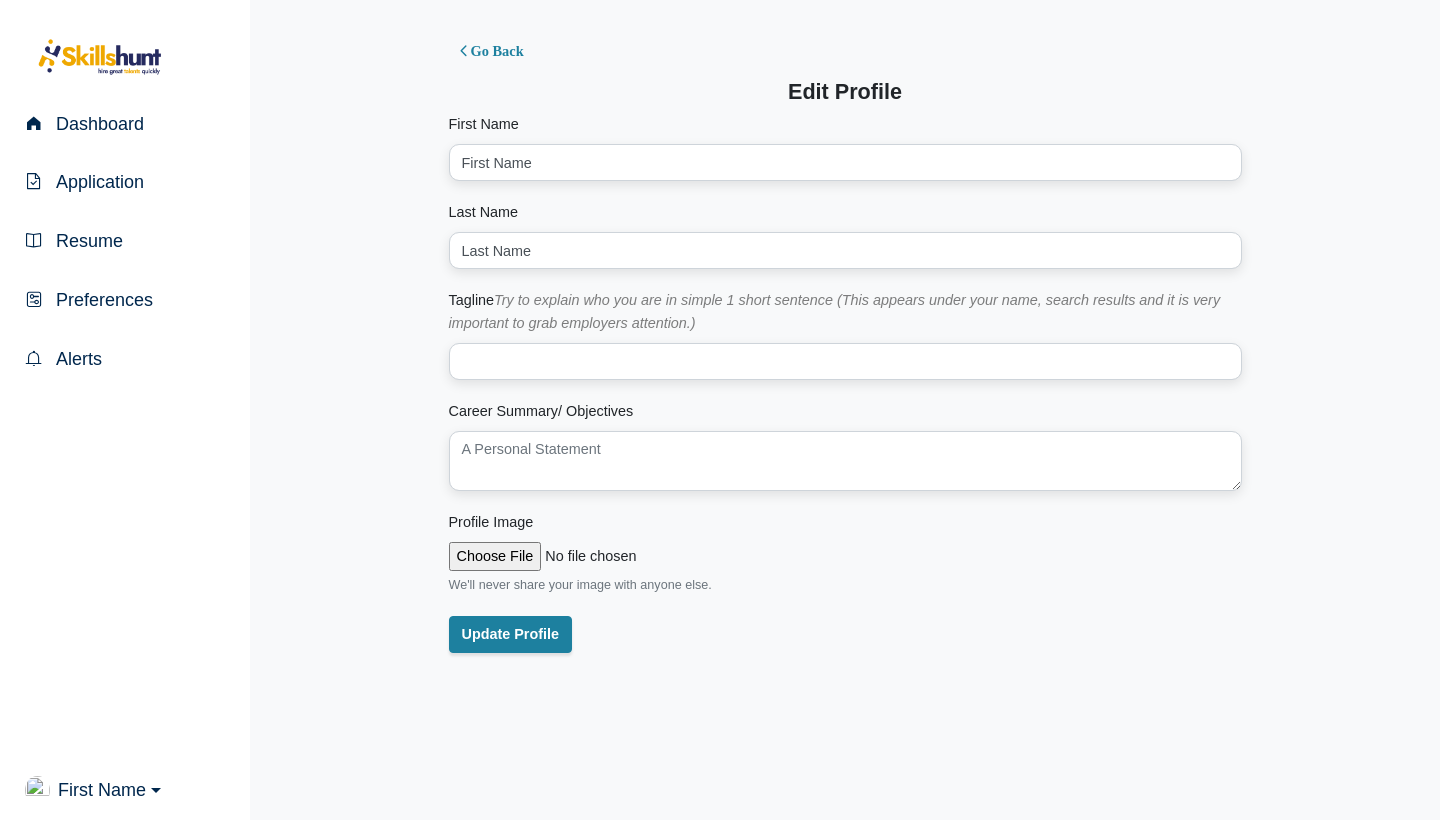 scroll, scrollTop: 0, scrollLeft: 0, axis: both 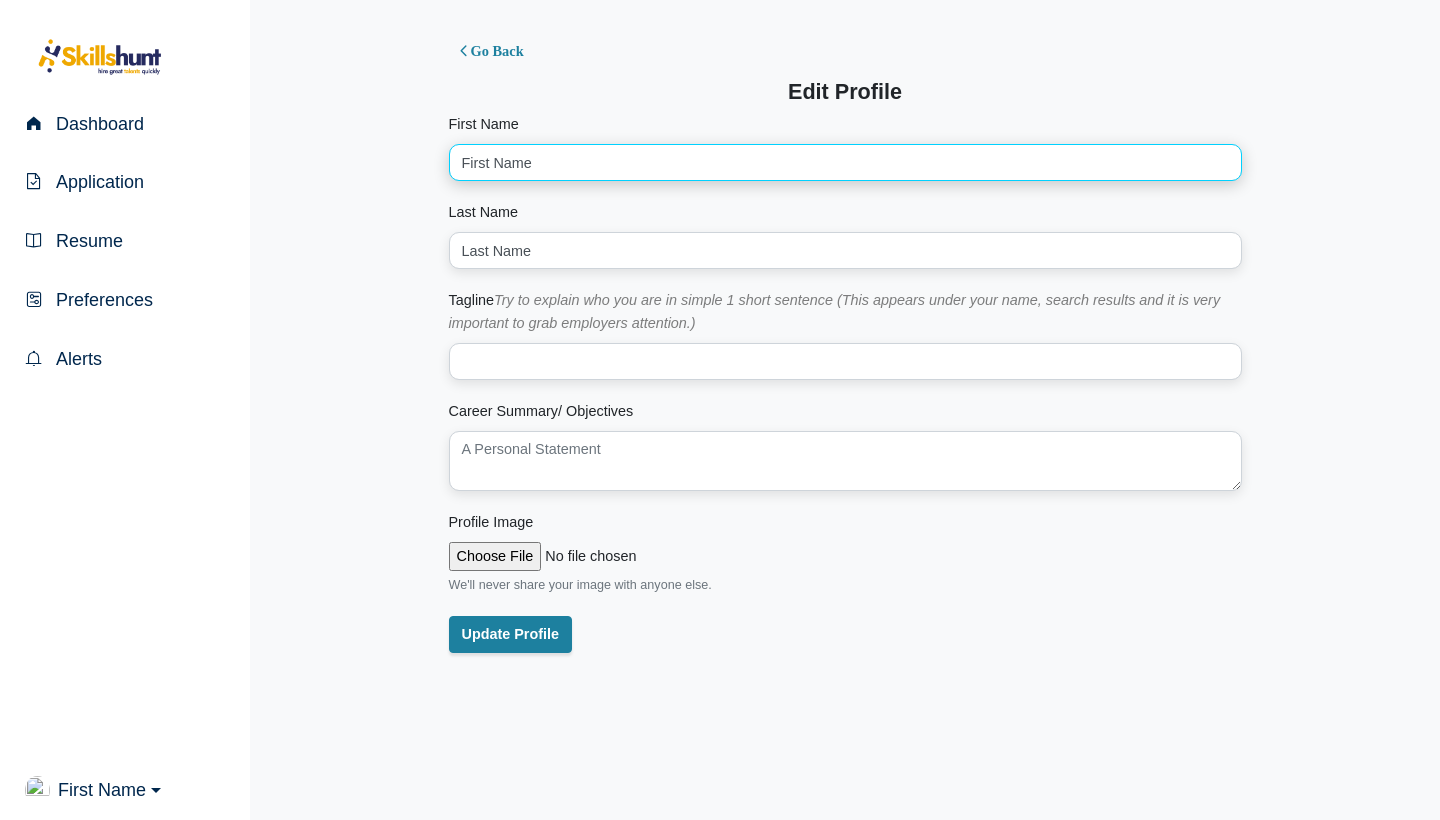 click on "First Name" at bounding box center [845, 162] 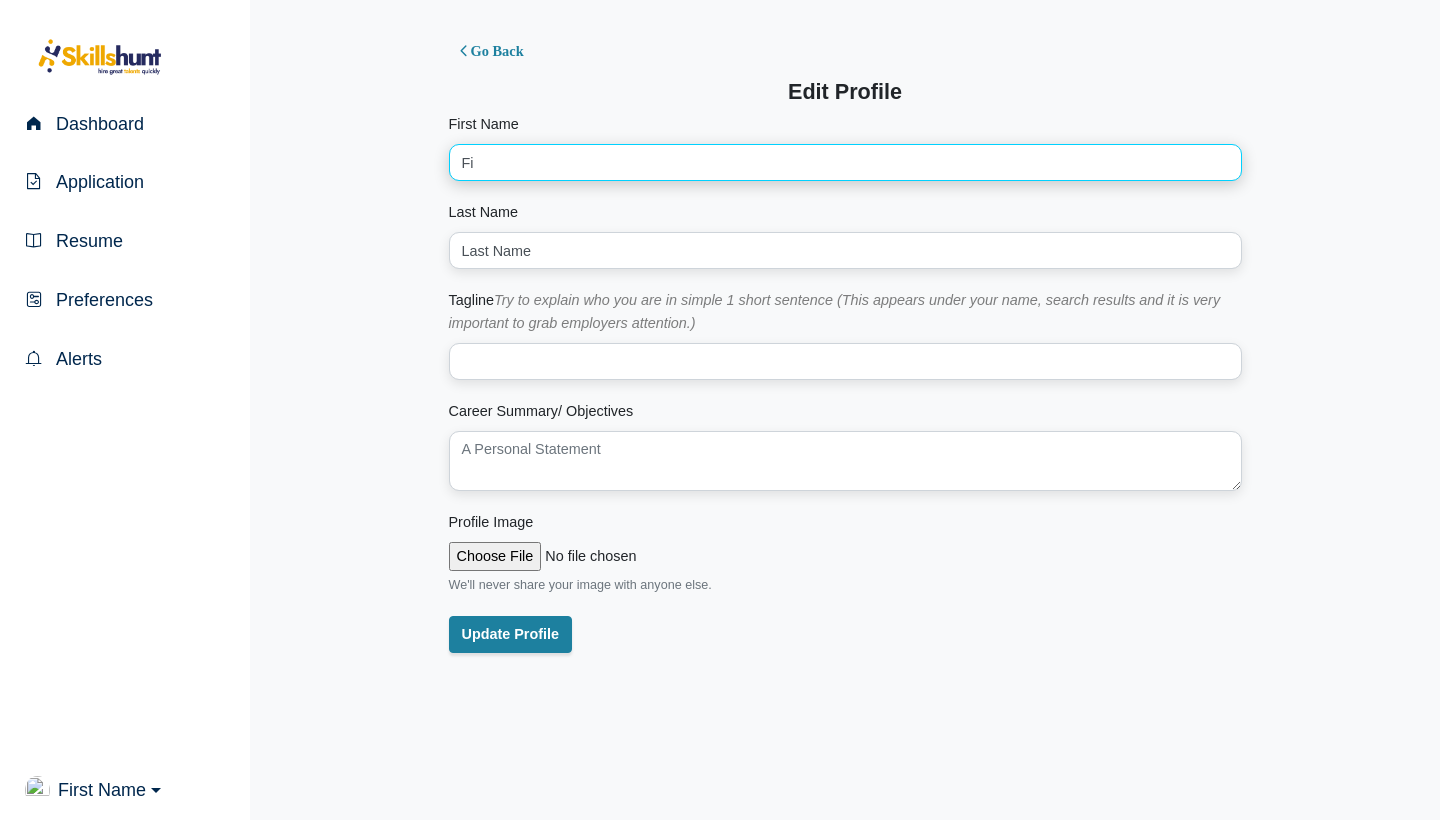 type on "F" 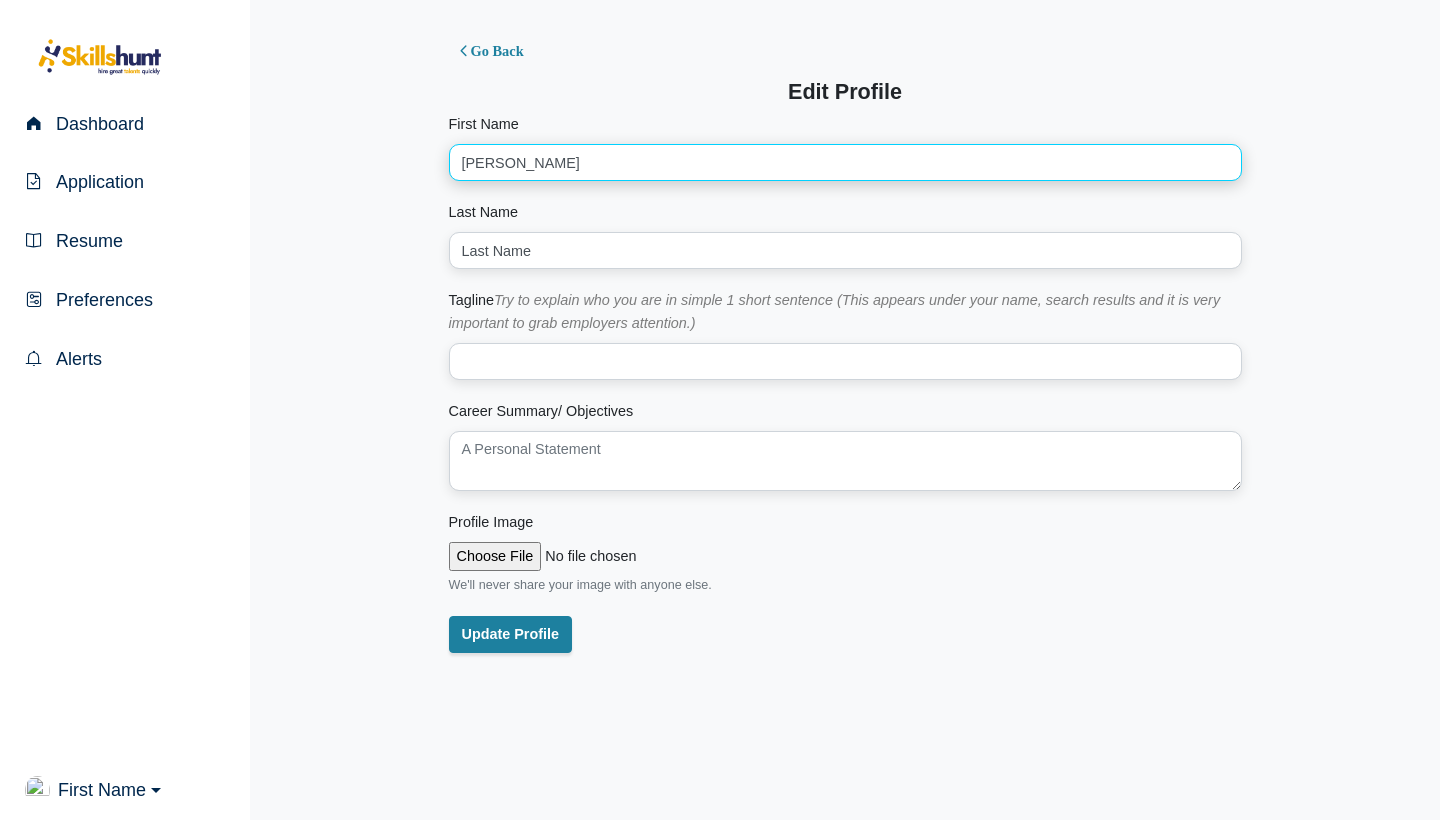 type on "[PERSON_NAME]" 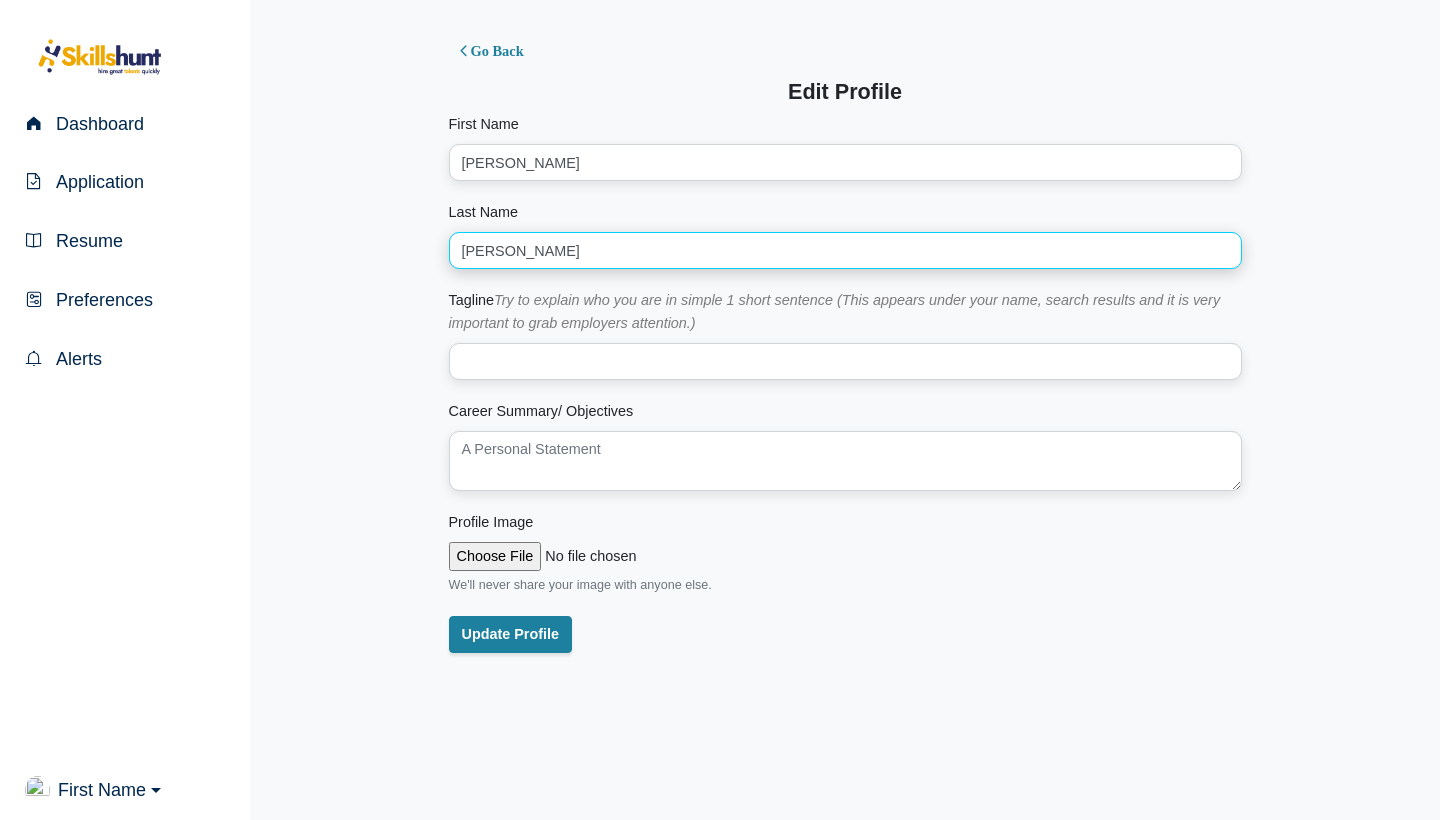 type on "Singh" 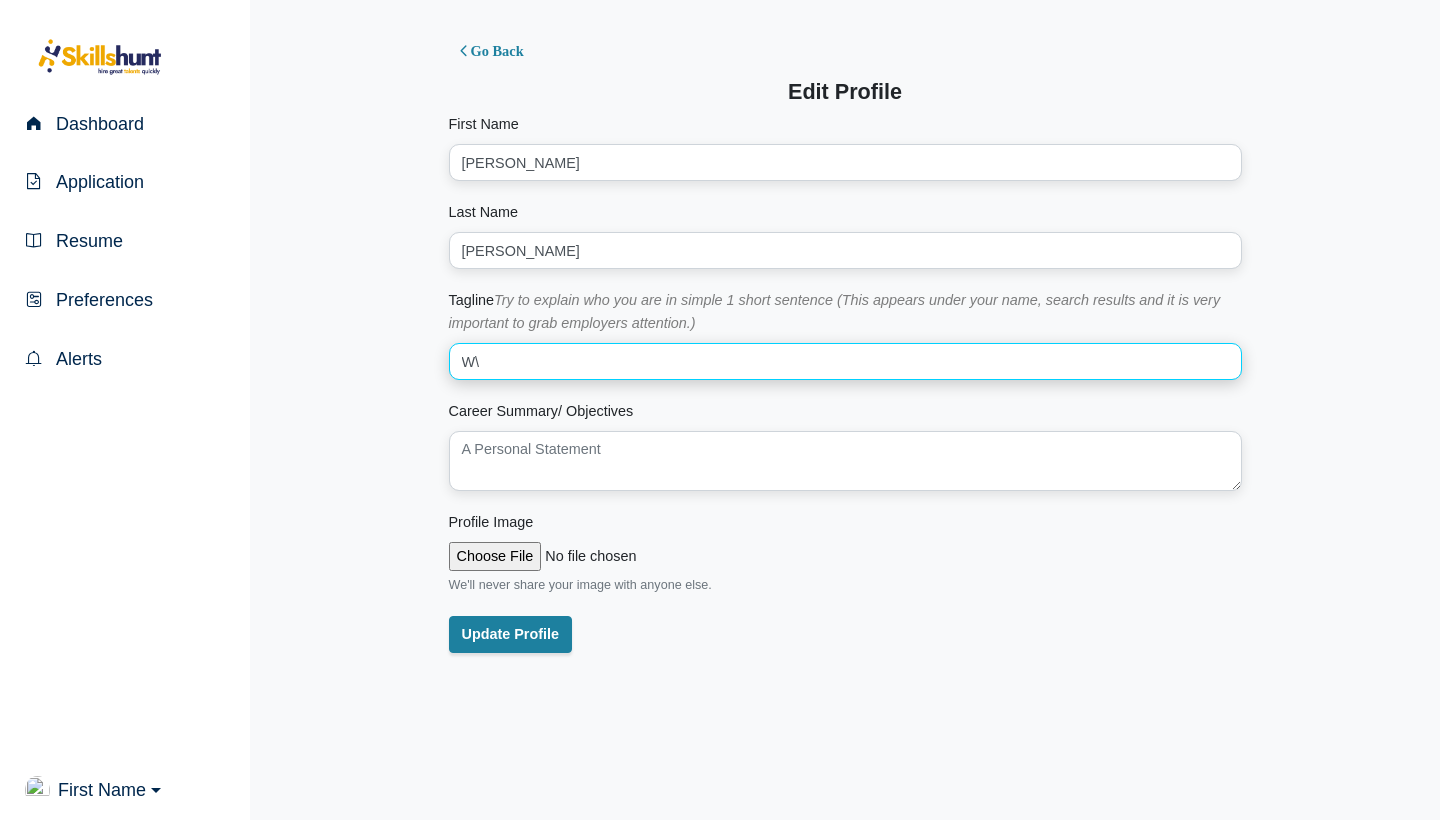 type on "W" 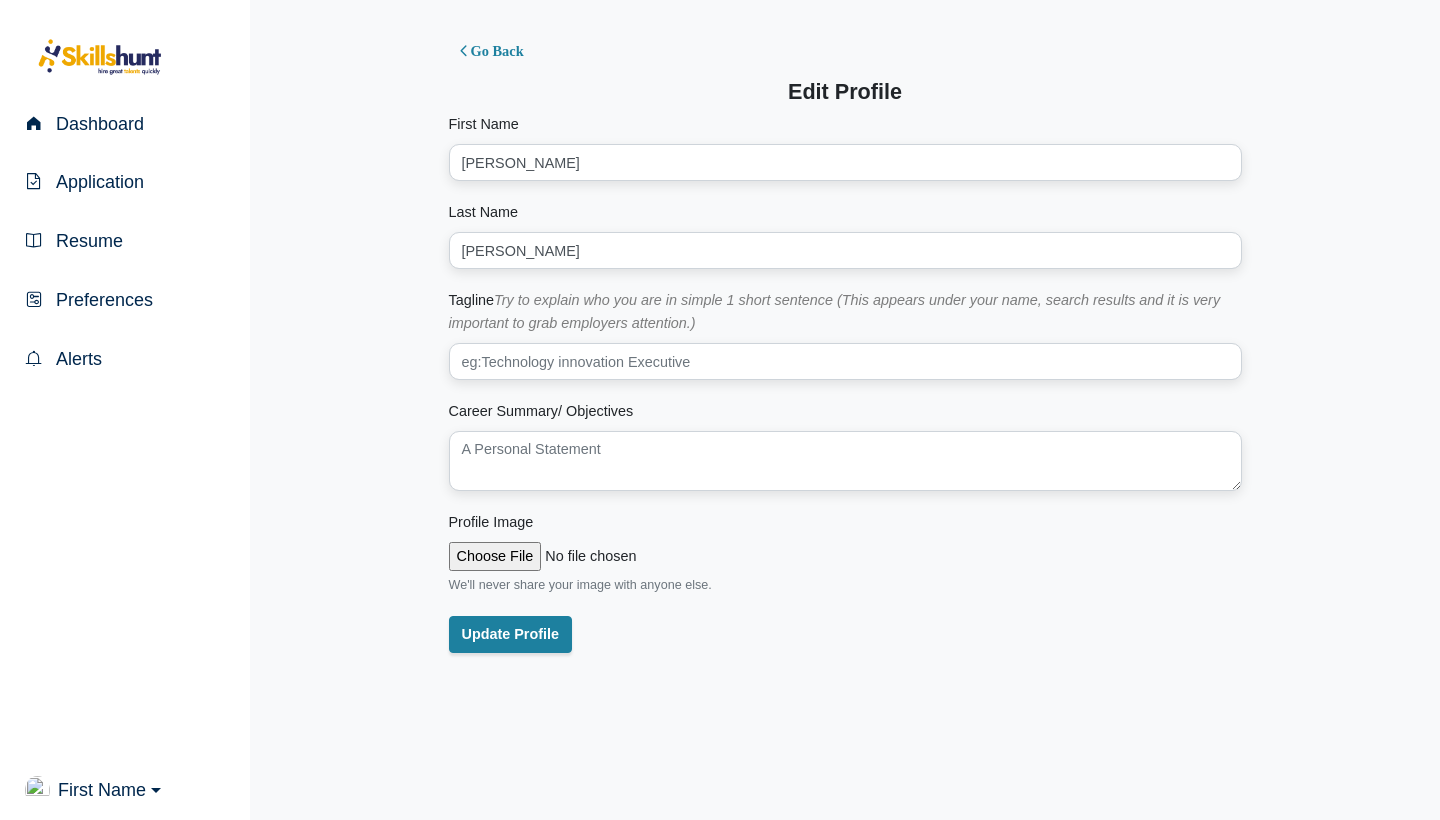drag, startPoint x: 688, startPoint y: 324, endPoint x: 502, endPoint y: 299, distance: 187.67259 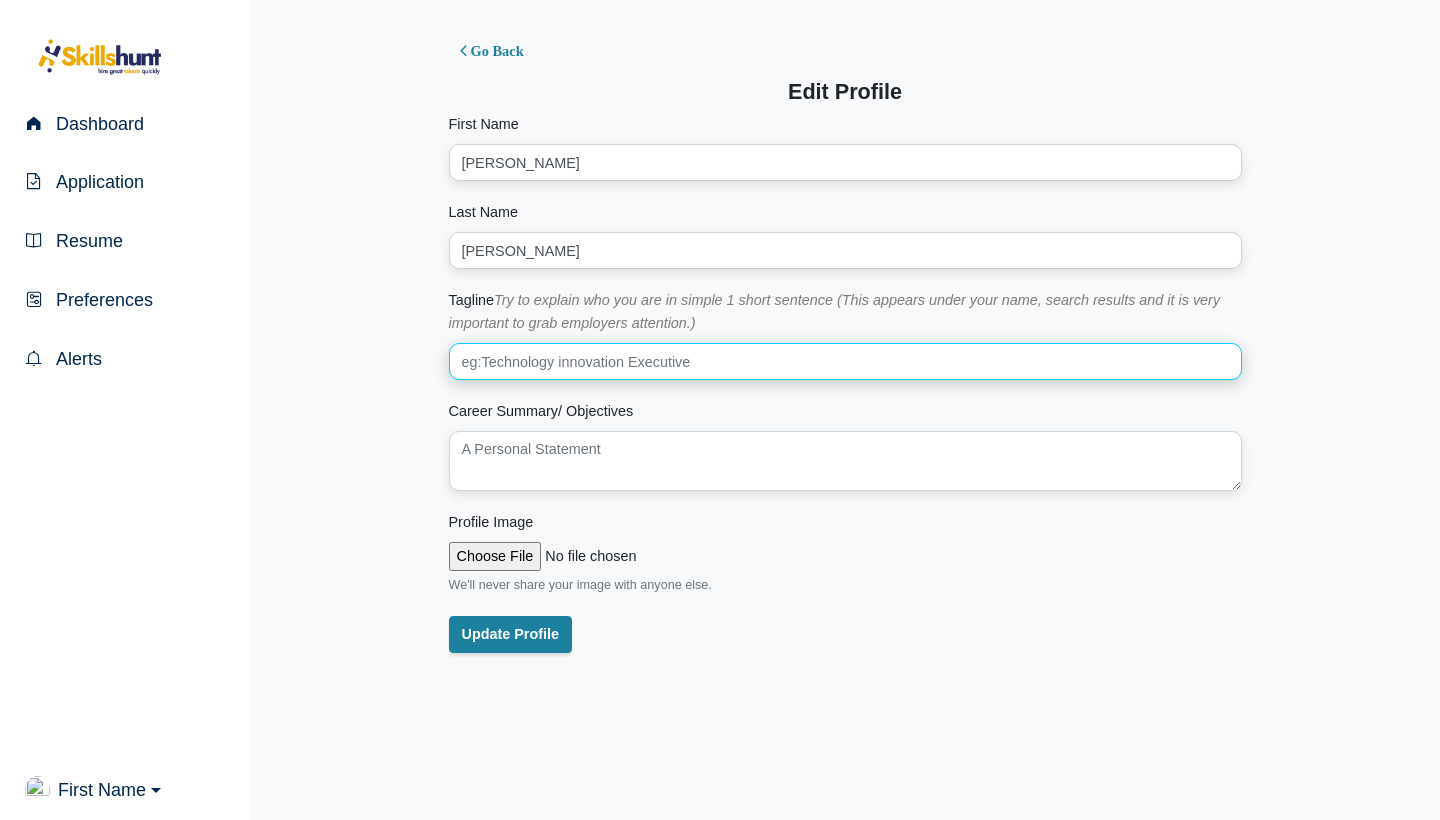 paste on "“Experienced Medical Writer & Pharmacovigilance Specialist |" 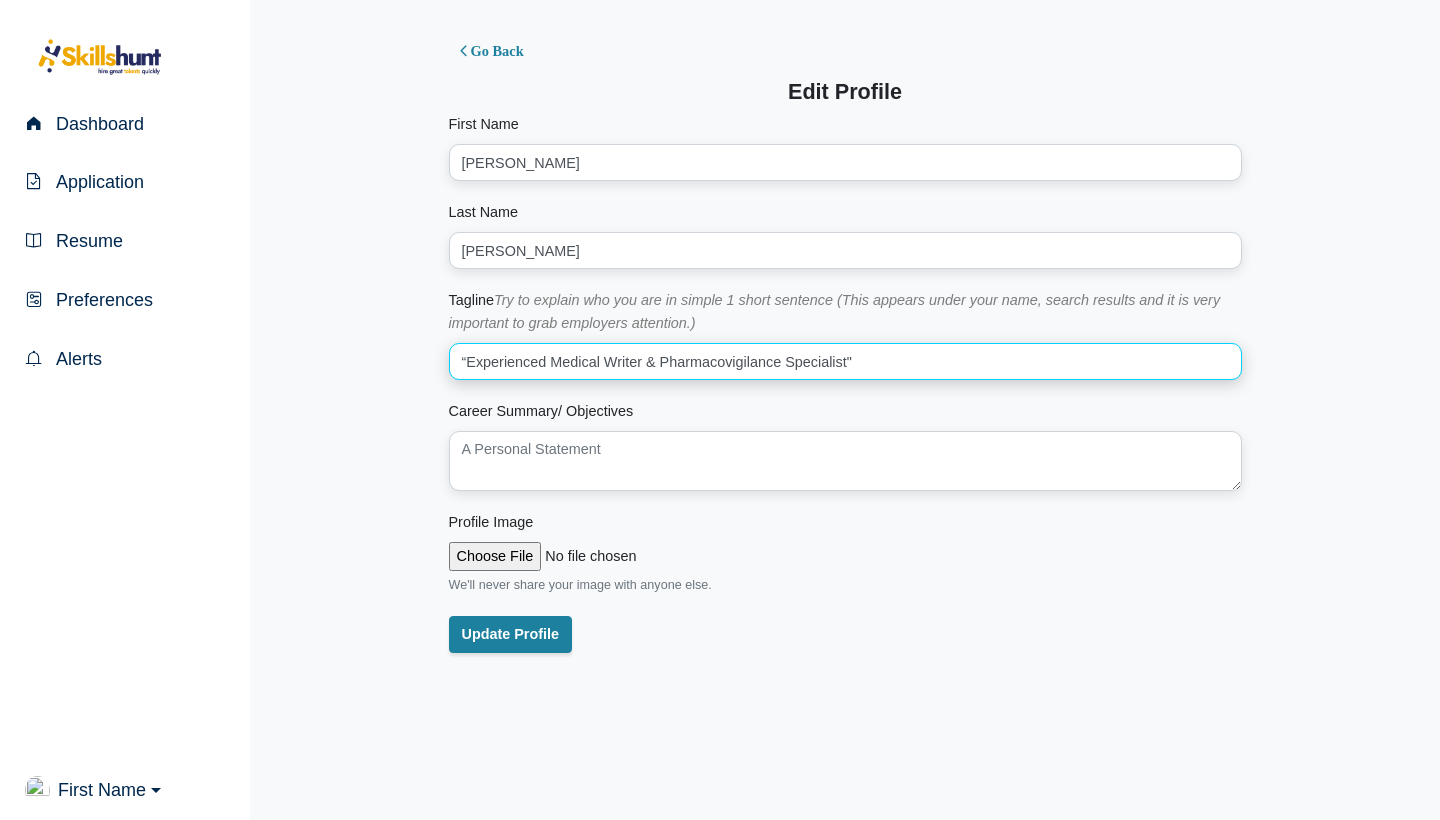 type on "“Experienced Medical Writer & Pharmacovigilance Specialist"" 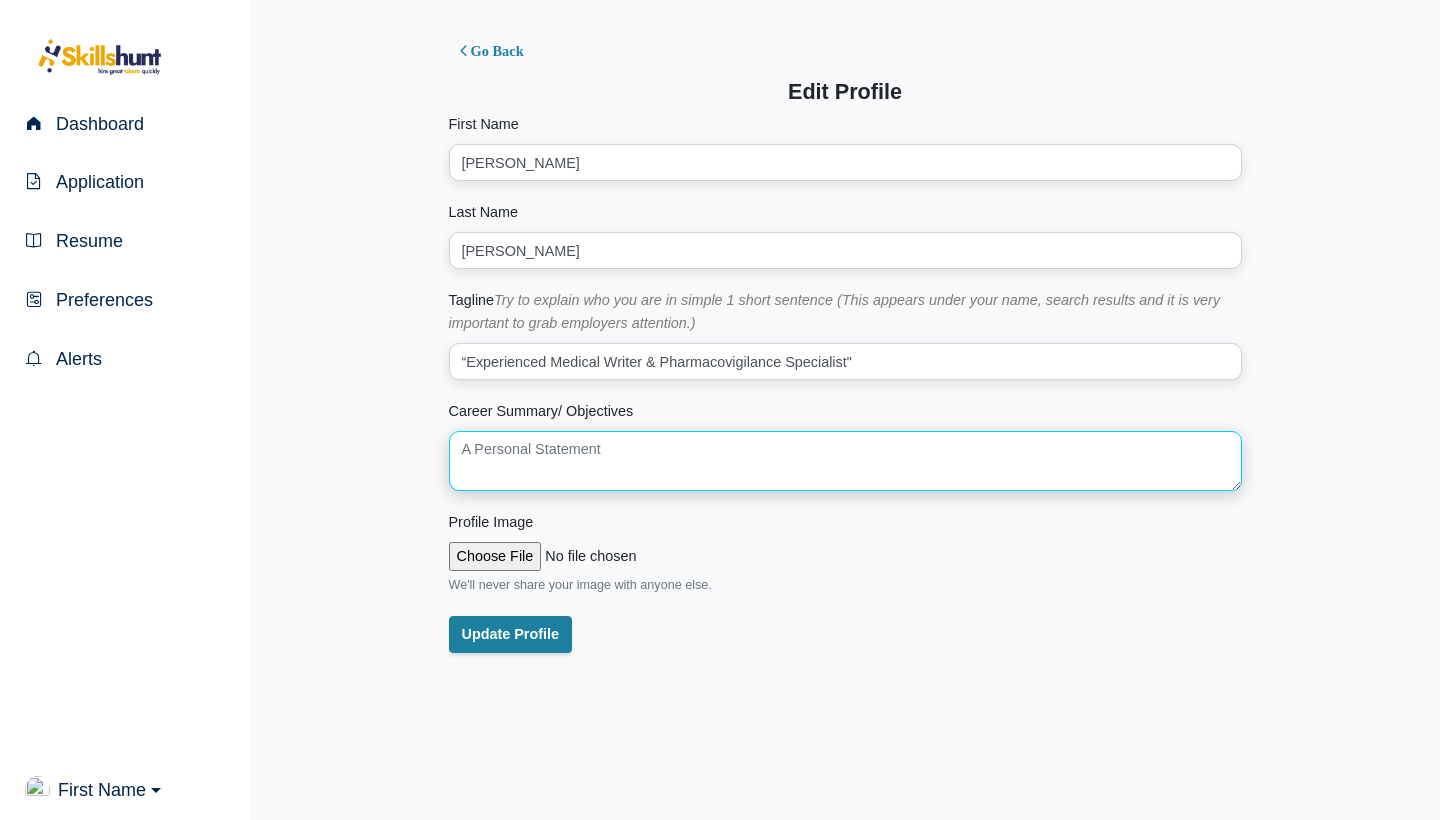 click on "Career Summary/ Objectives" at bounding box center (845, 461) 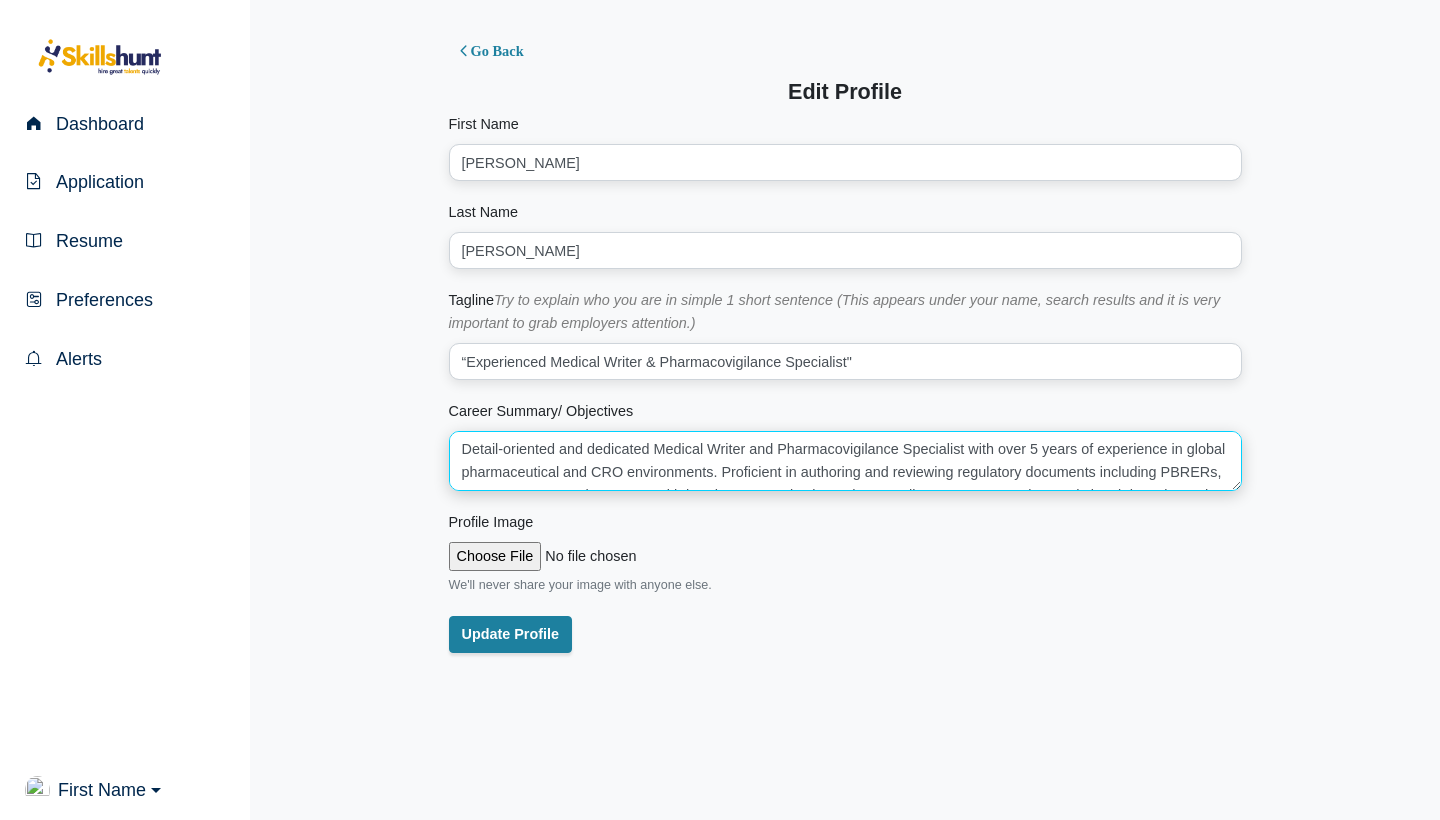 scroll, scrollTop: 0, scrollLeft: 0, axis: both 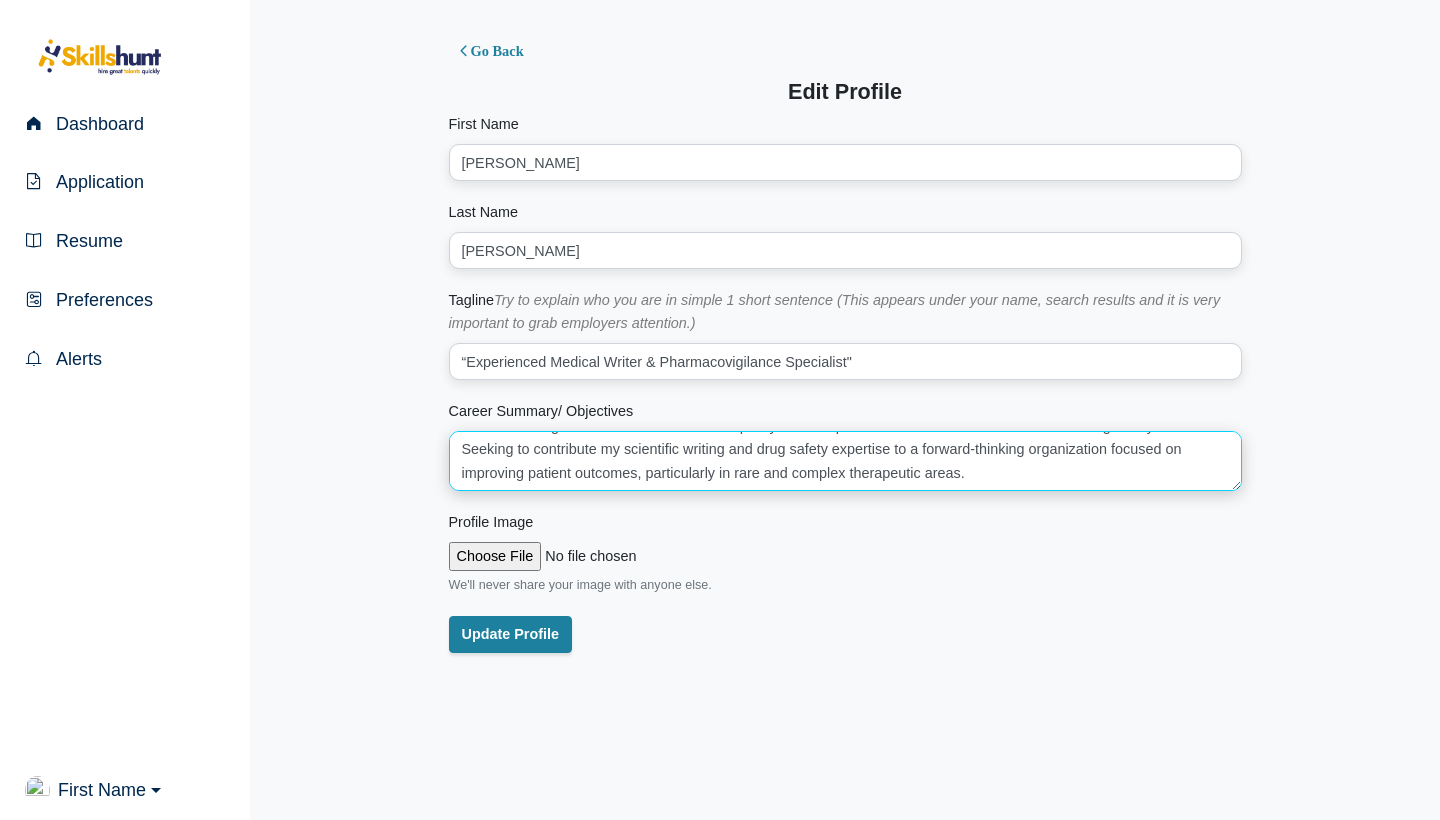 type on "Detail-oriented and dedicated Medical Writer and Pharmacovigilance Specialist with over 6 years of experience in global pharmaceutical and CRO environments. Proficient in authoring and reviewing regulatory documents including PBRERs, DSURs, RMPs, and PADERs, with hands-on expertise in MedDRA coding, ICSR processing, and signal detection. Adept at collaborating across functions to ensure quality and compliance with ICH-GCP and international regulatory standards. Seeking to contribute my scientific writing and drug safety expertise to a forward-thinking organization focused on improving patient outcomes, particularly in rare and complex therapeutic areas." 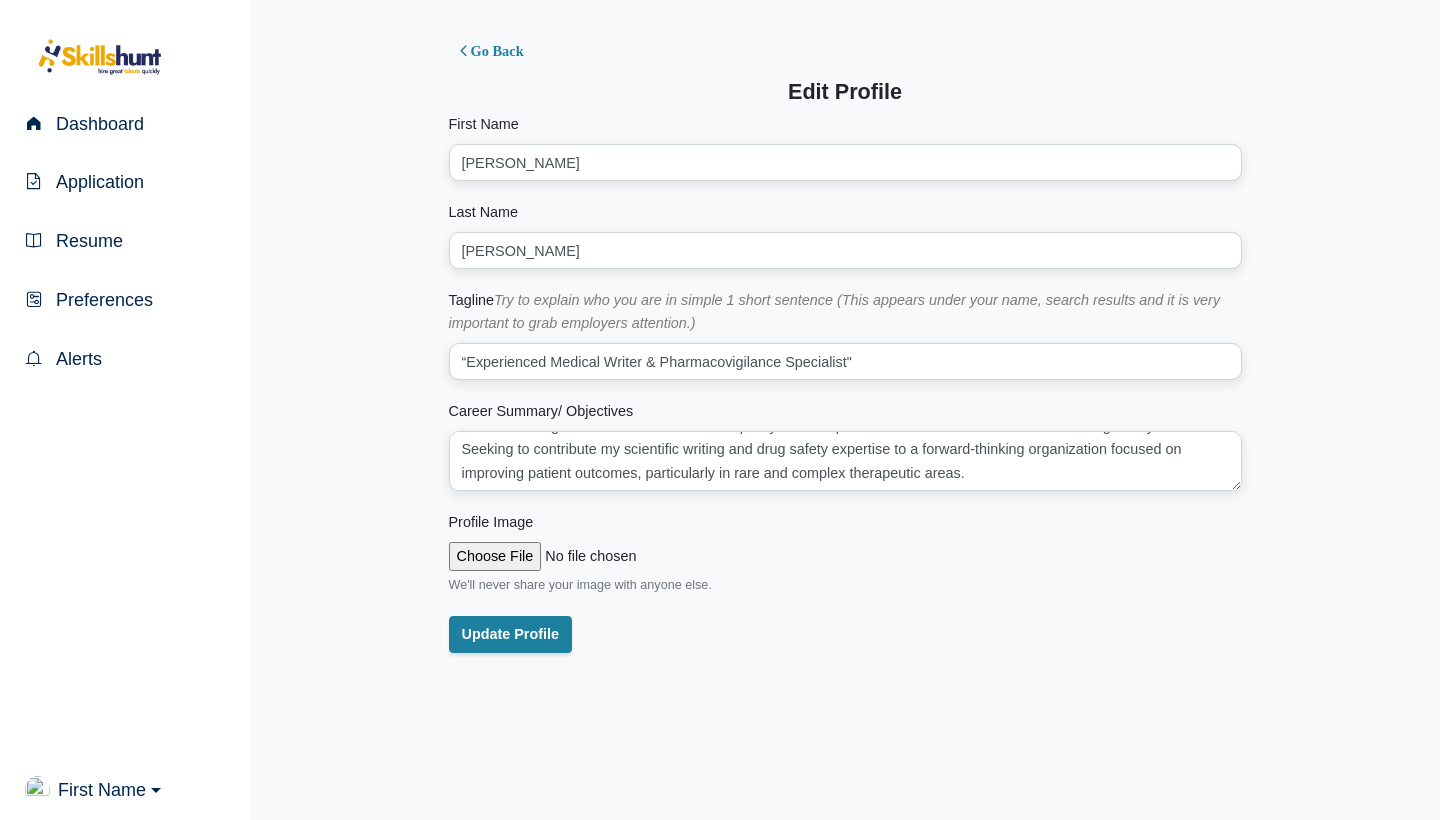 click at bounding box center [845, 556] 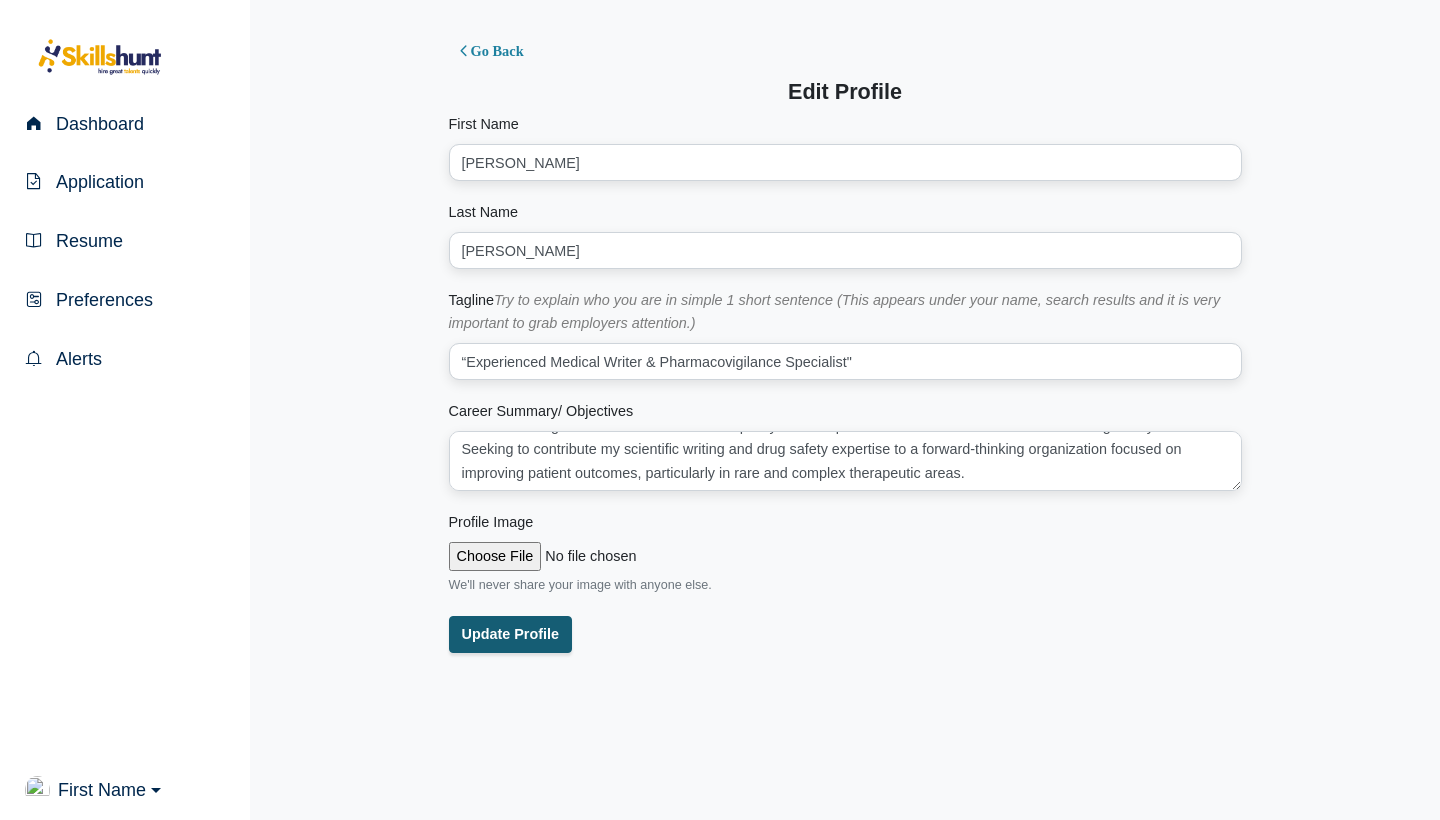 click on "Update Profile" at bounding box center (511, 634) 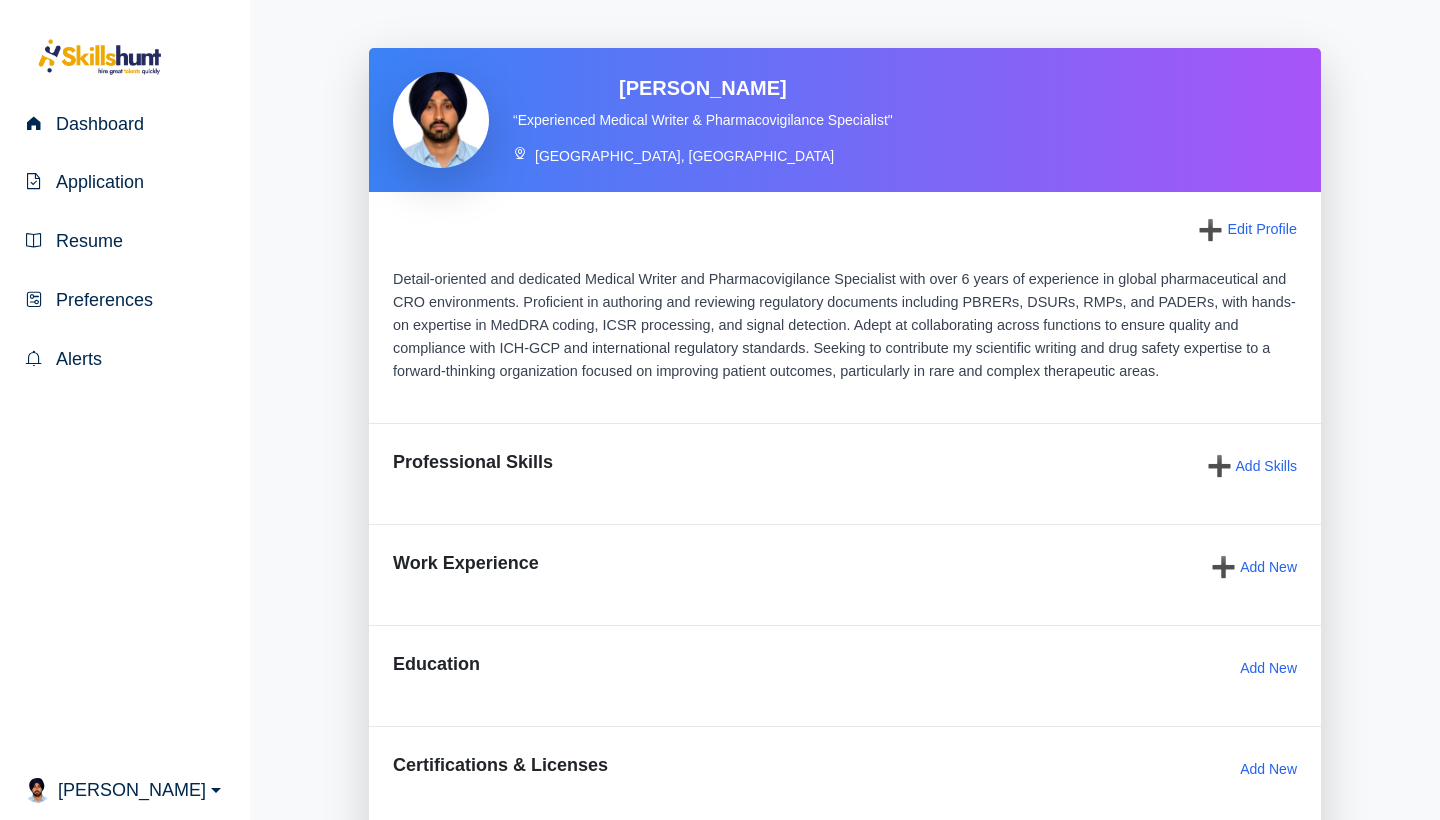scroll, scrollTop: 0, scrollLeft: 0, axis: both 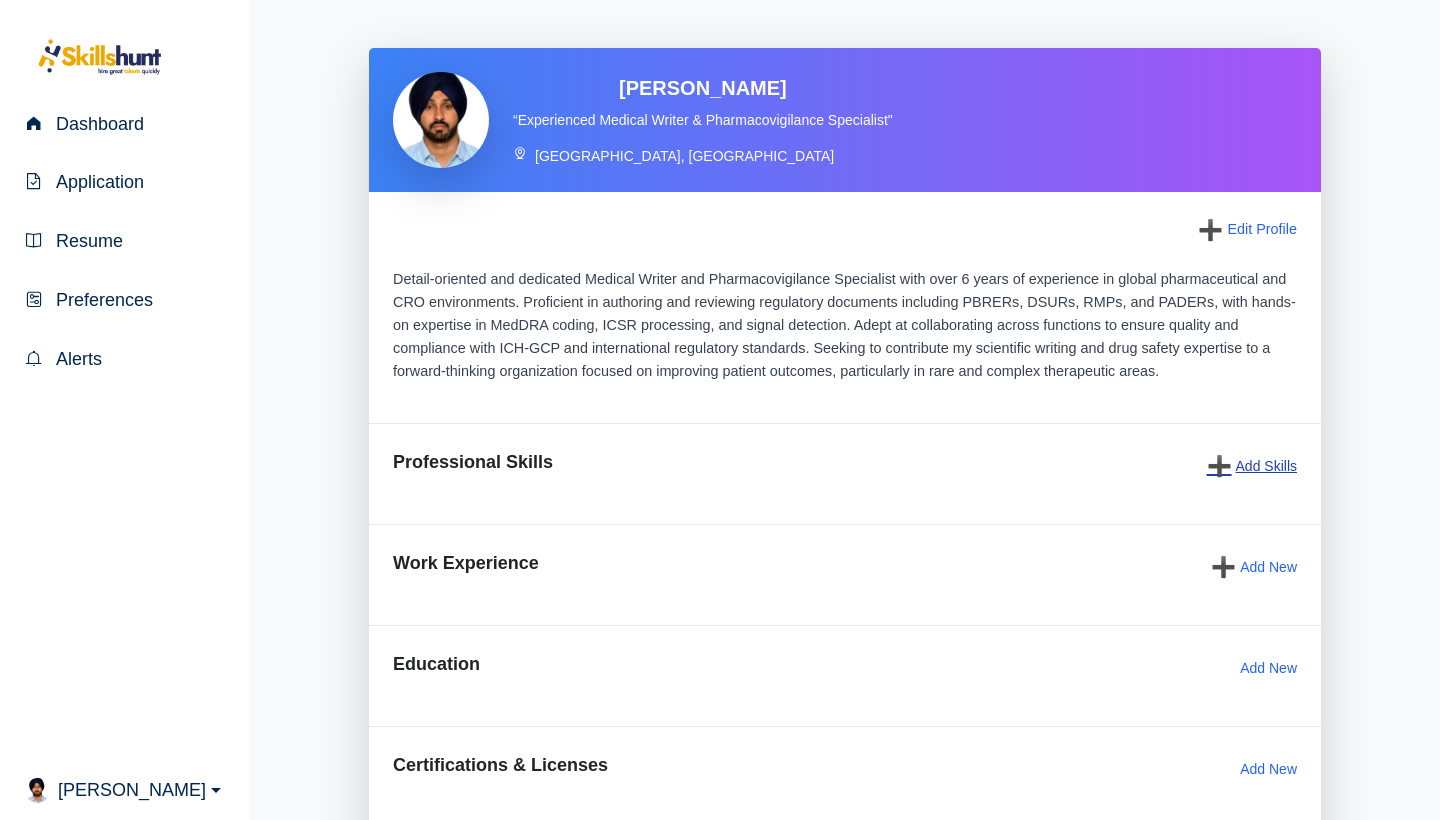 click on "➕" at bounding box center (1219, 466) 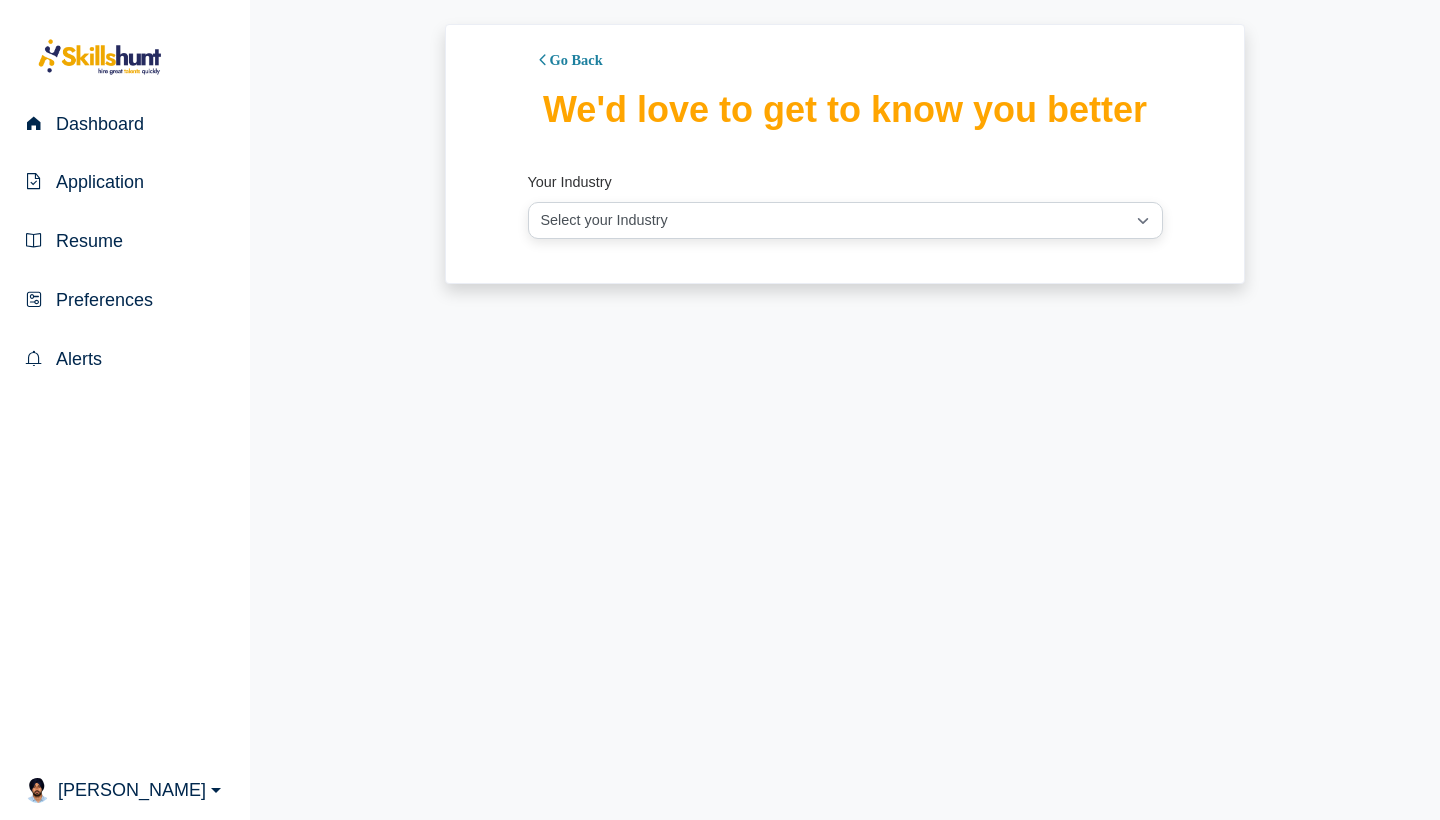 scroll, scrollTop: 0, scrollLeft: 0, axis: both 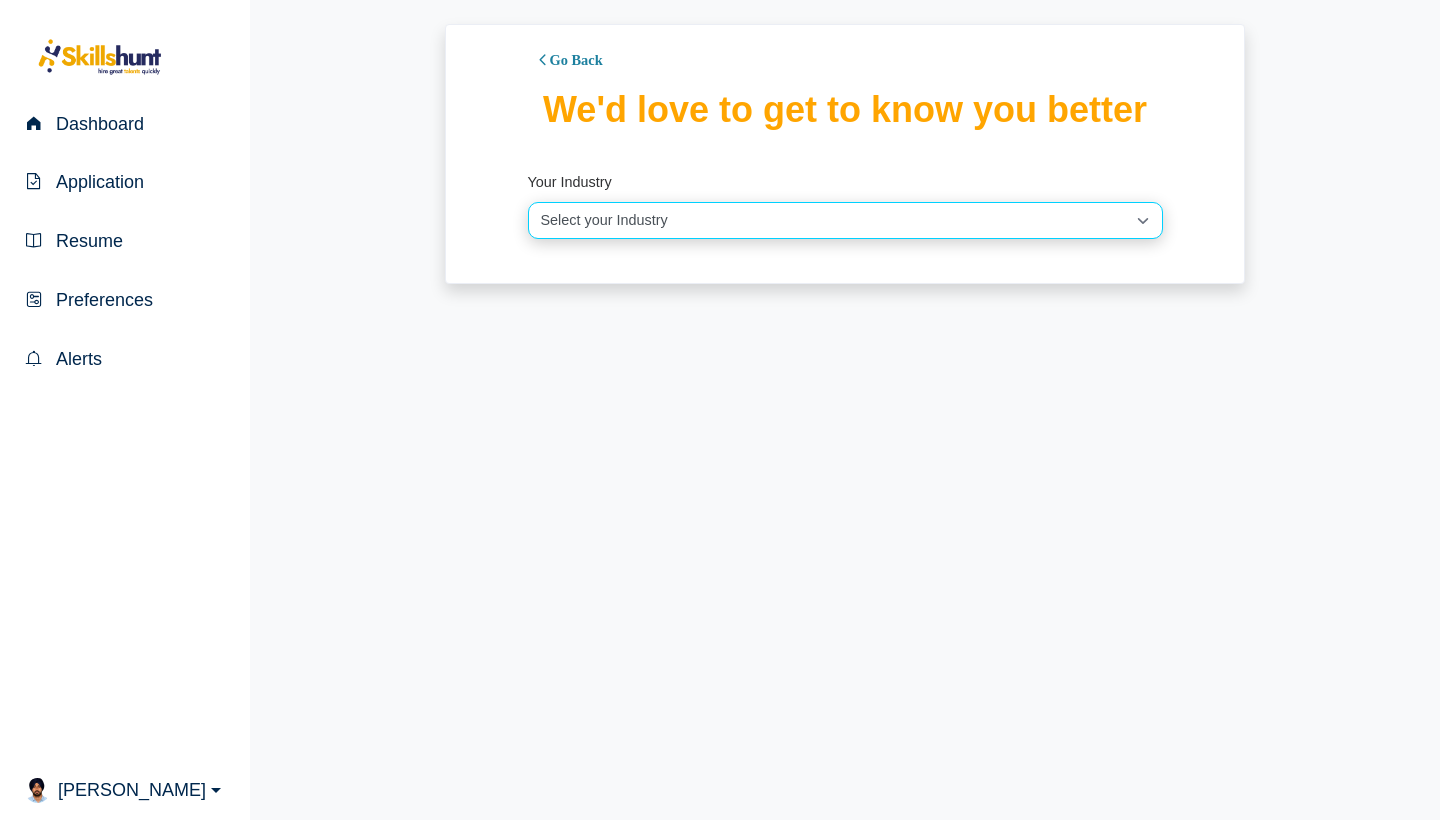 select on "105" 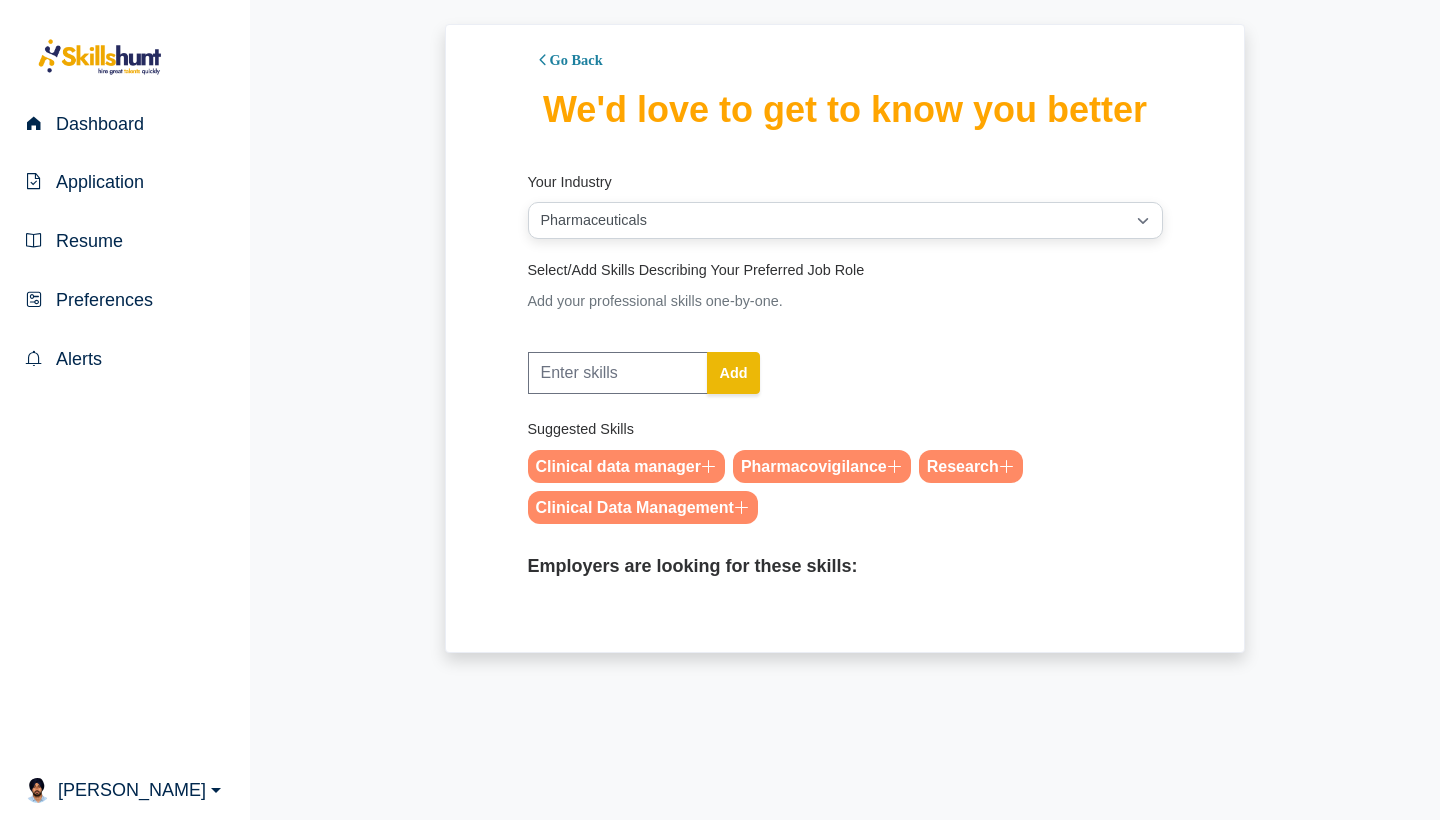 click at bounding box center (895, 466) 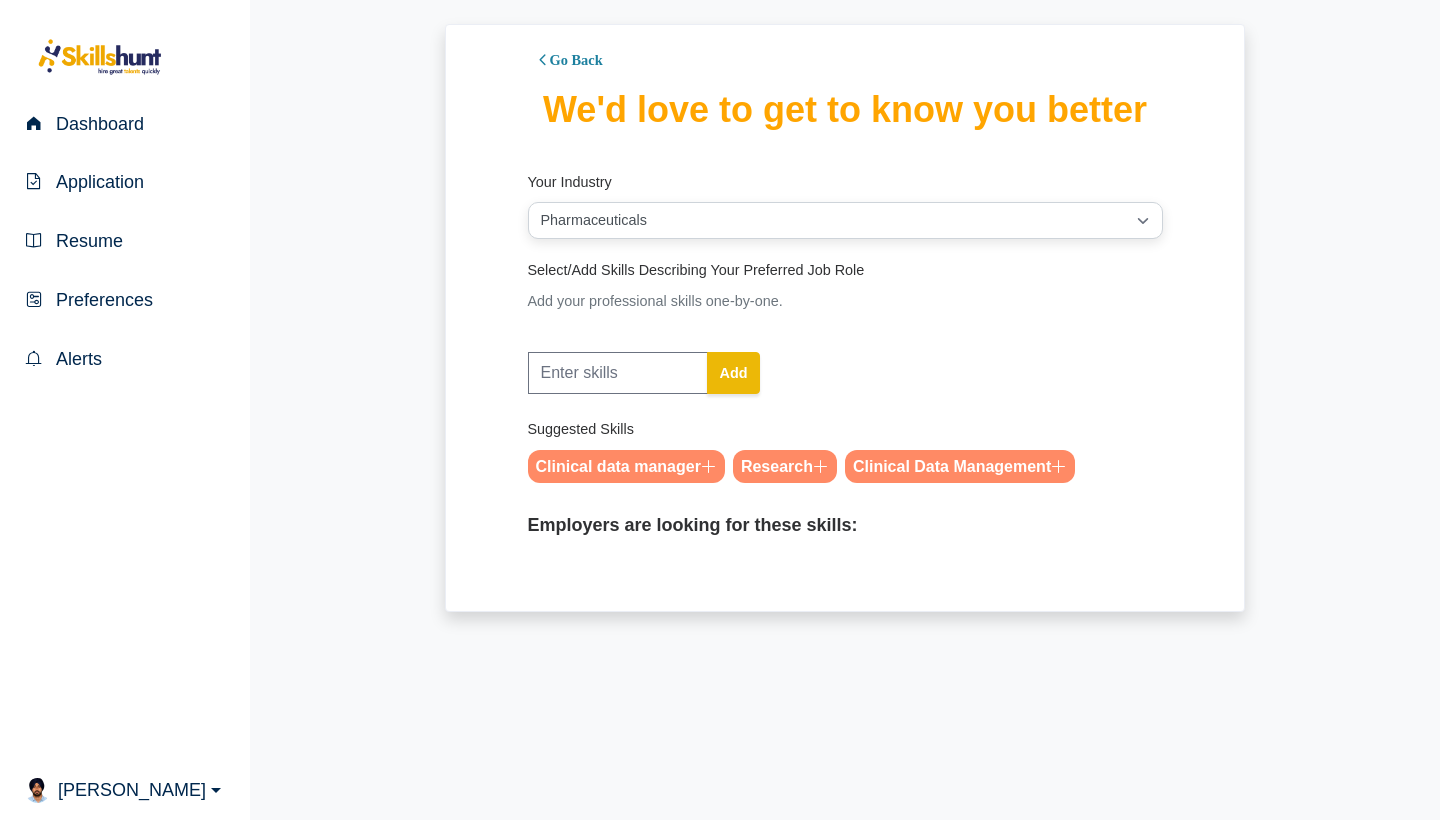 click at bounding box center (821, 466) 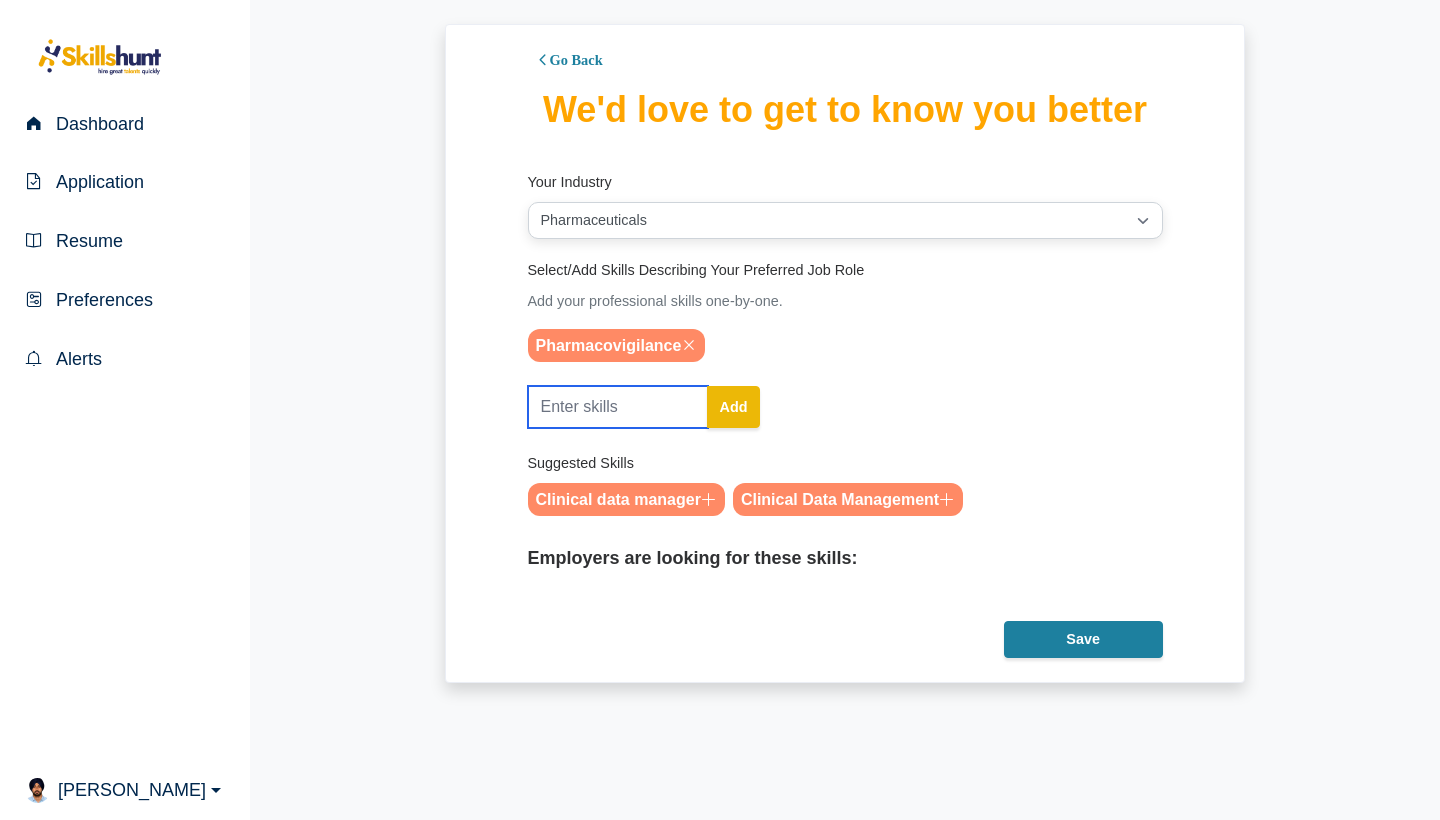 click at bounding box center [618, 407] 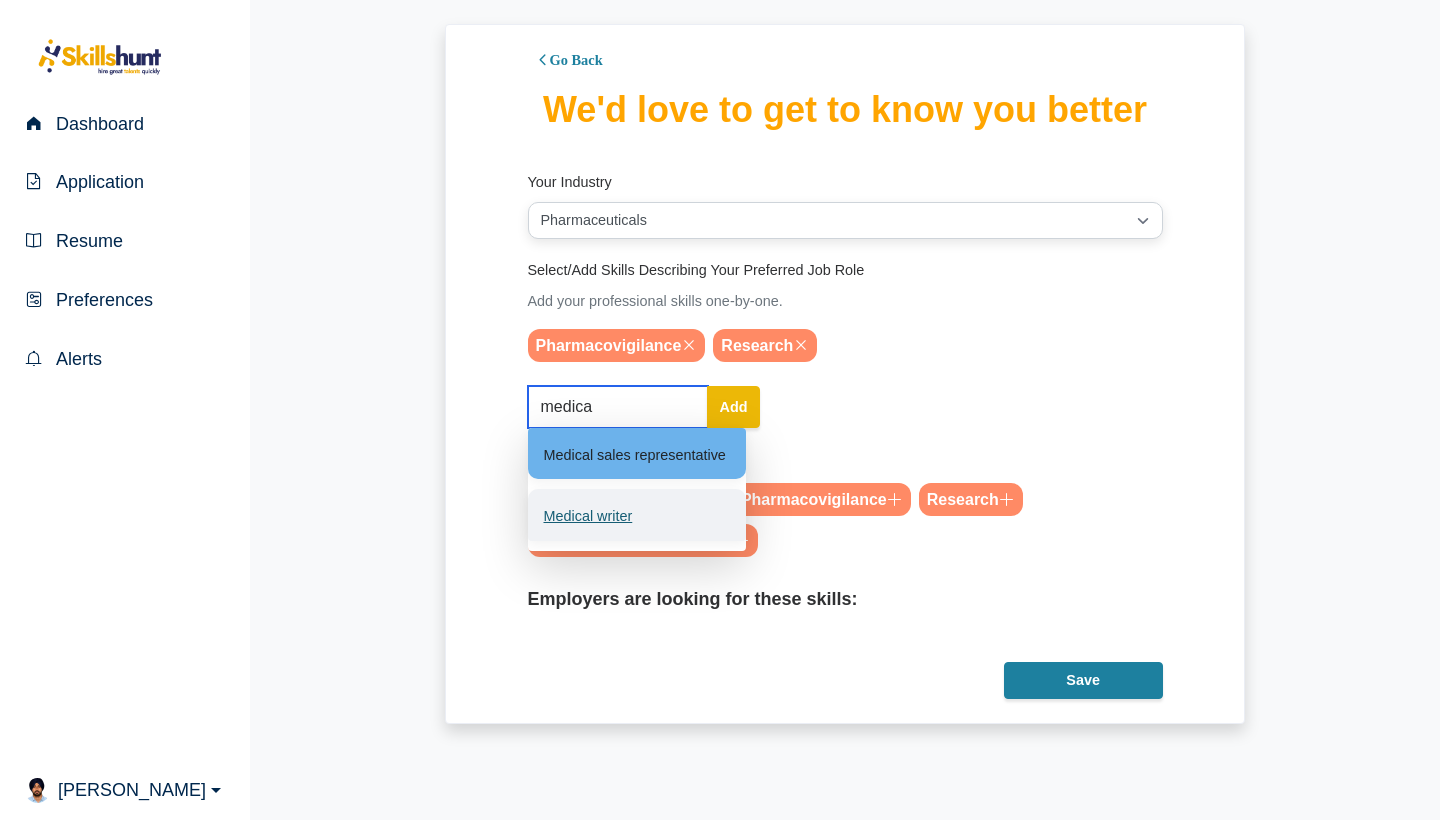 type on "medica" 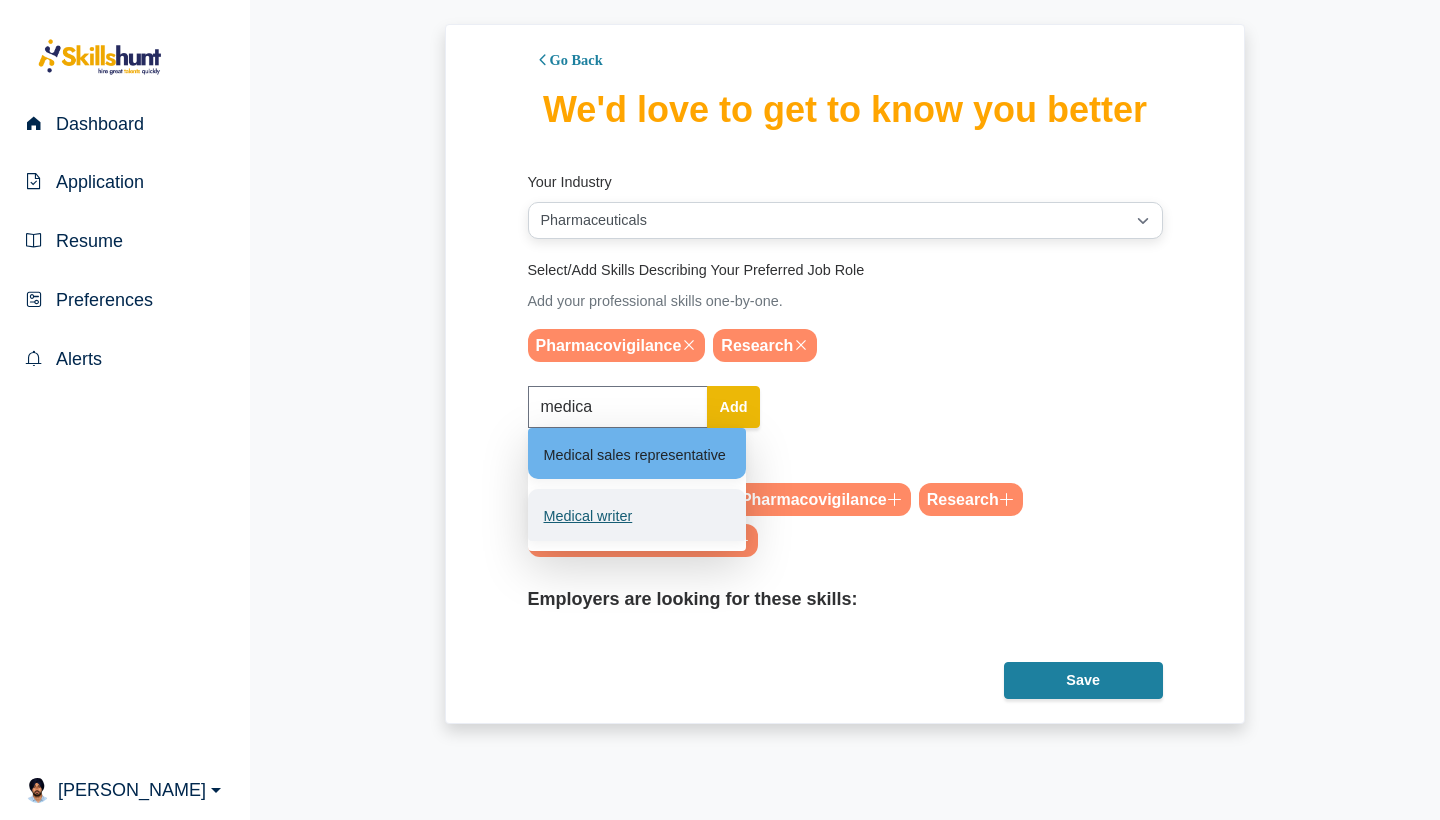 click on "Medical writer" at bounding box center [637, 514] 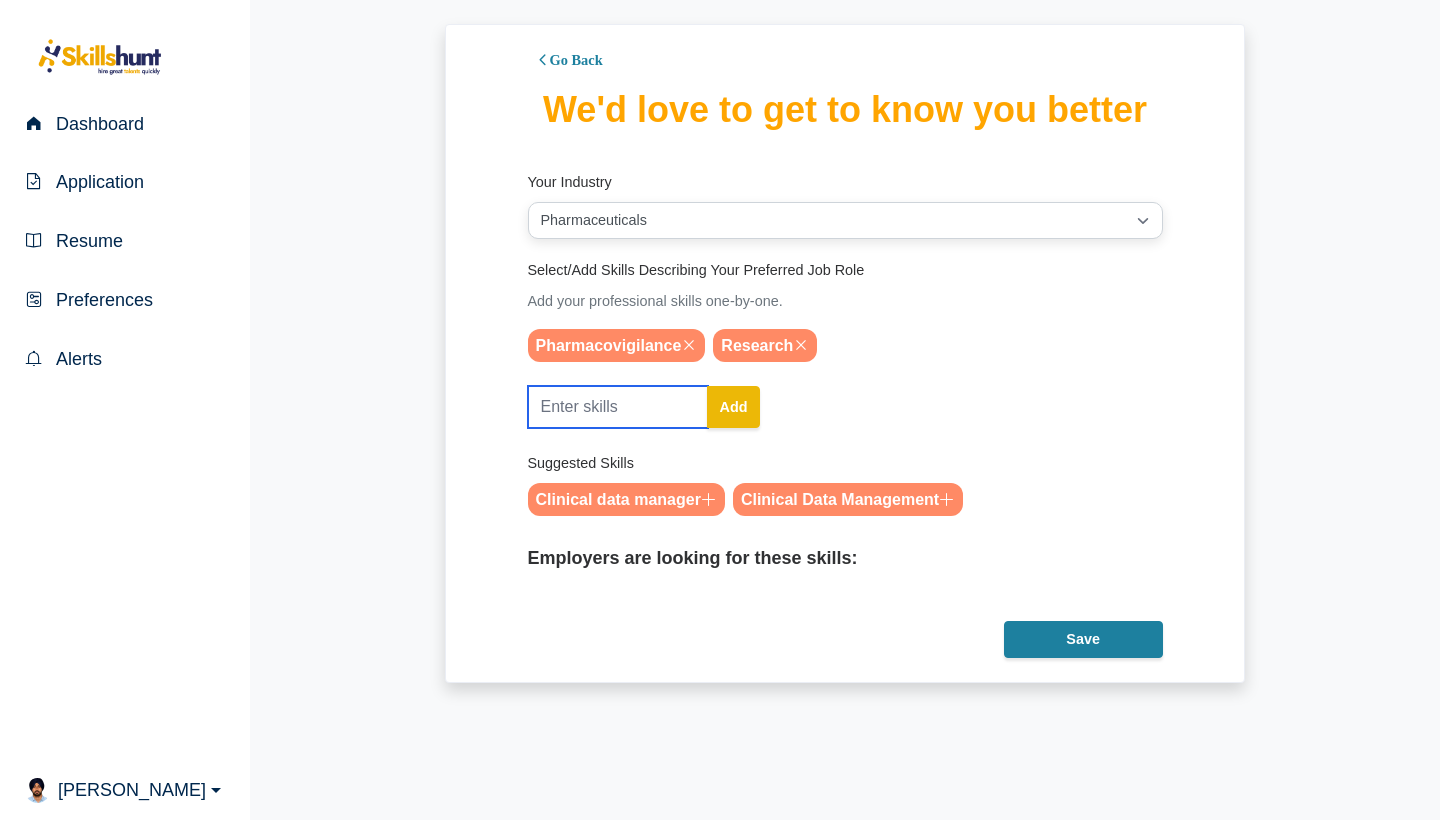 click at bounding box center [618, 407] 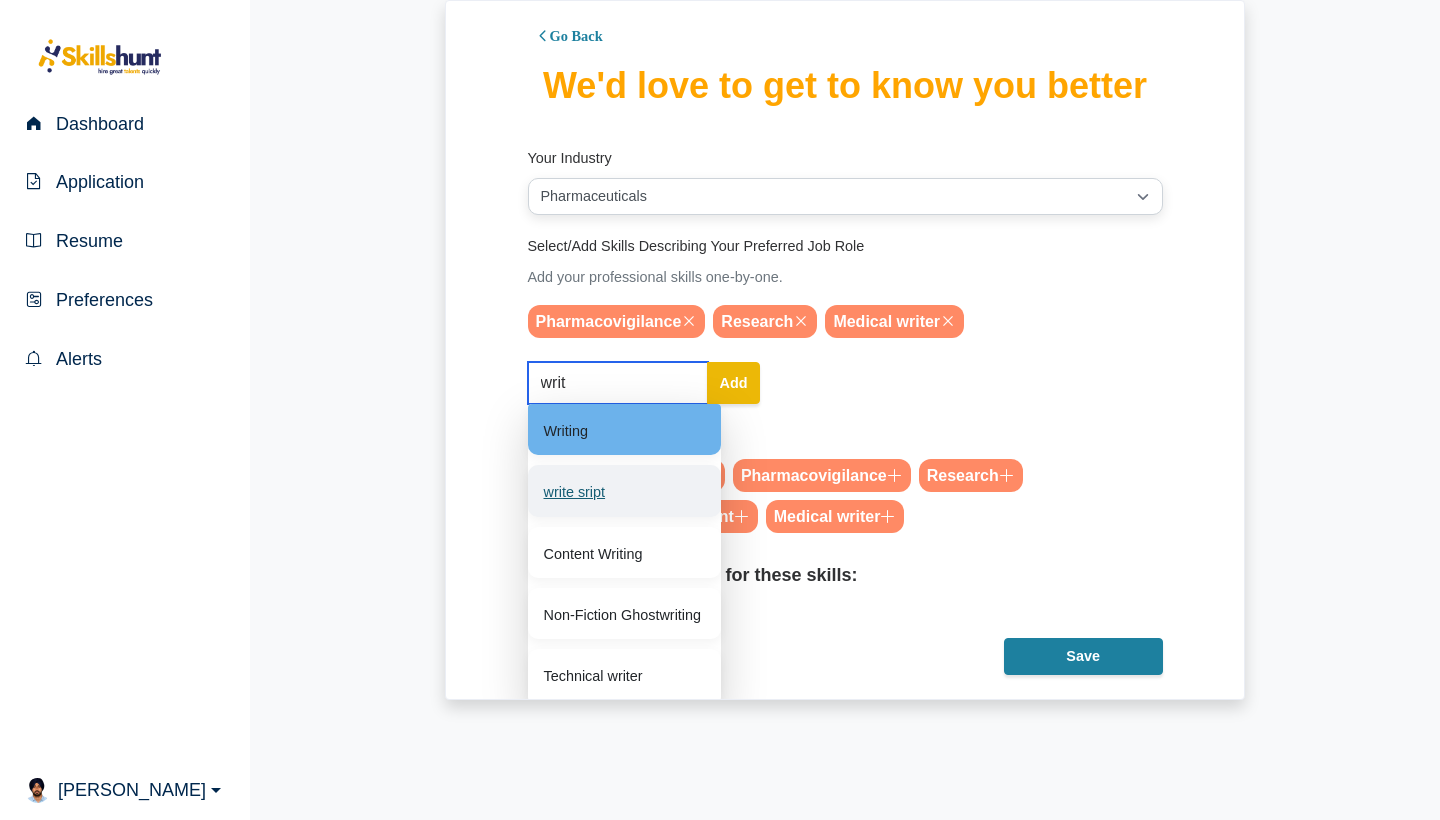 scroll, scrollTop: 23, scrollLeft: 0, axis: vertical 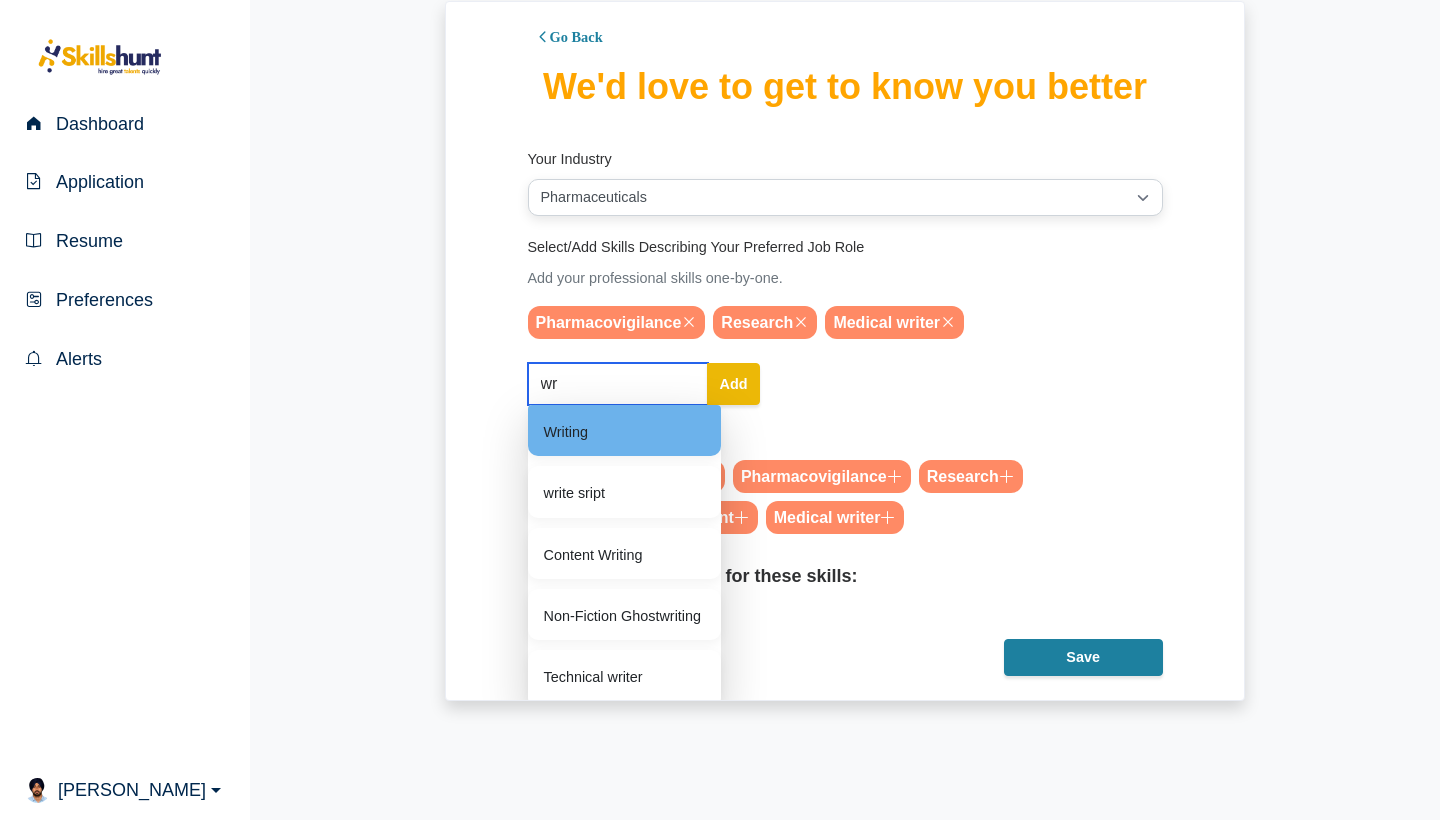 type on "w" 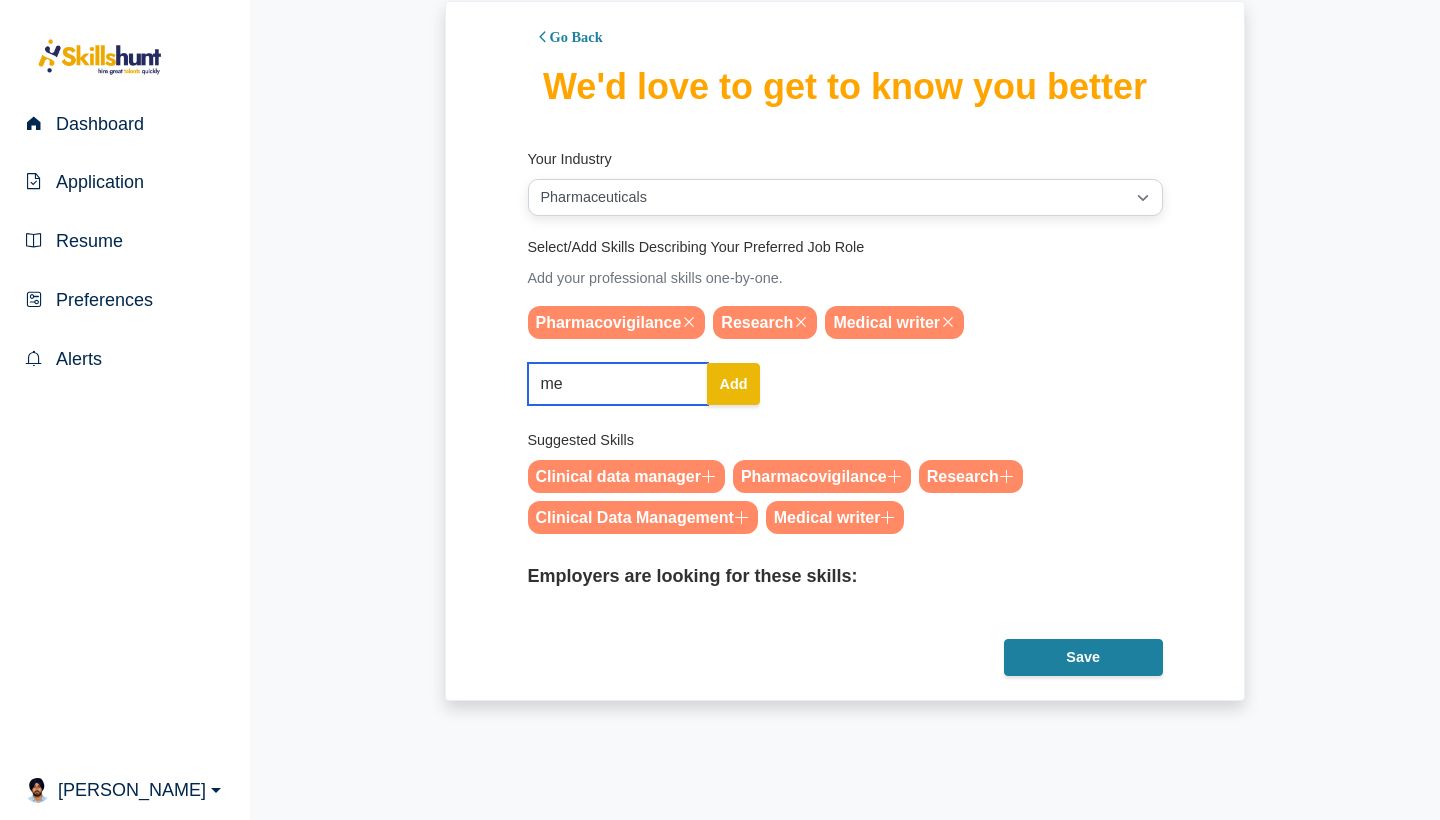 type on "m" 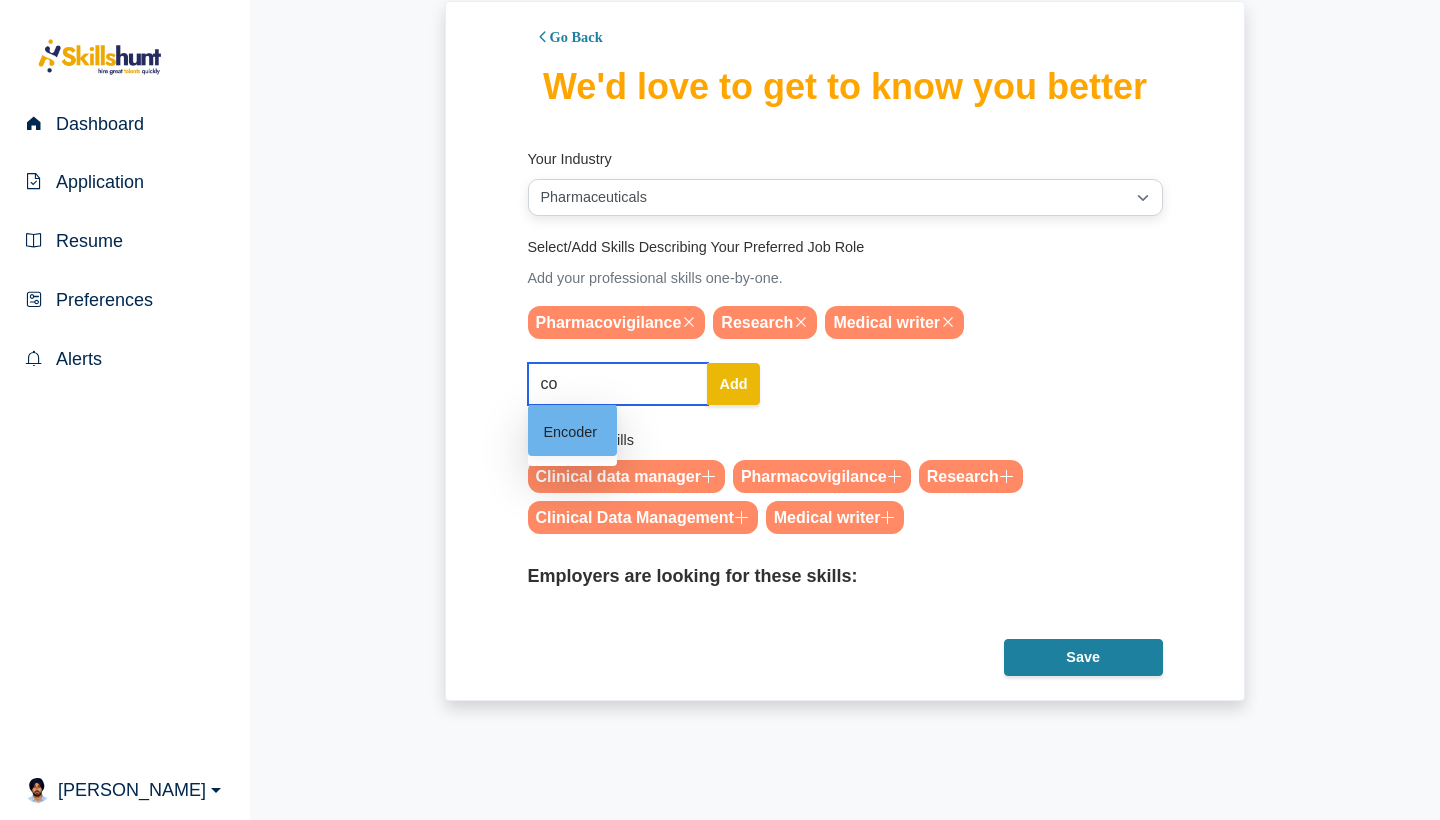 type on "c" 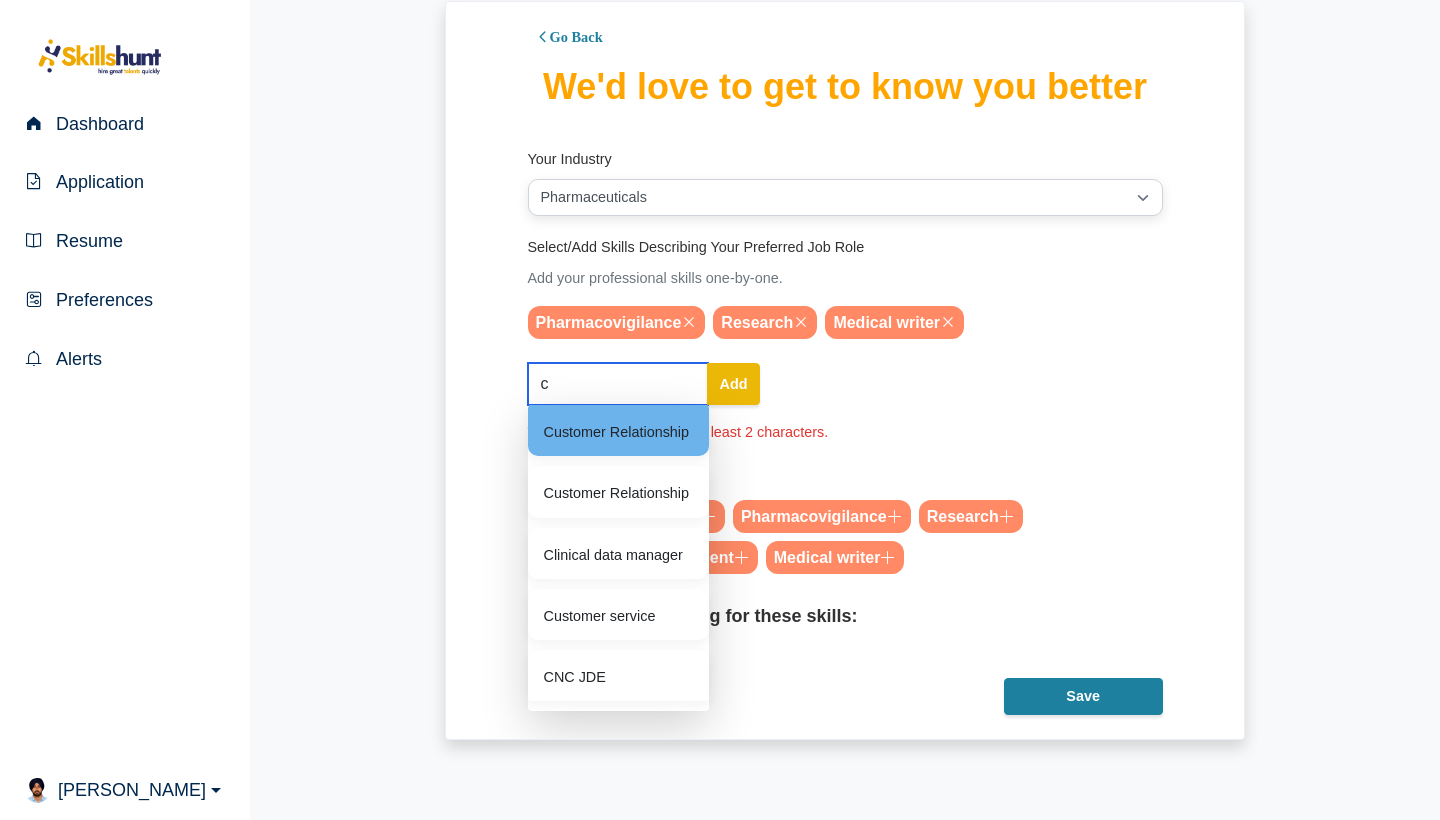 type 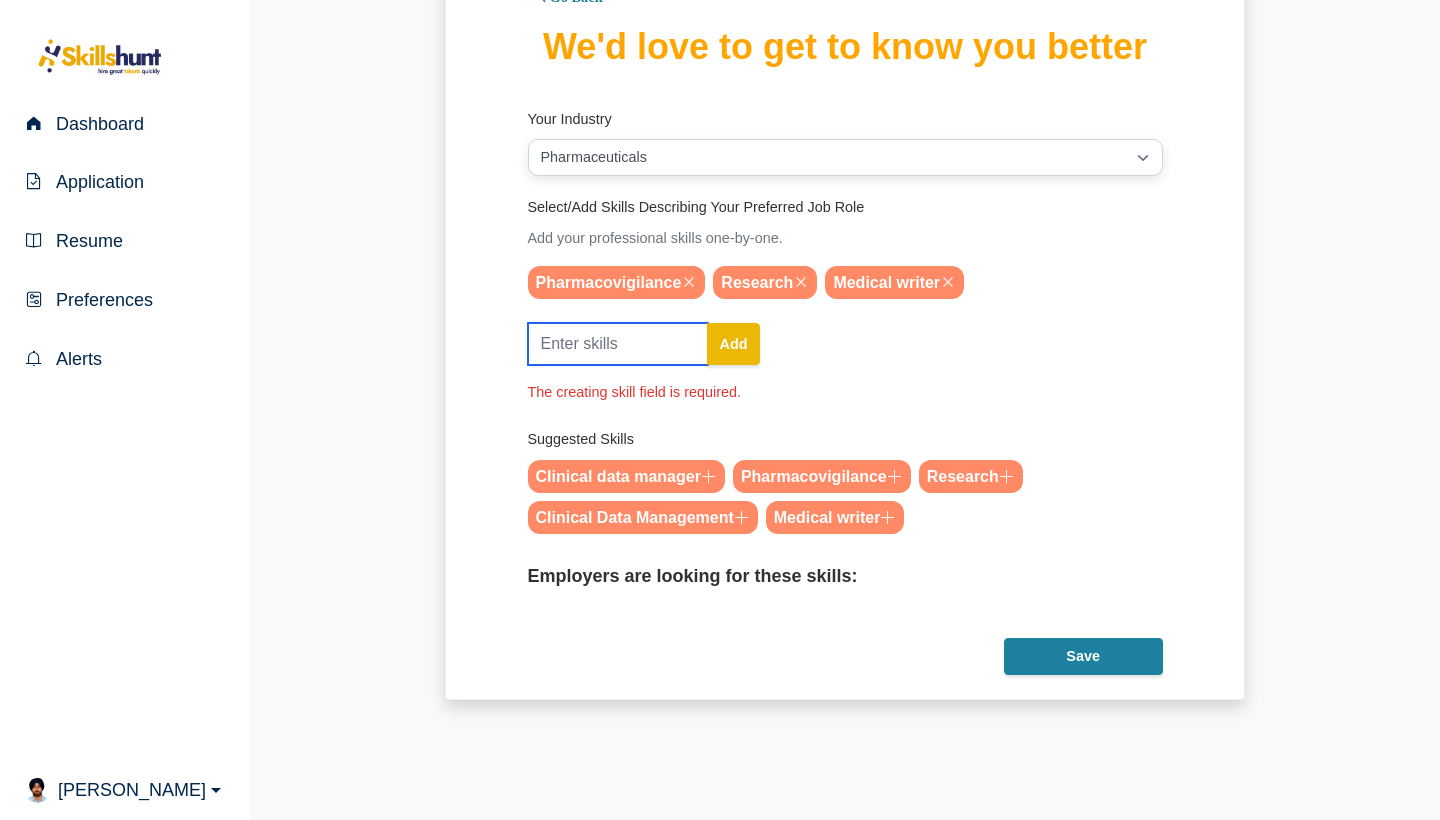 scroll, scrollTop: 62, scrollLeft: 0, axis: vertical 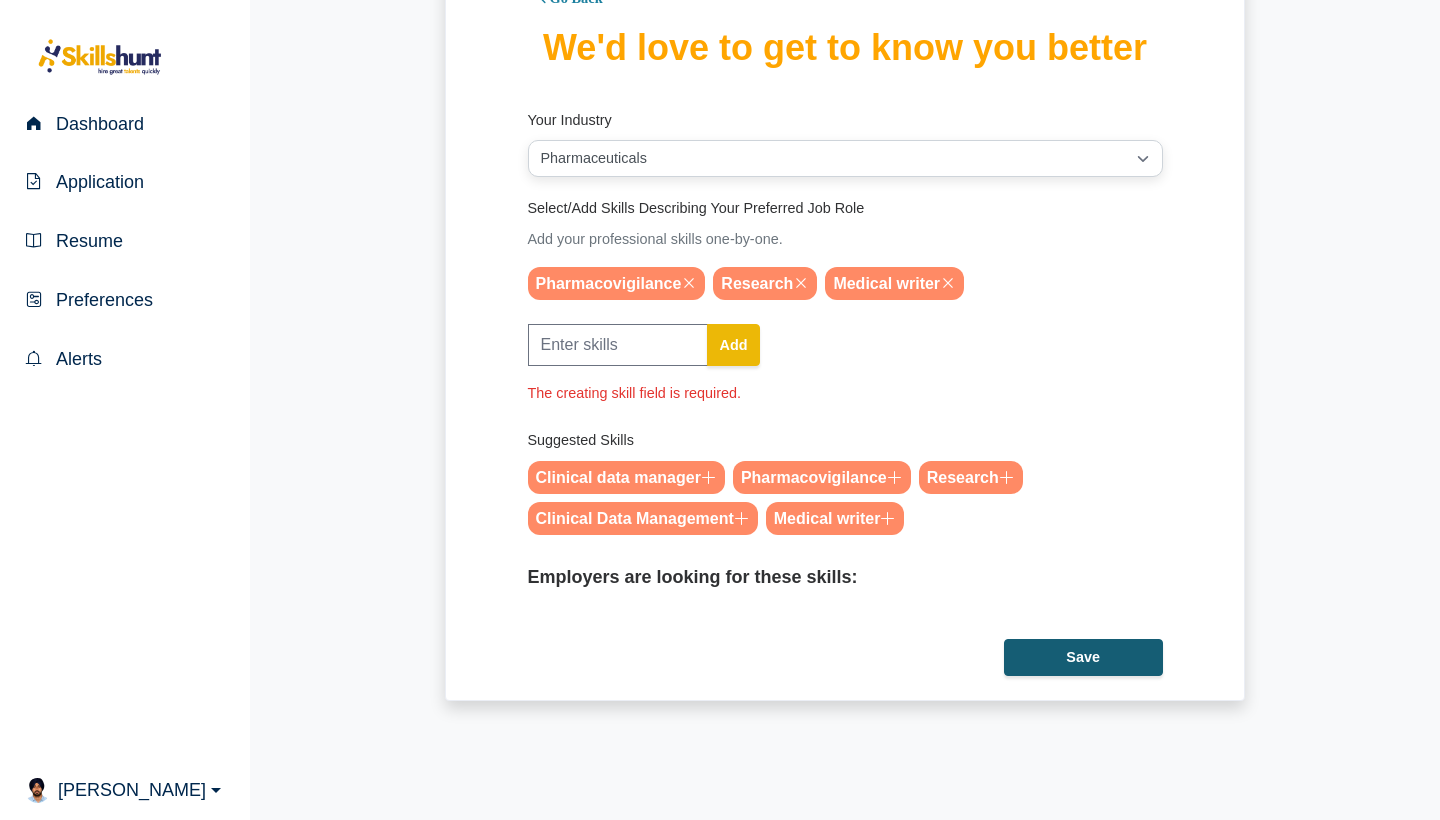click on "Save" at bounding box center [1083, 657] 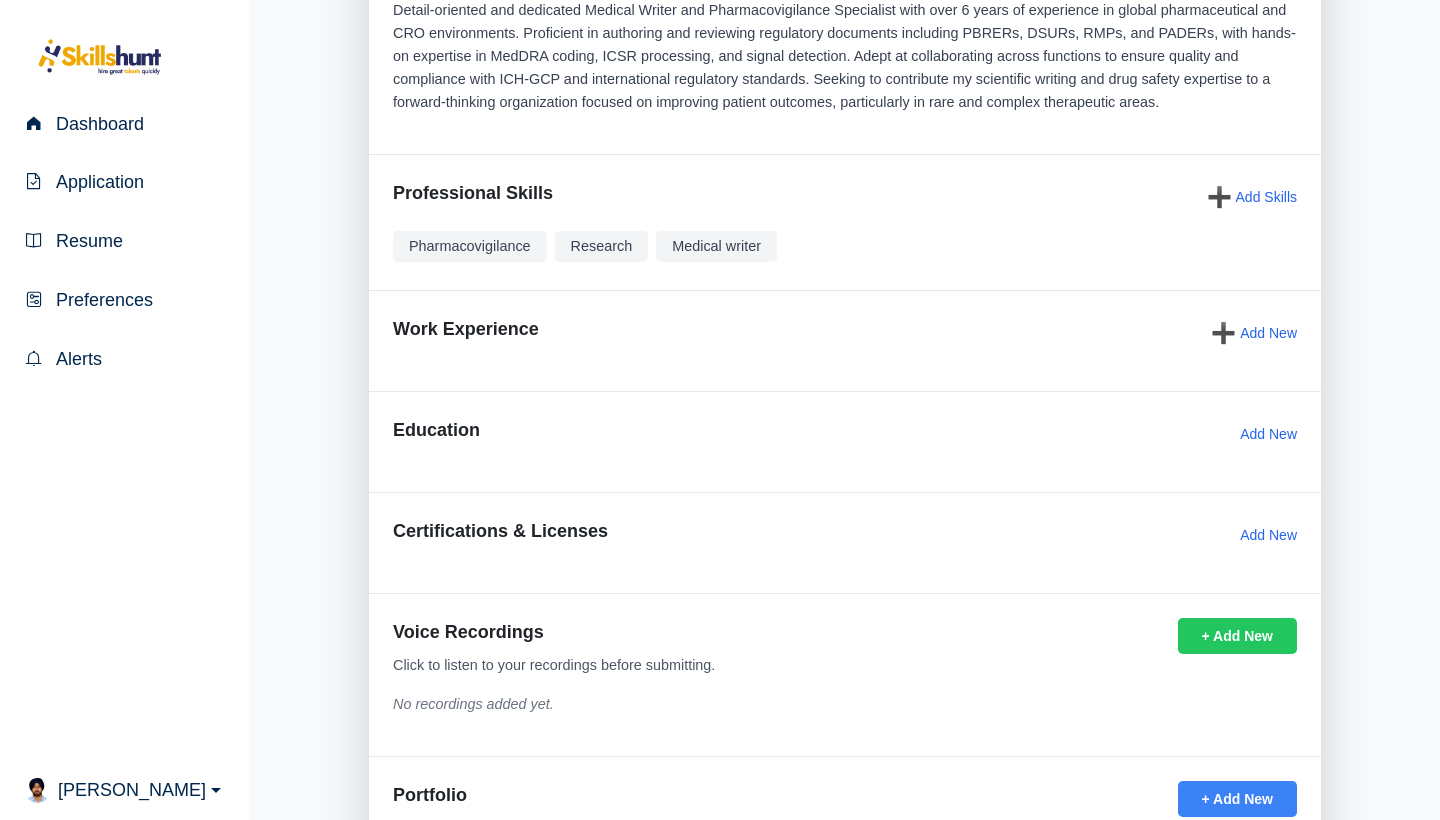 scroll, scrollTop: 285, scrollLeft: 0, axis: vertical 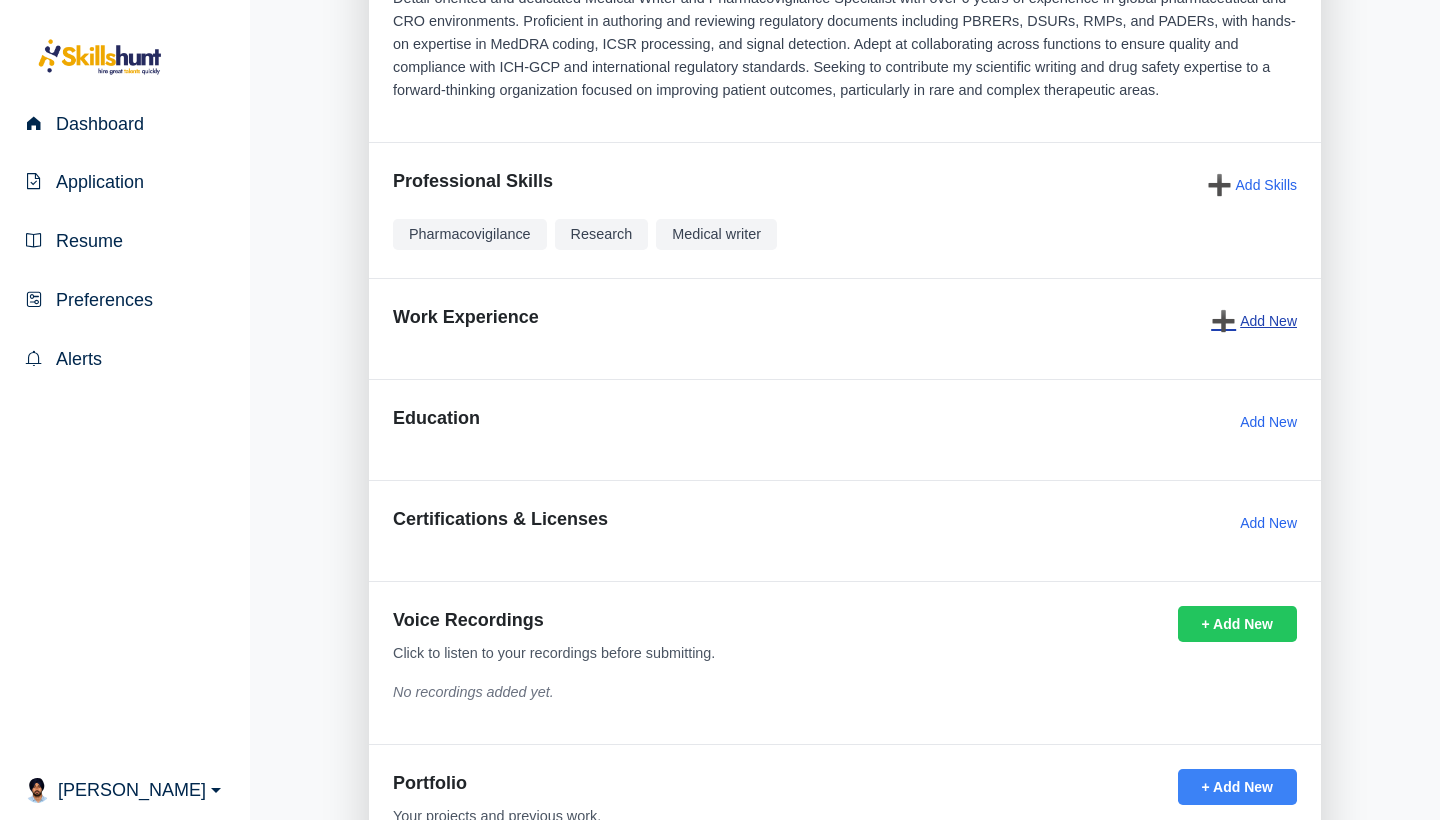 click on "➕" at bounding box center [1223, 321] 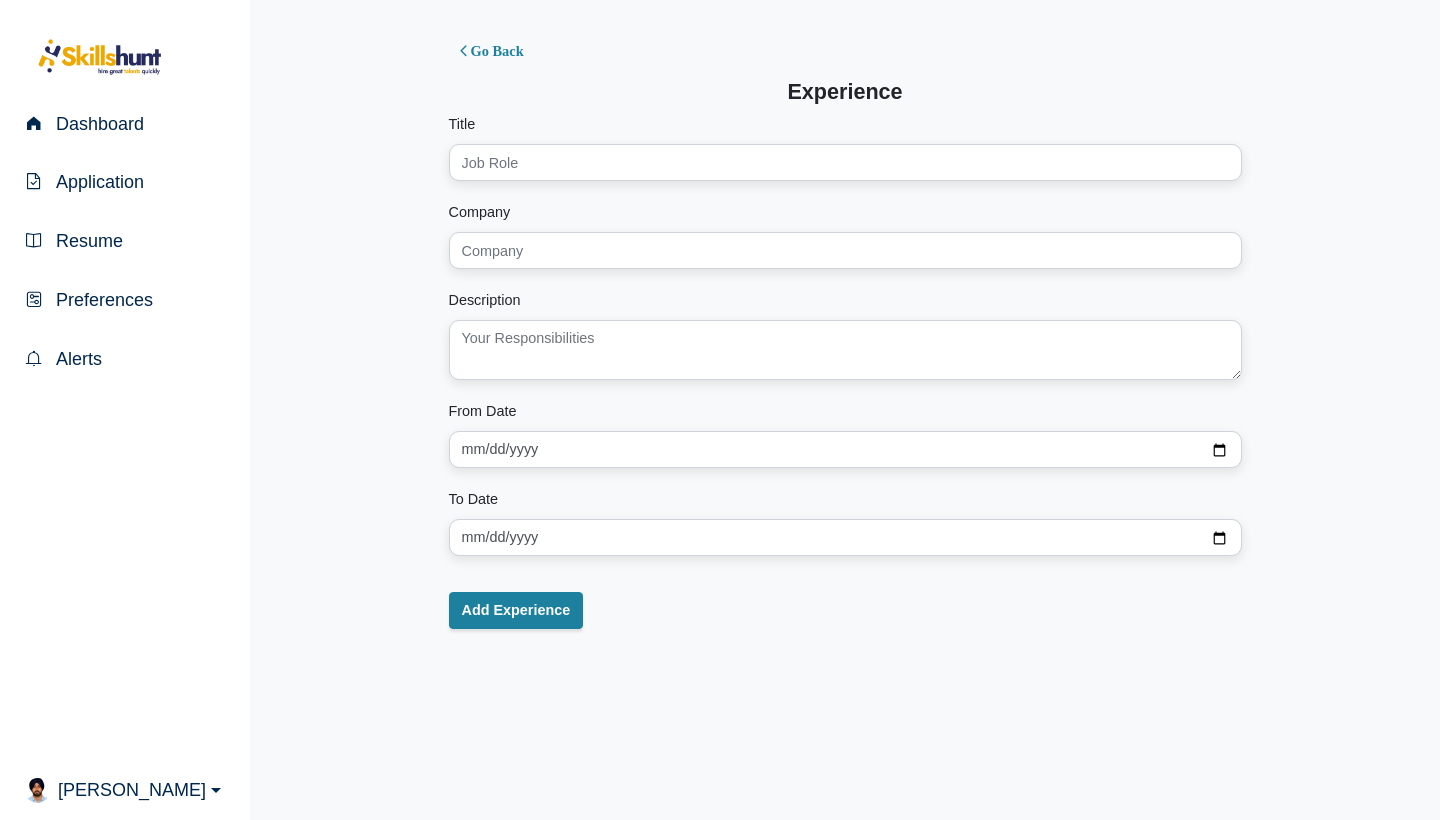 scroll, scrollTop: 0, scrollLeft: 0, axis: both 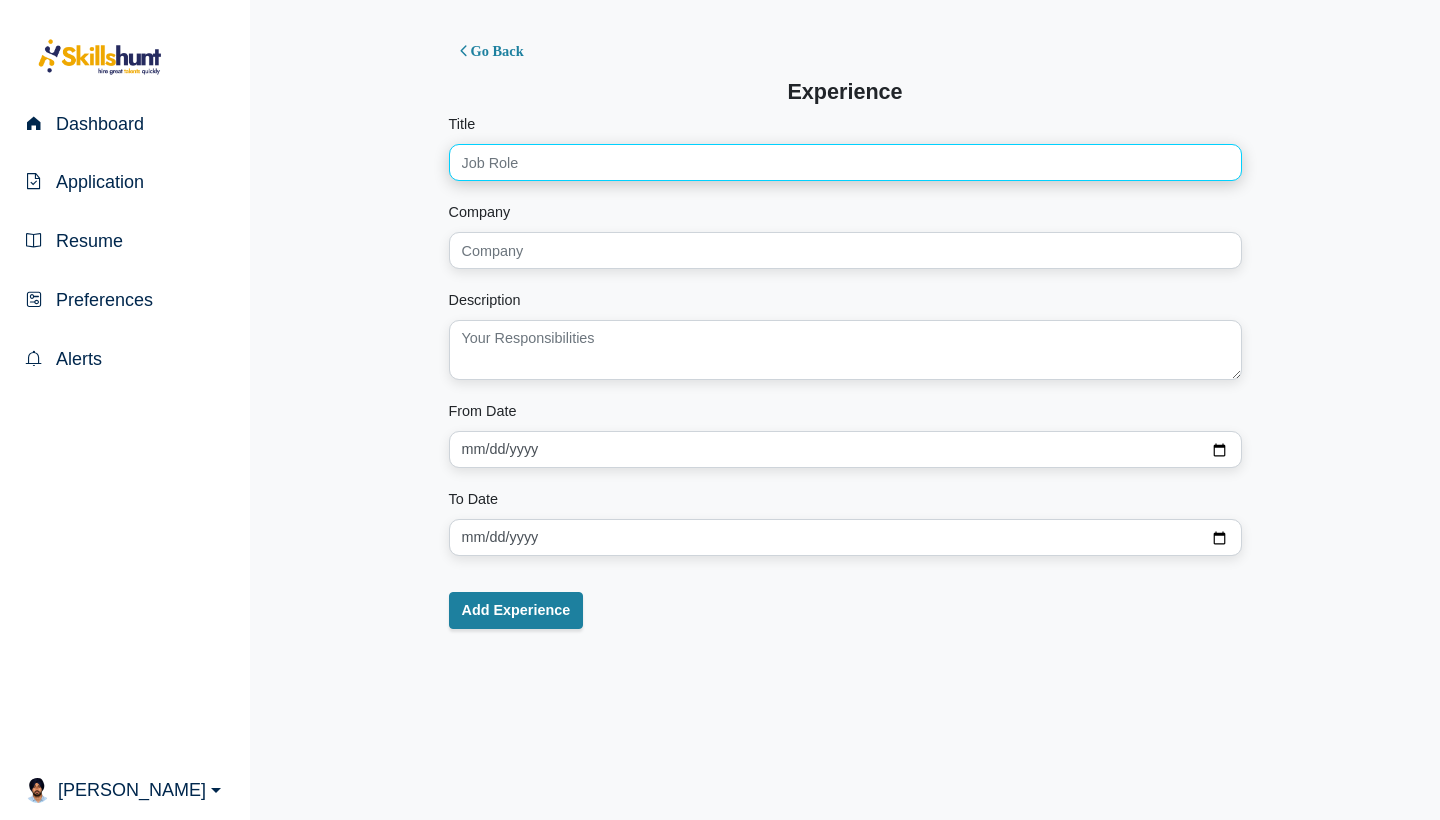 click on "Title" at bounding box center (845, 162) 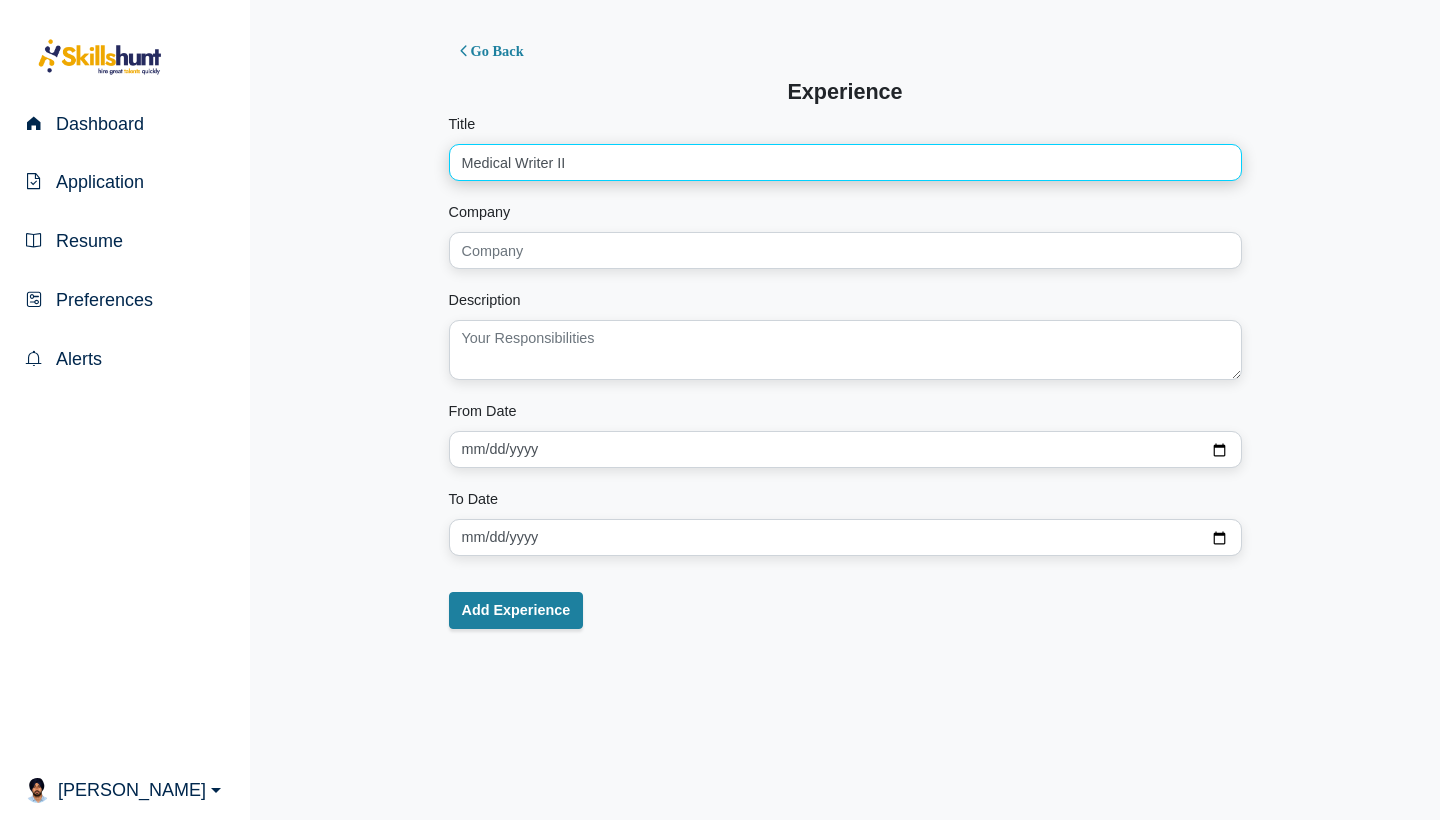 type on "Medical Writer II" 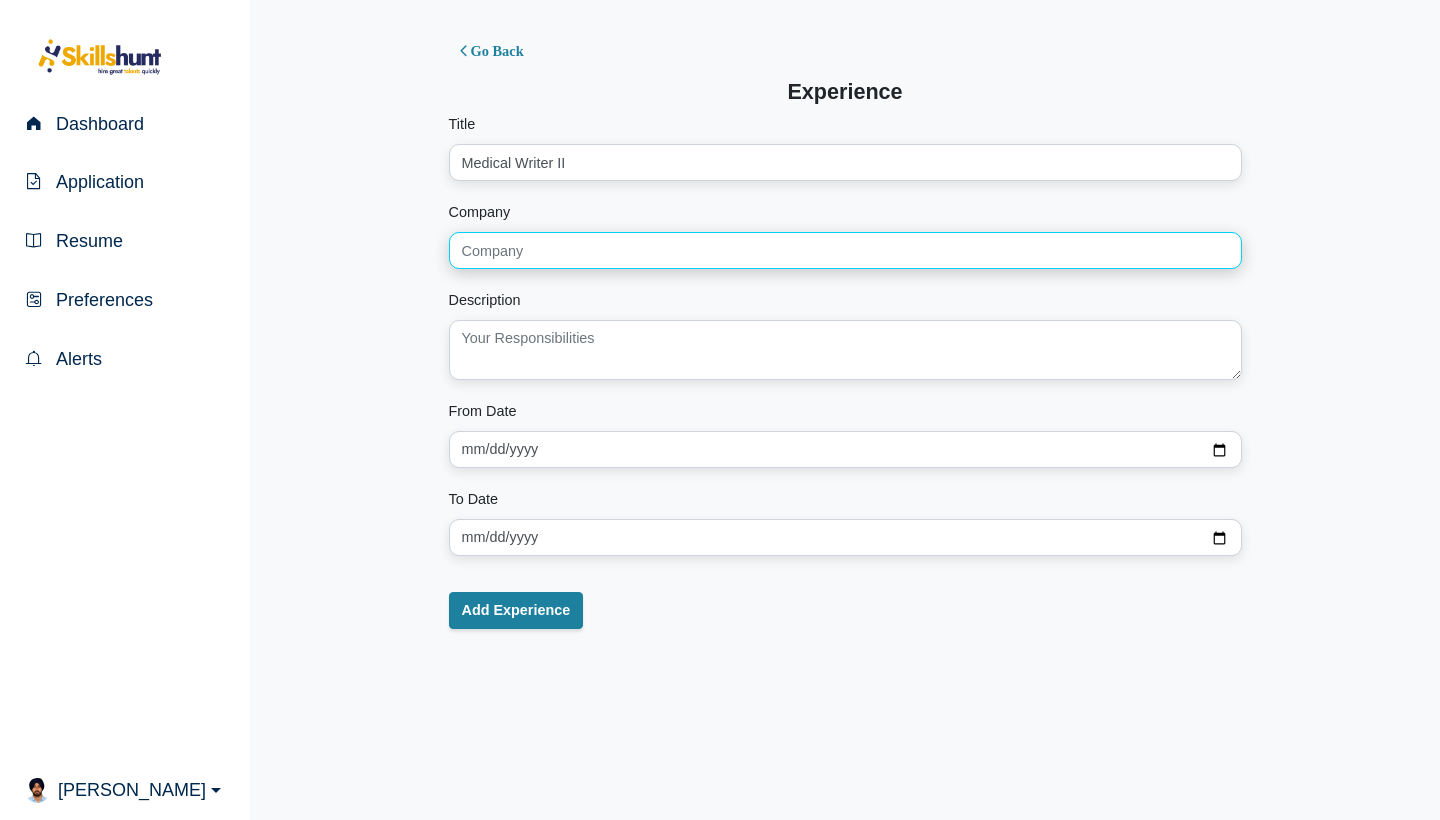 click on "Company" at bounding box center (845, 250) 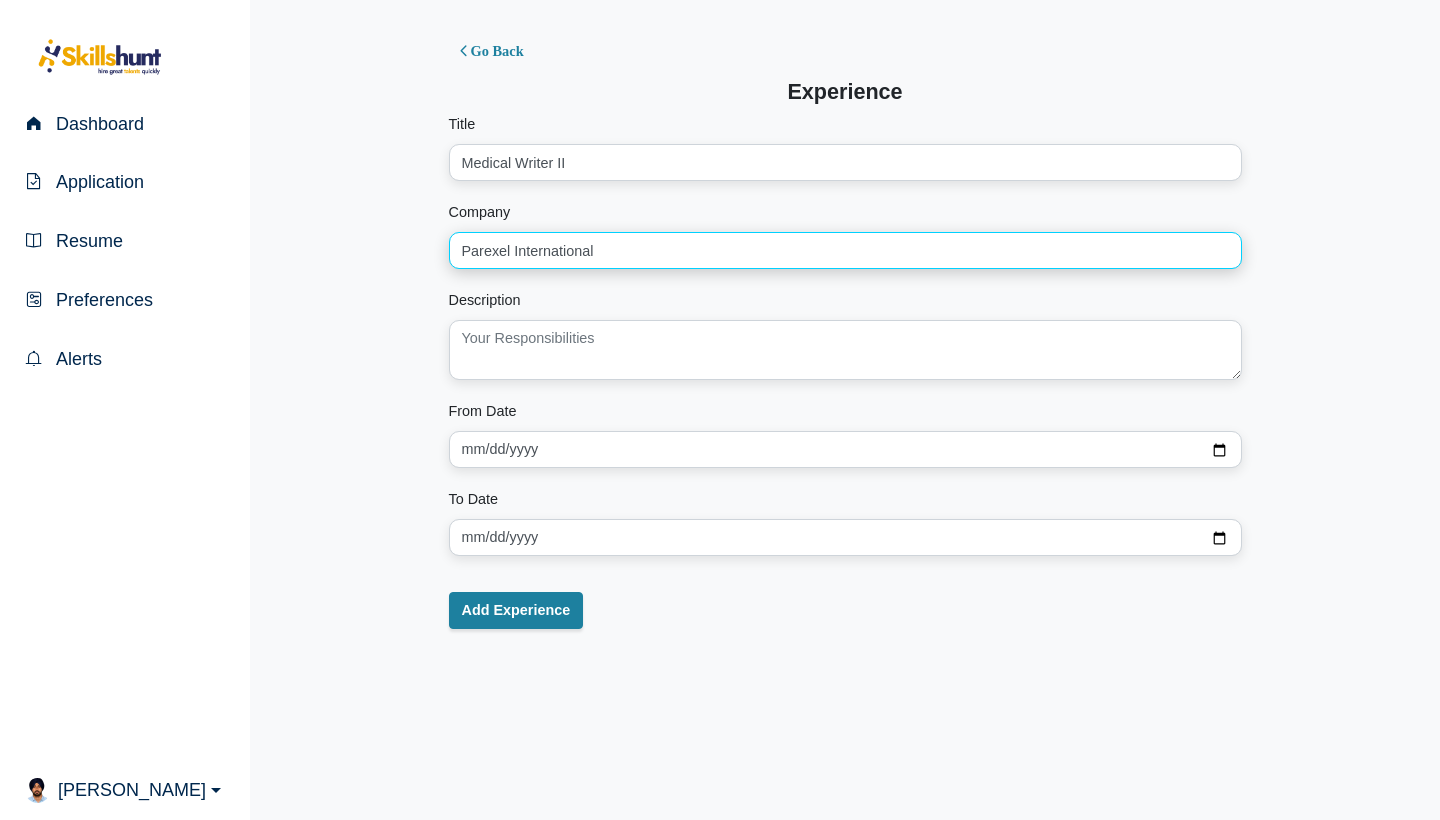 type on "Parexel International" 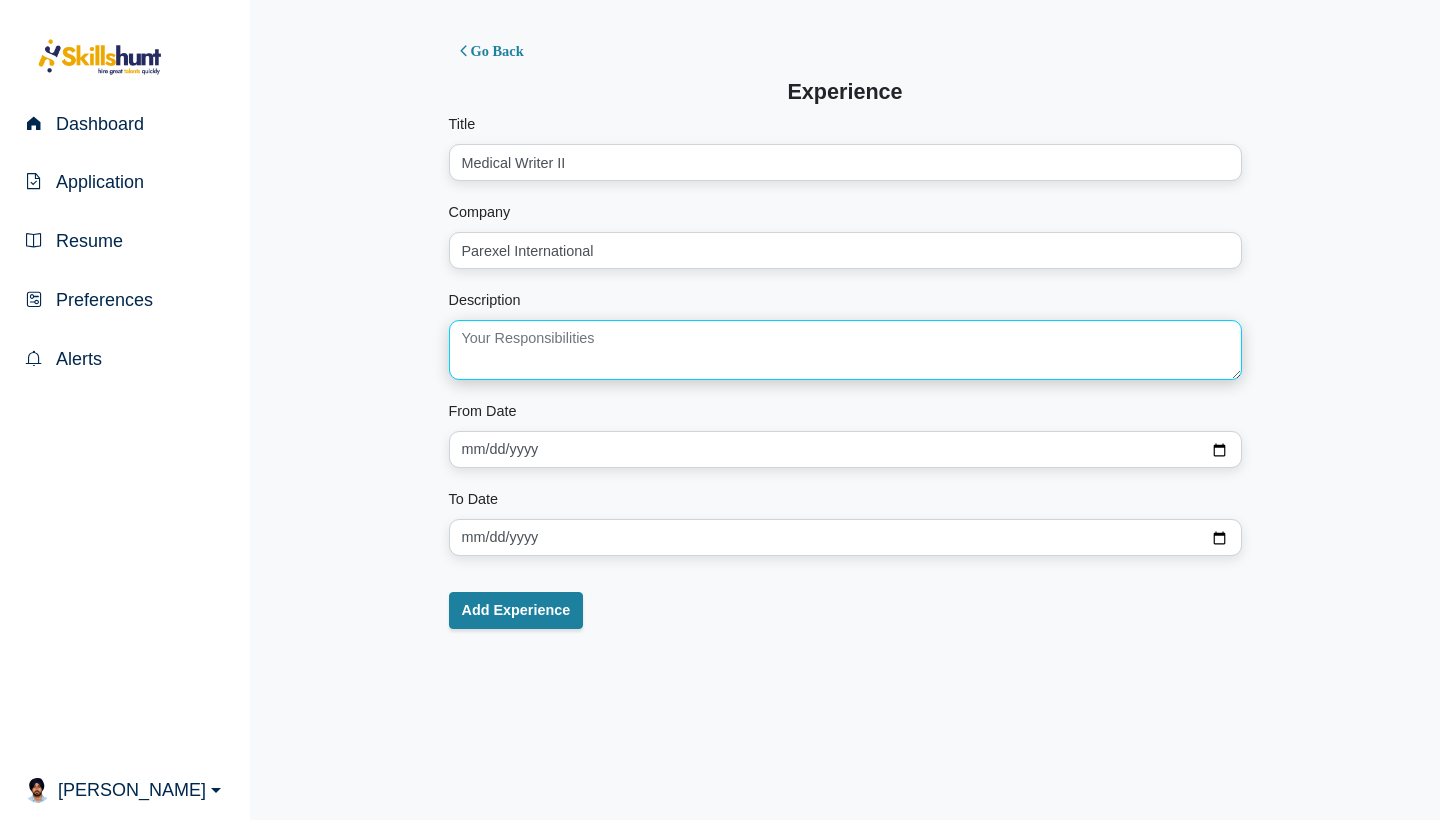 click at bounding box center [845, 350] 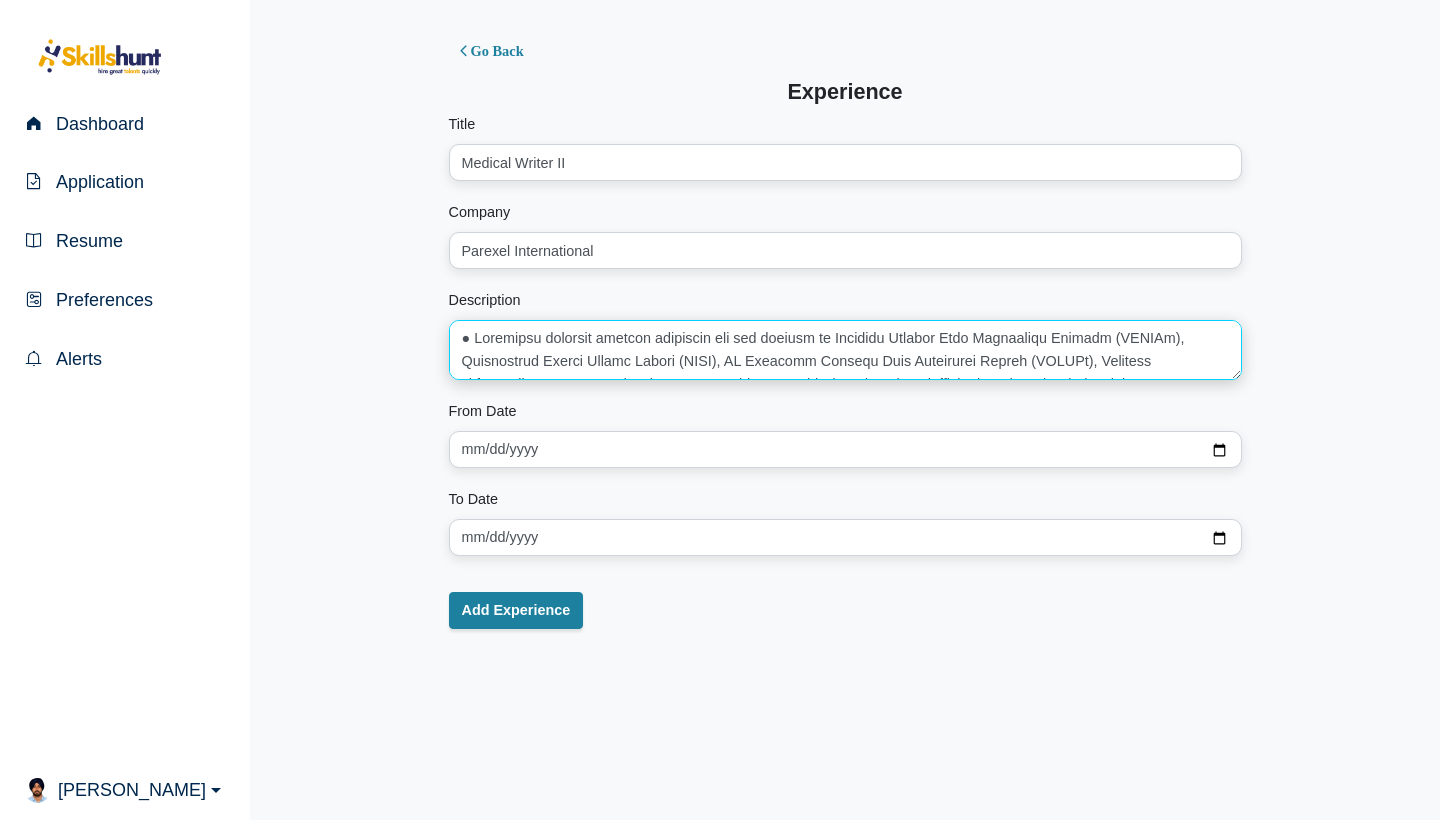 scroll, scrollTop: 0, scrollLeft: 0, axis: both 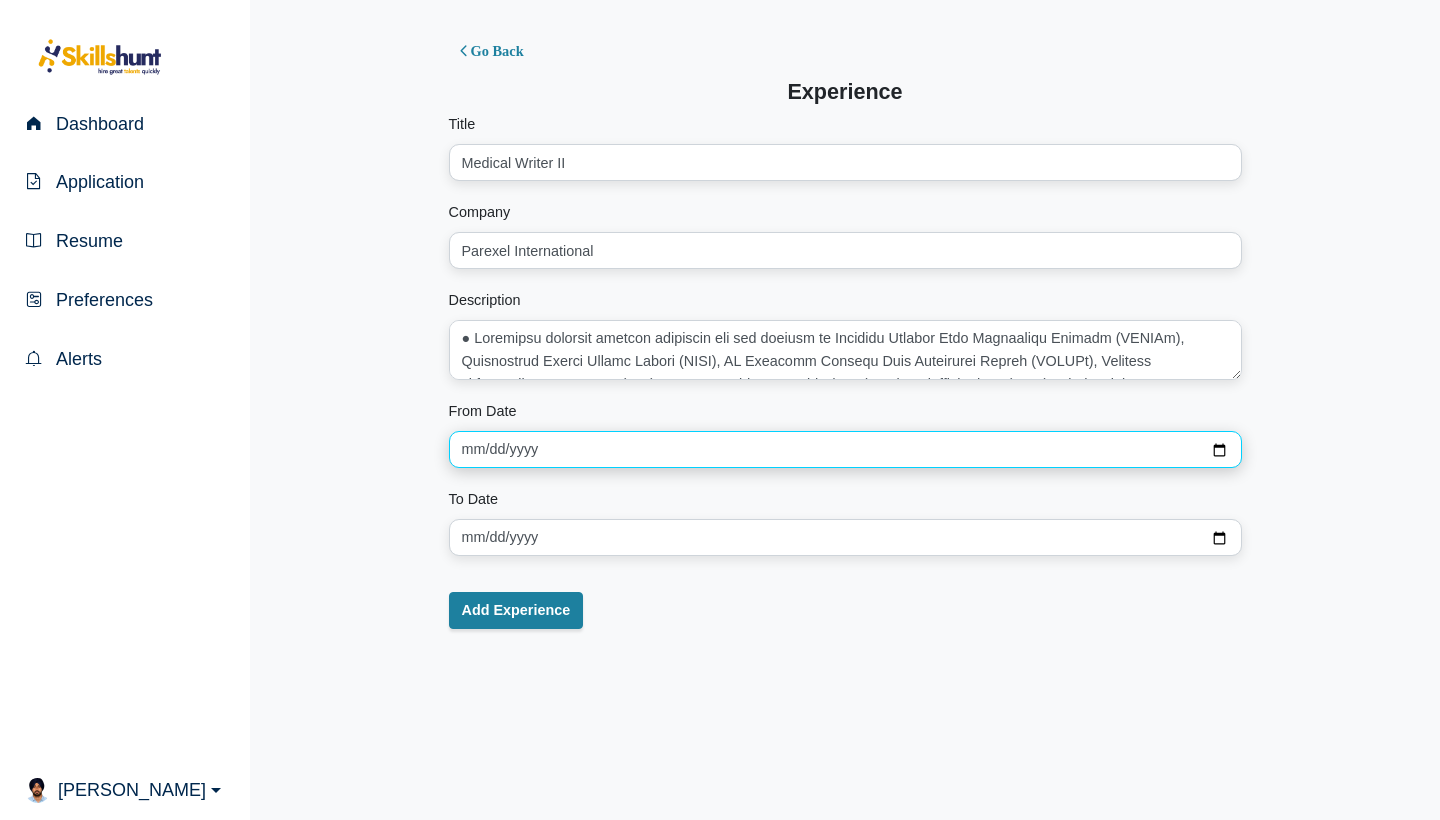 click at bounding box center (845, 449) 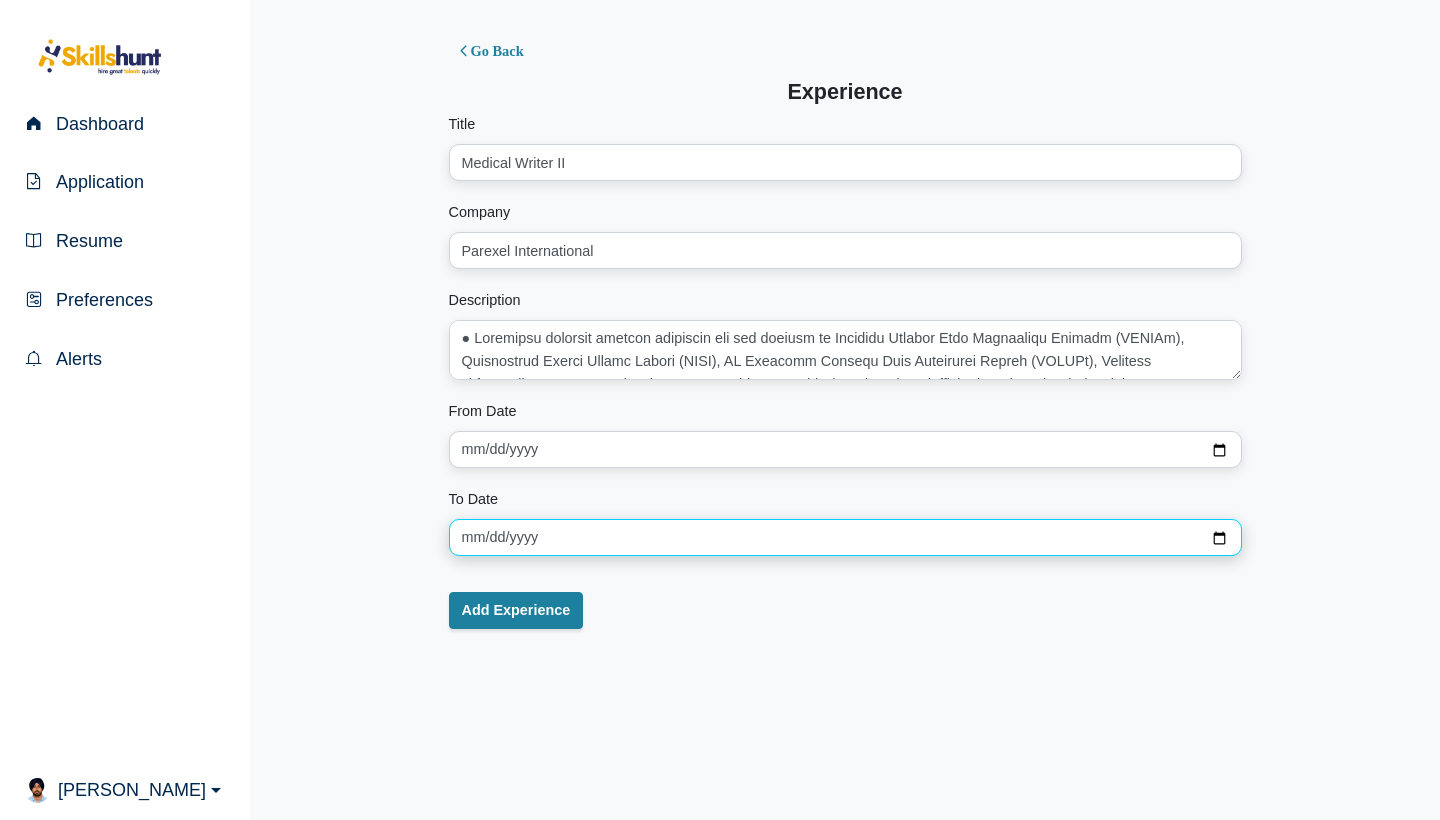click at bounding box center (845, 537) 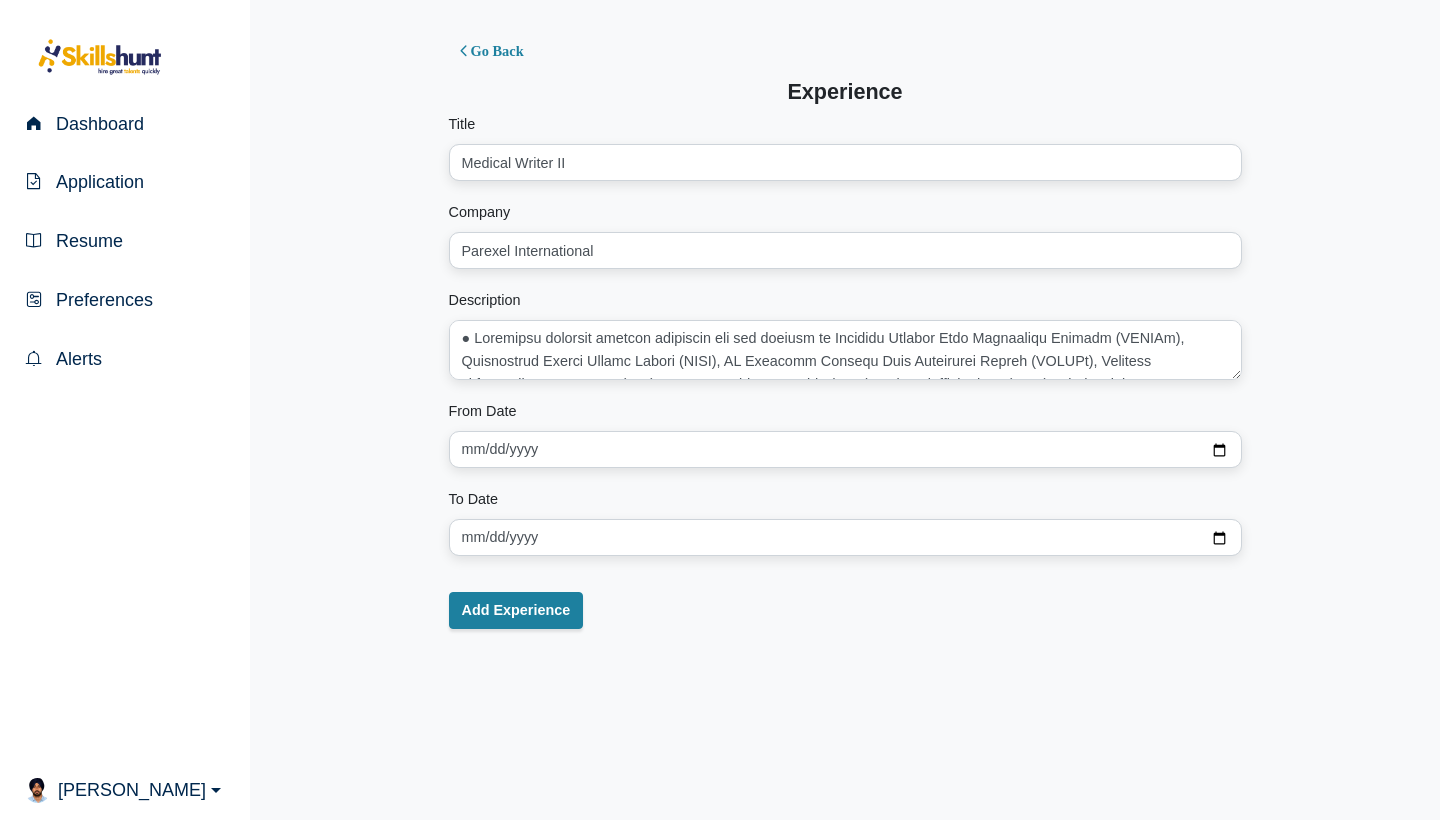 click on "Title
Medical Writer II
Company
Parexel International
Description
From Date
2024-07-15
To Date
2025-06-04
Add Experience" at bounding box center (845, 371) 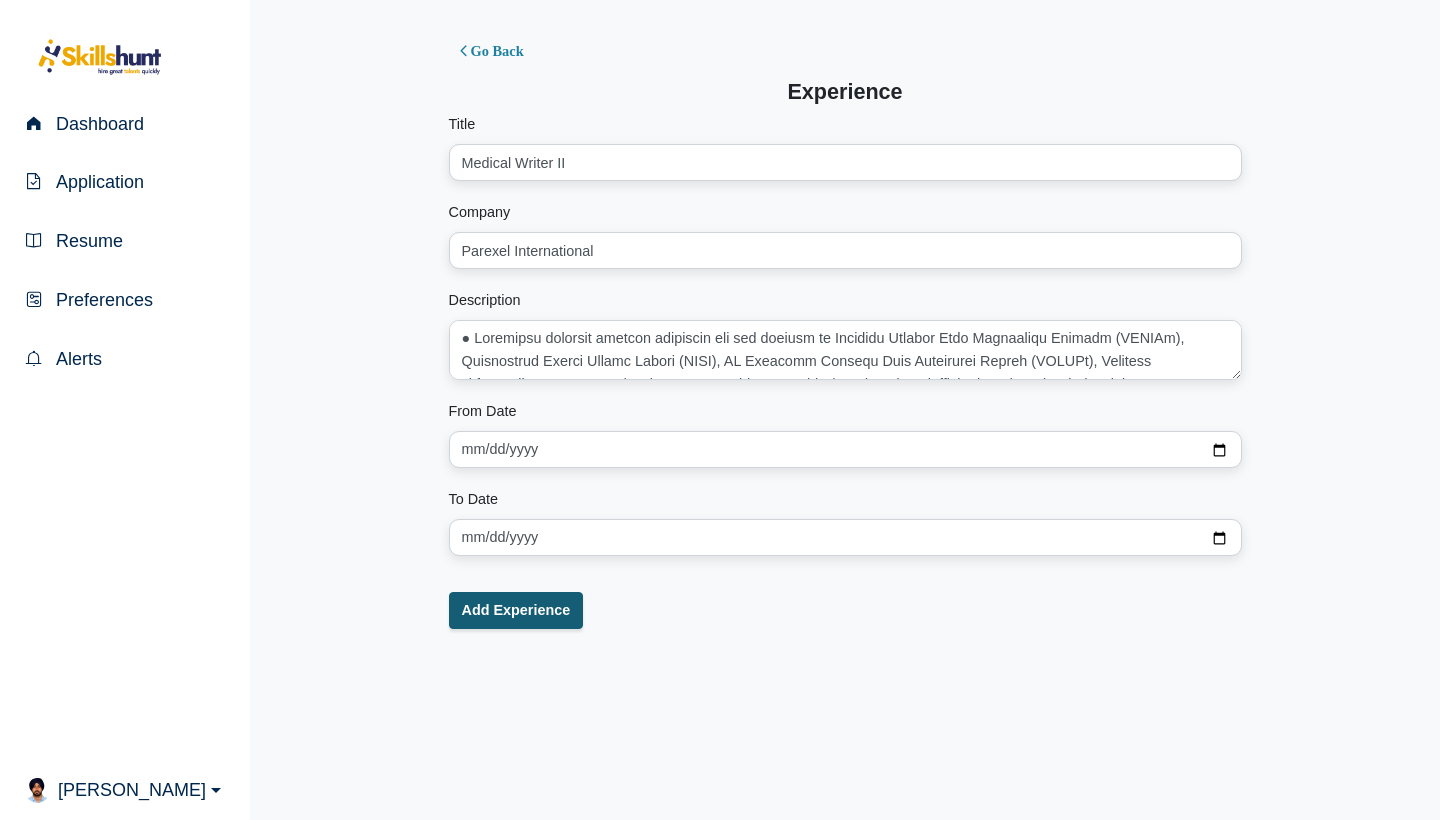 click on "Add Experience" at bounding box center (516, 610) 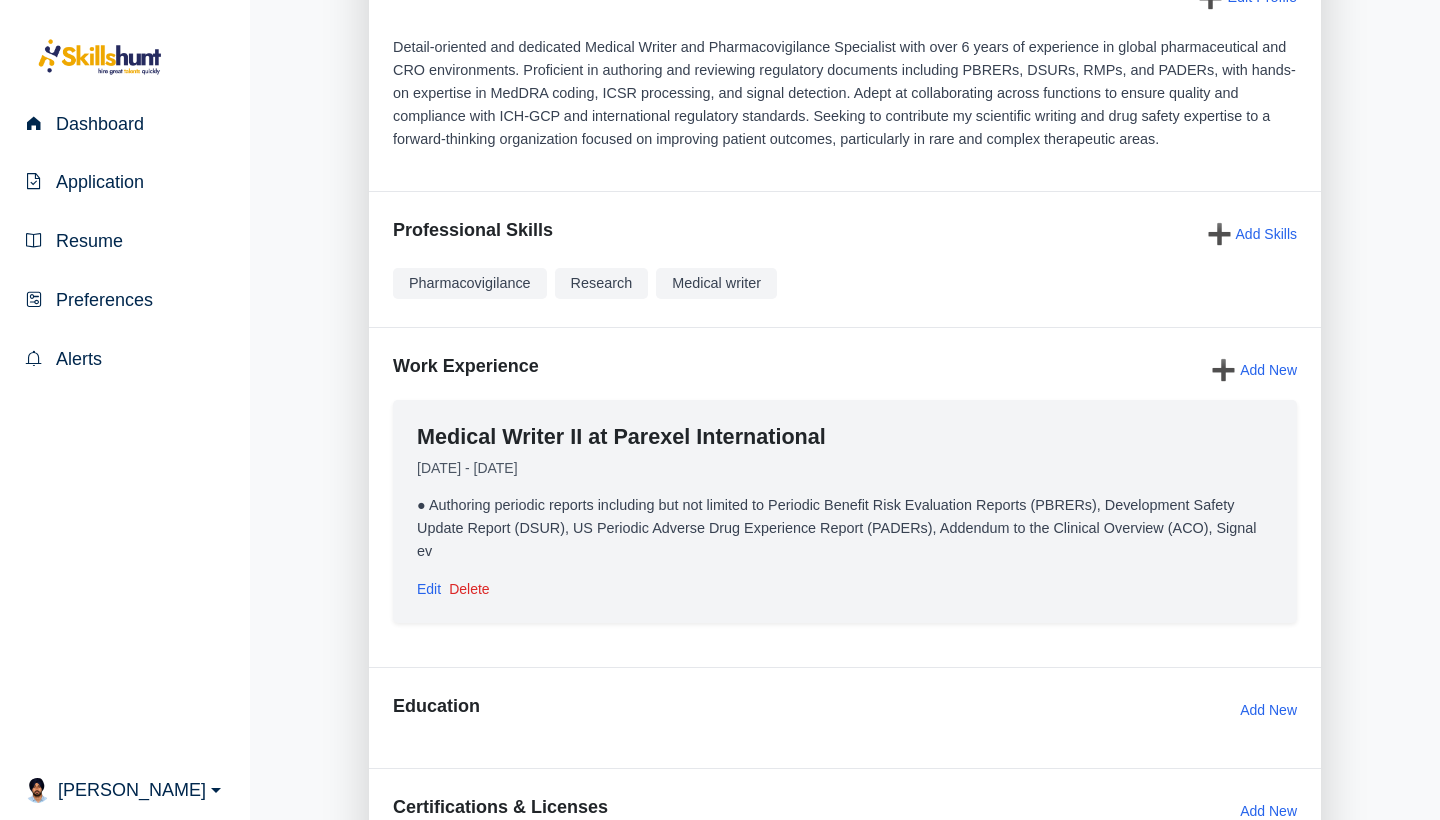 scroll, scrollTop: 236, scrollLeft: 0, axis: vertical 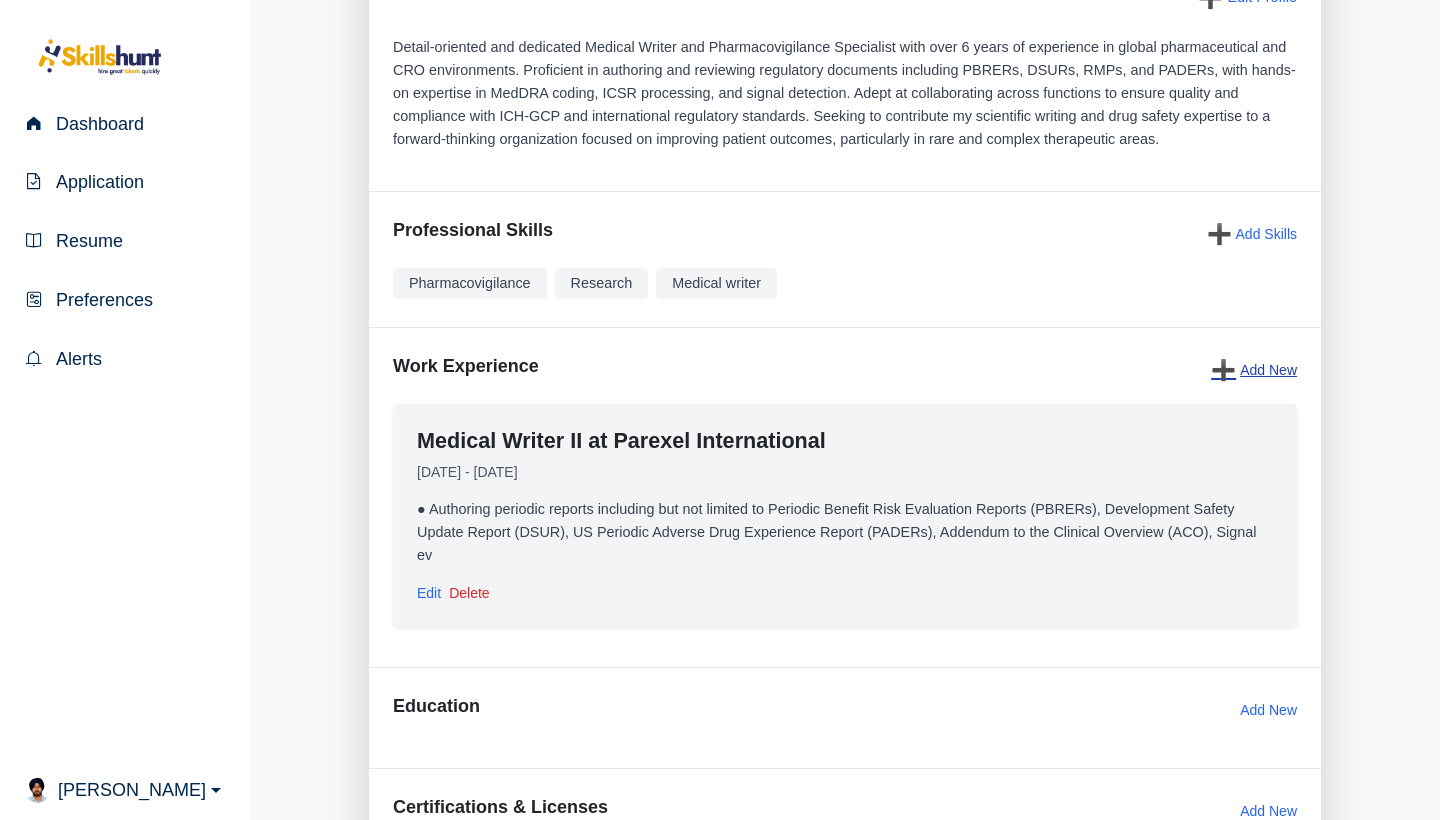 click on "➕" at bounding box center [1223, 370] 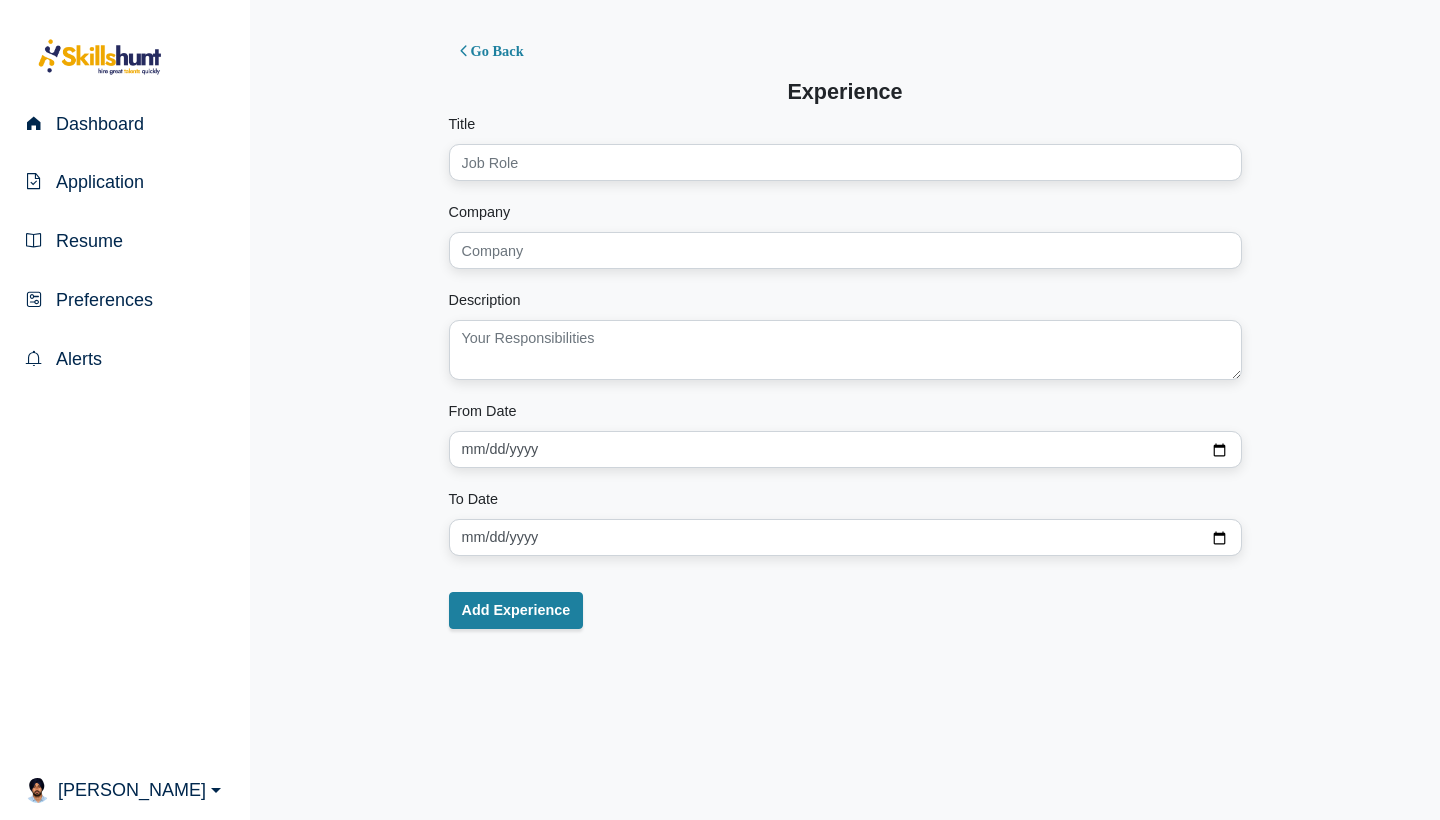 scroll, scrollTop: 0, scrollLeft: 0, axis: both 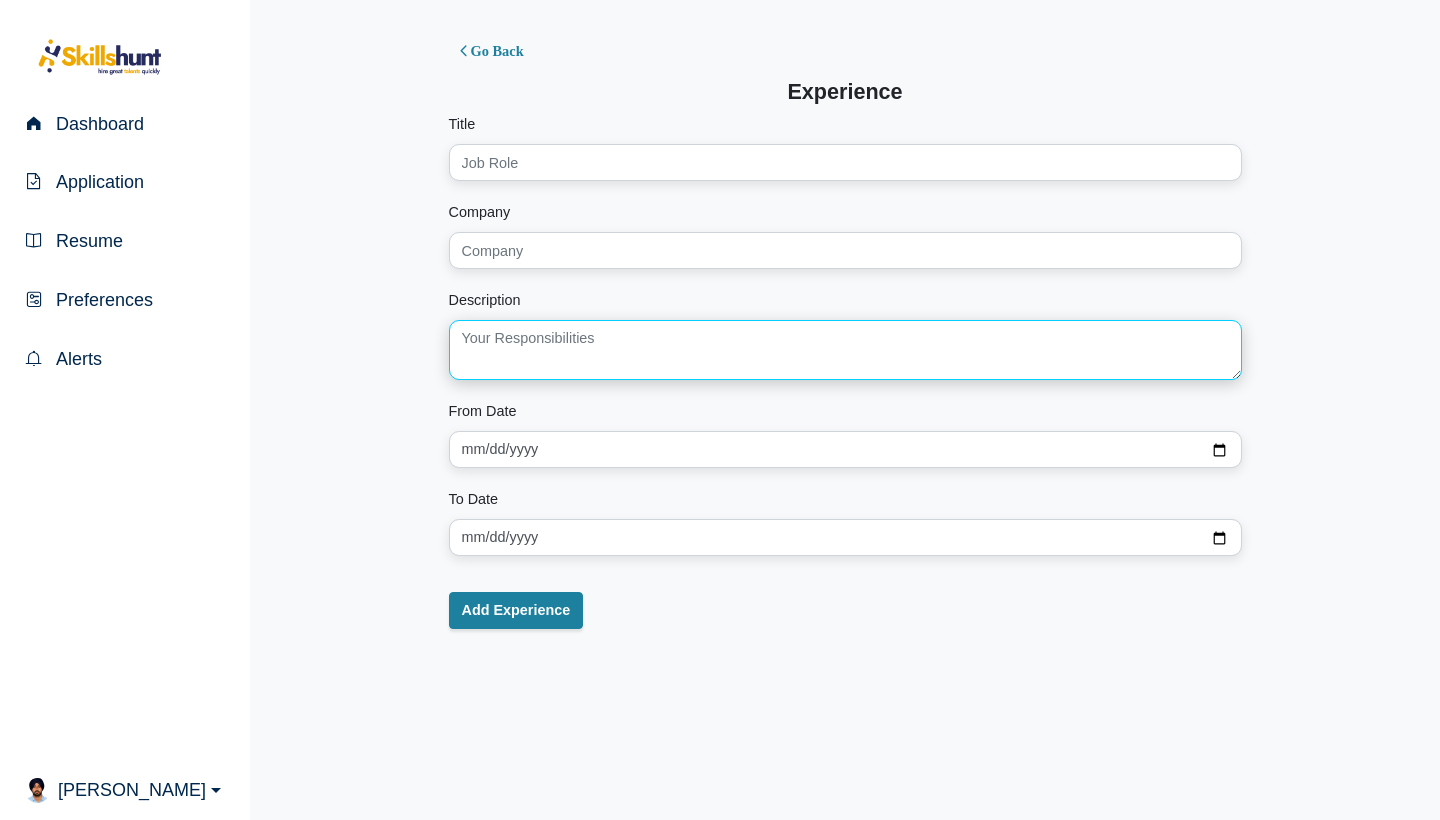 click at bounding box center [845, 350] 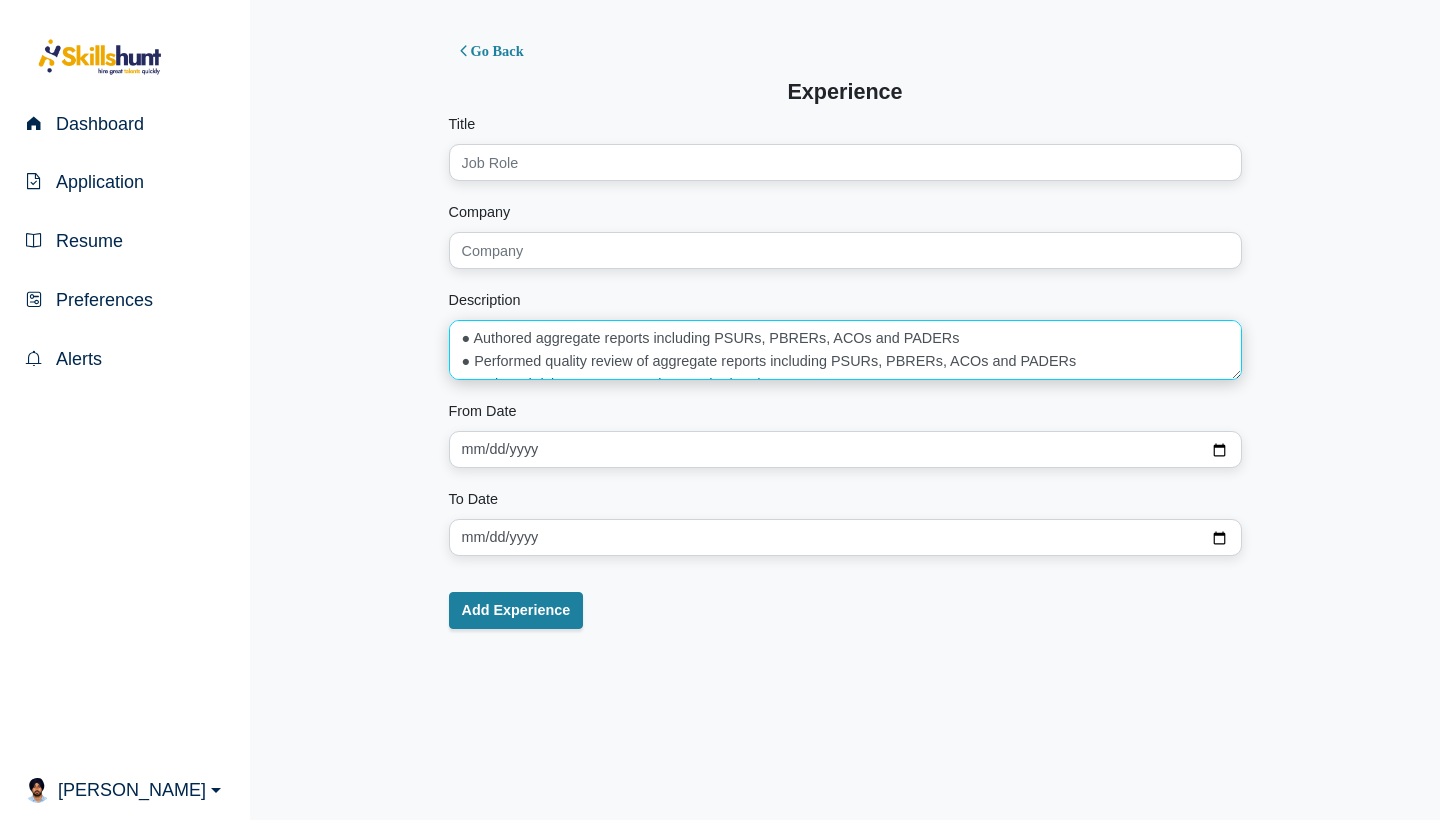 scroll, scrollTop: 0, scrollLeft: 0, axis: both 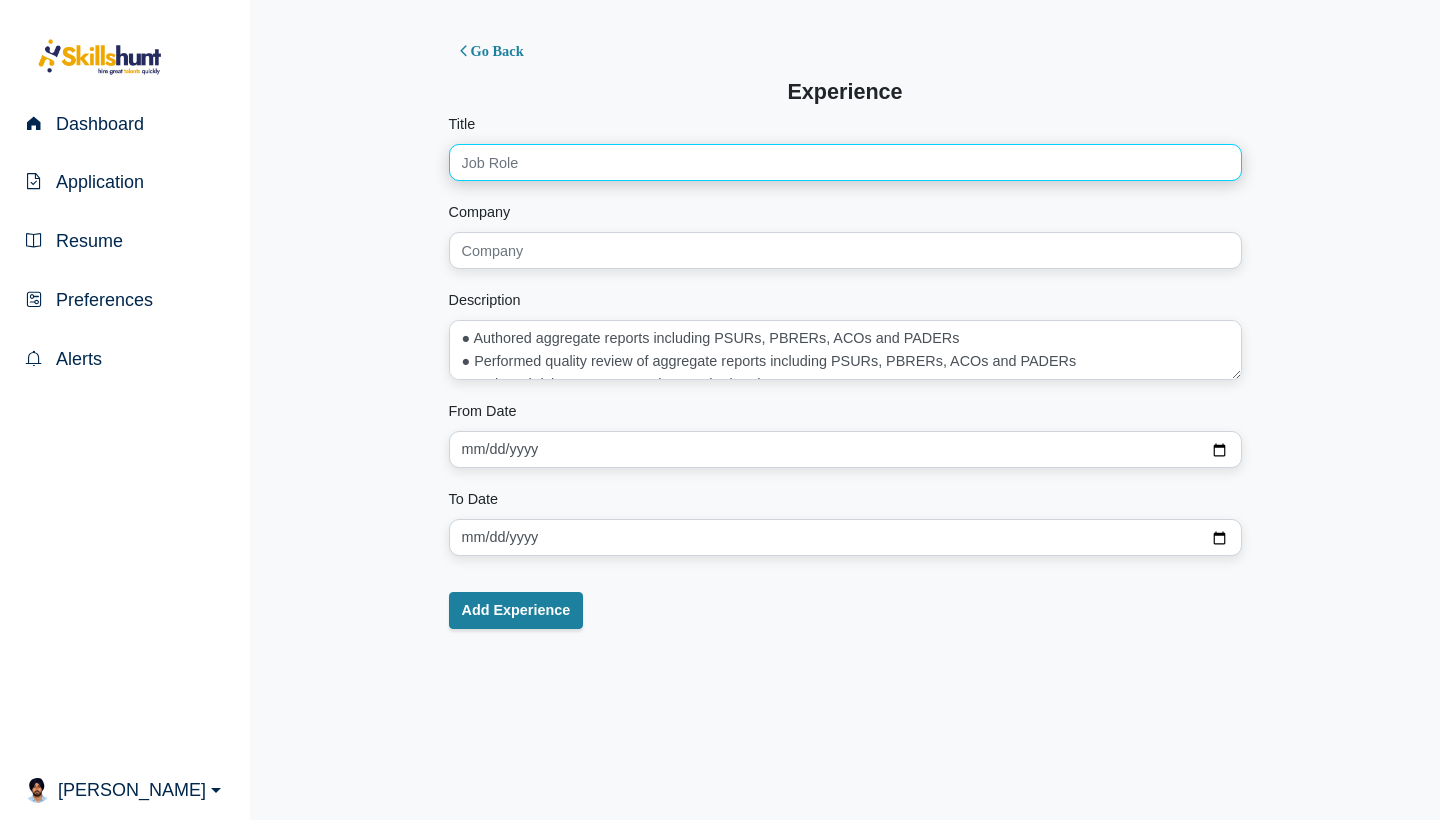 click on "Title" at bounding box center (845, 162) 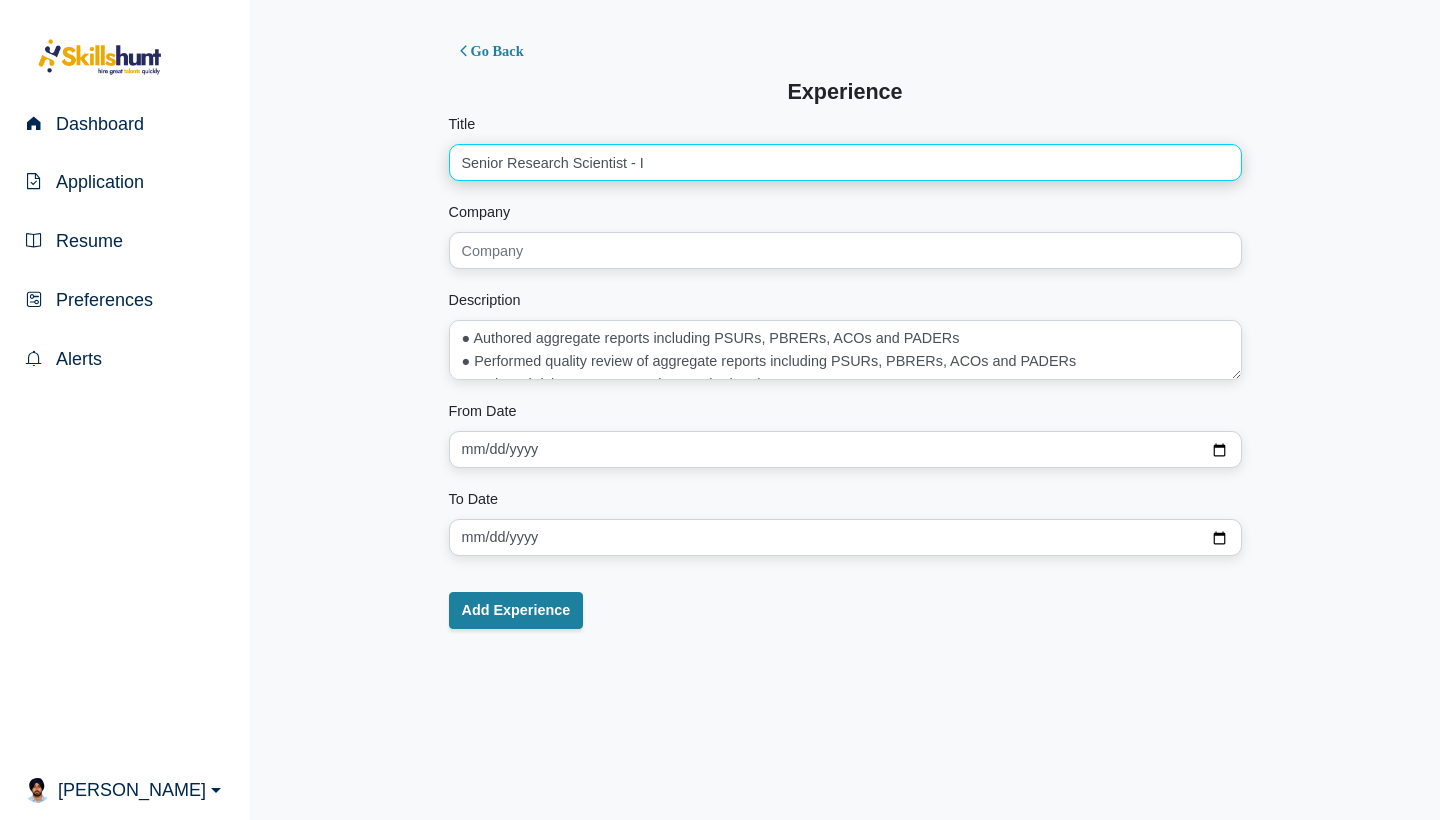 type on "Senior Research Scientist - I" 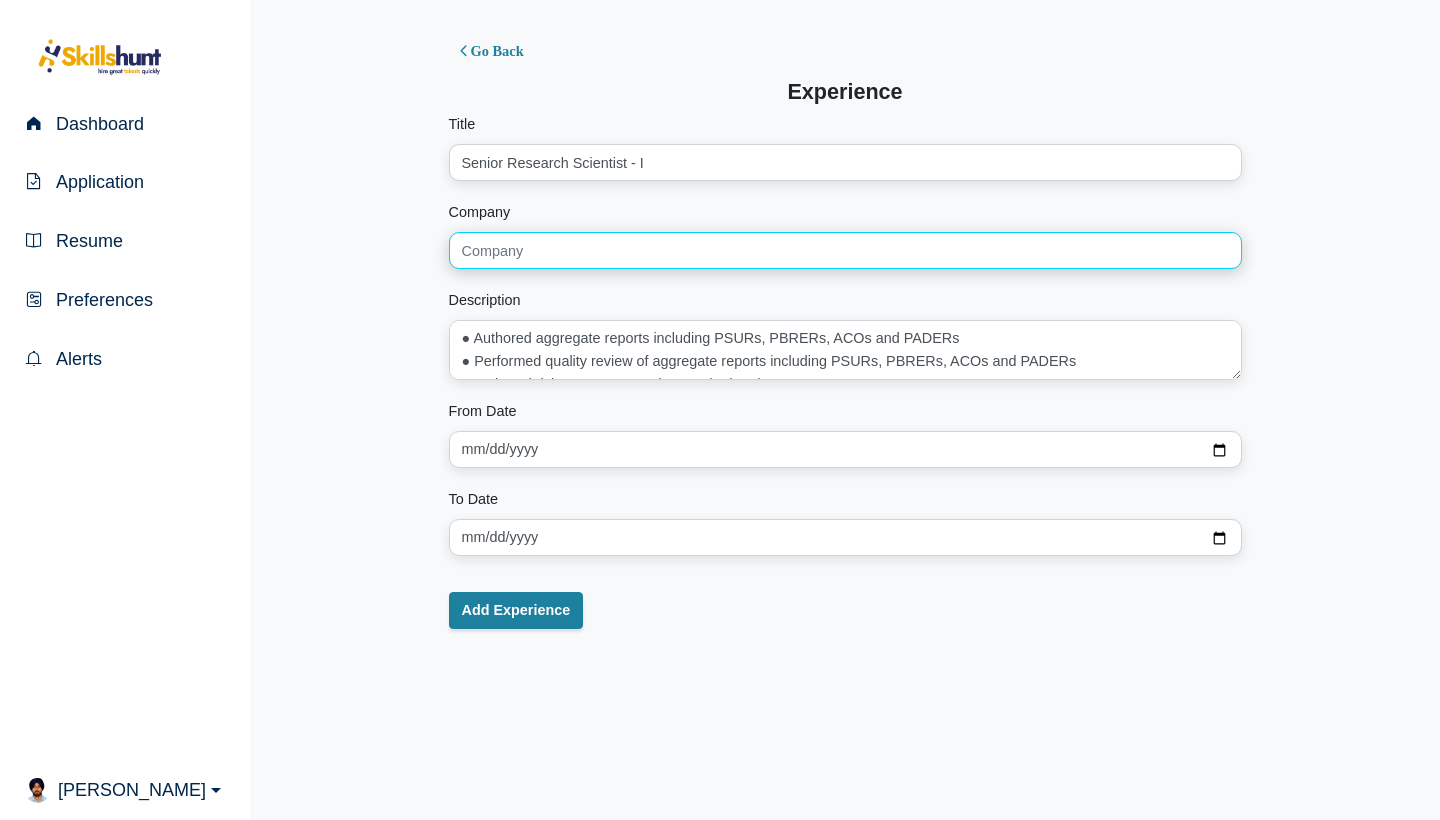 click on "Company" at bounding box center [845, 250] 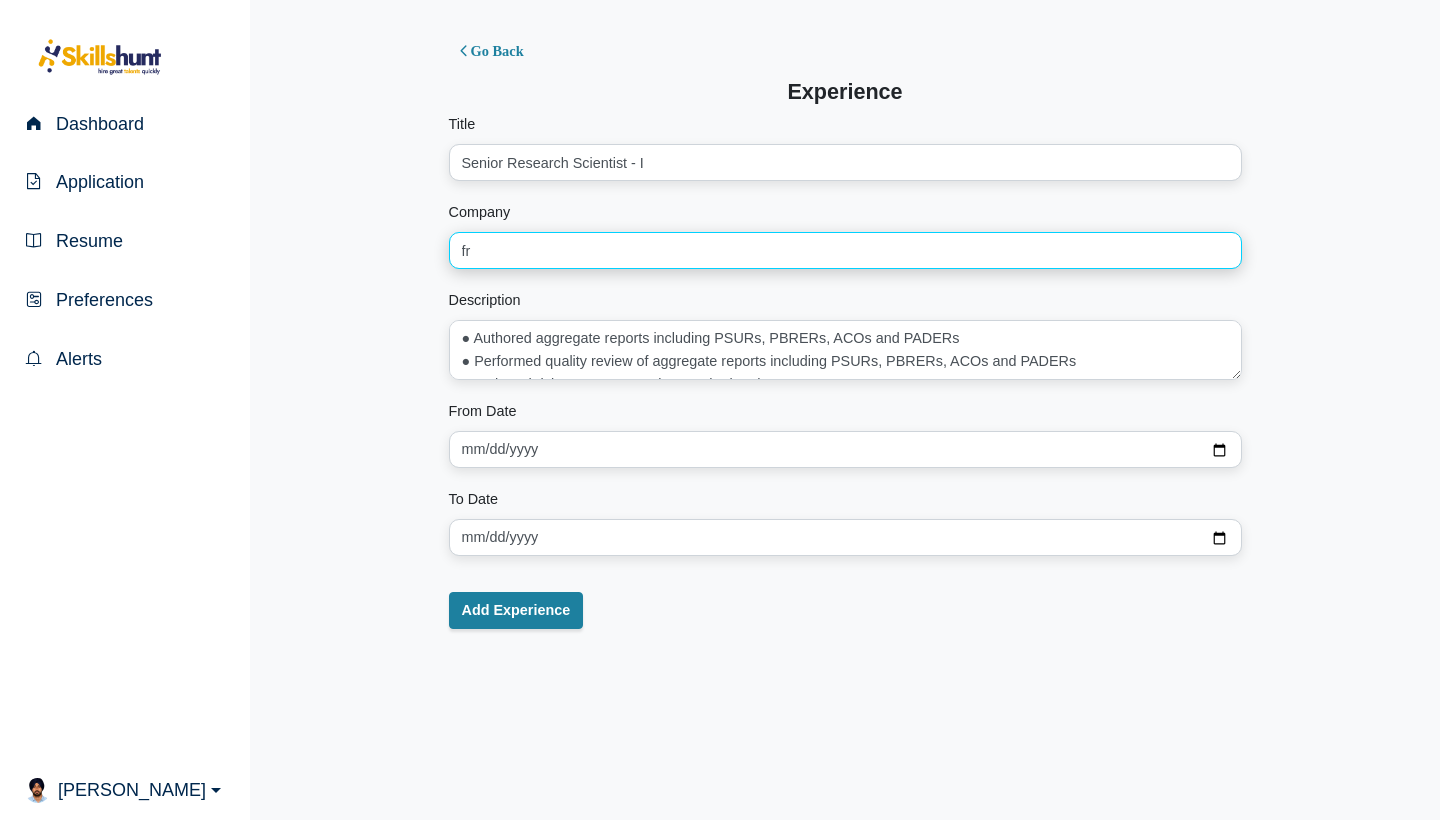 type on "f" 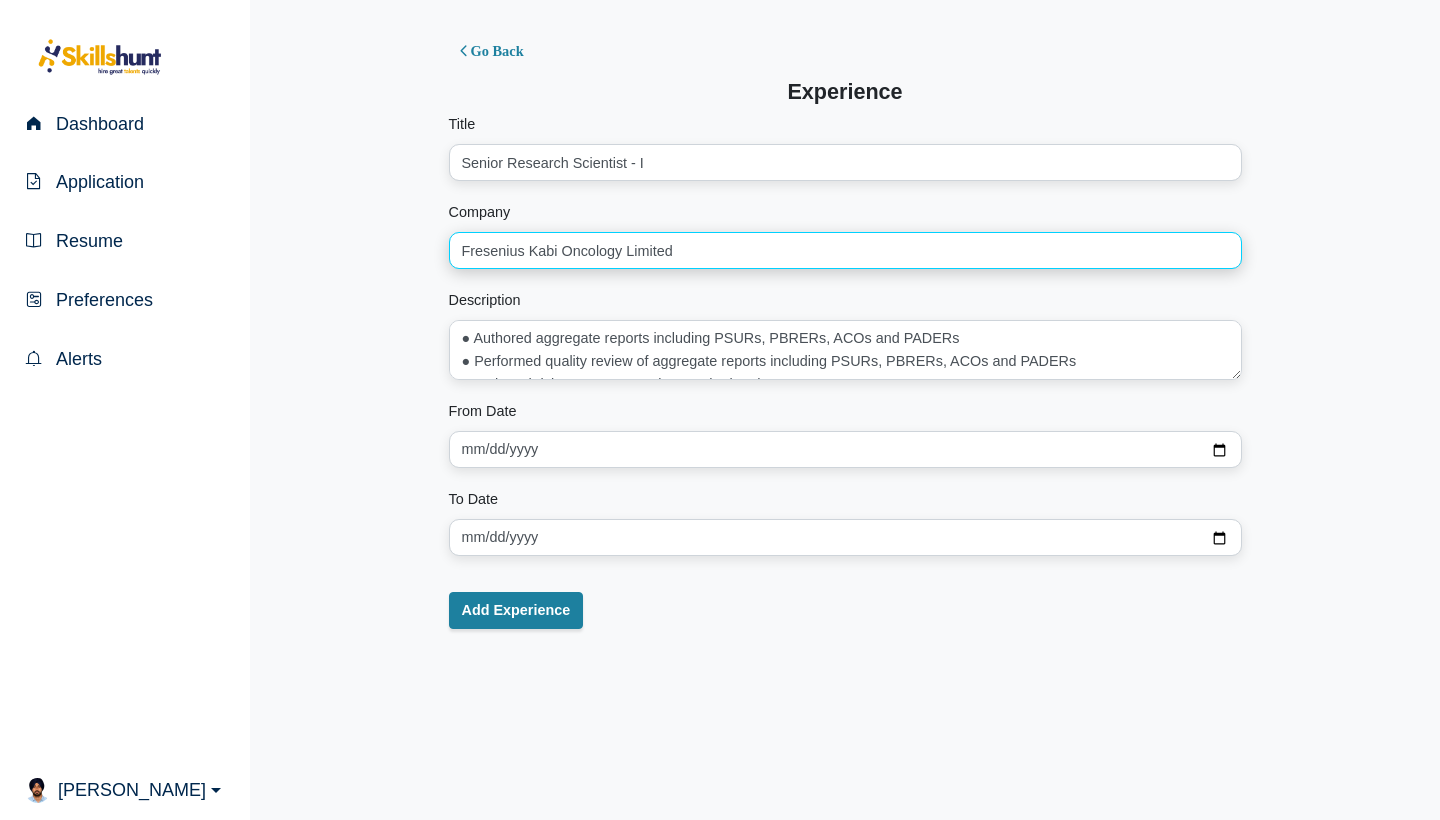 type on "Fresenius Kabi Oncology Limited" 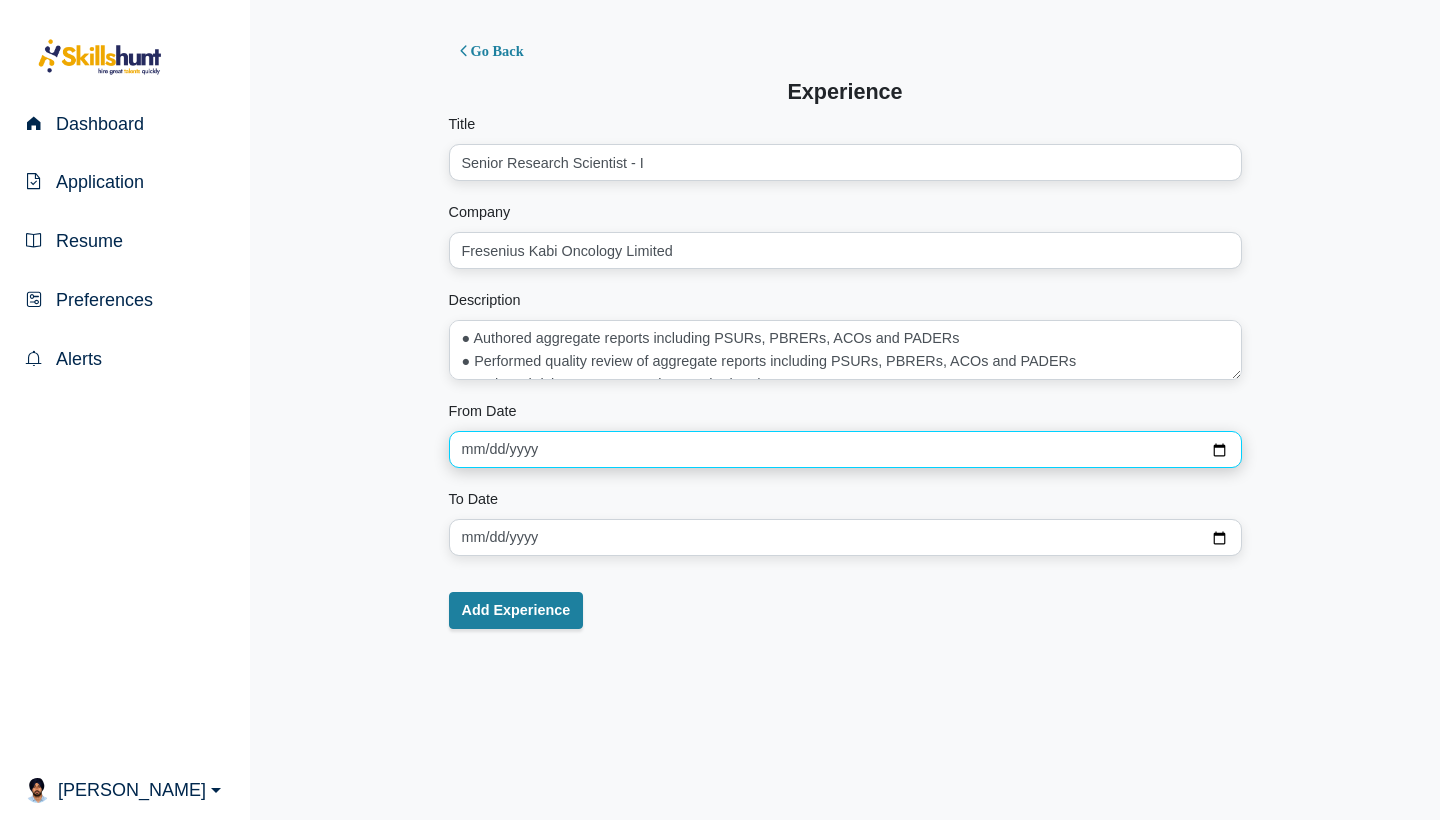 click at bounding box center [845, 449] 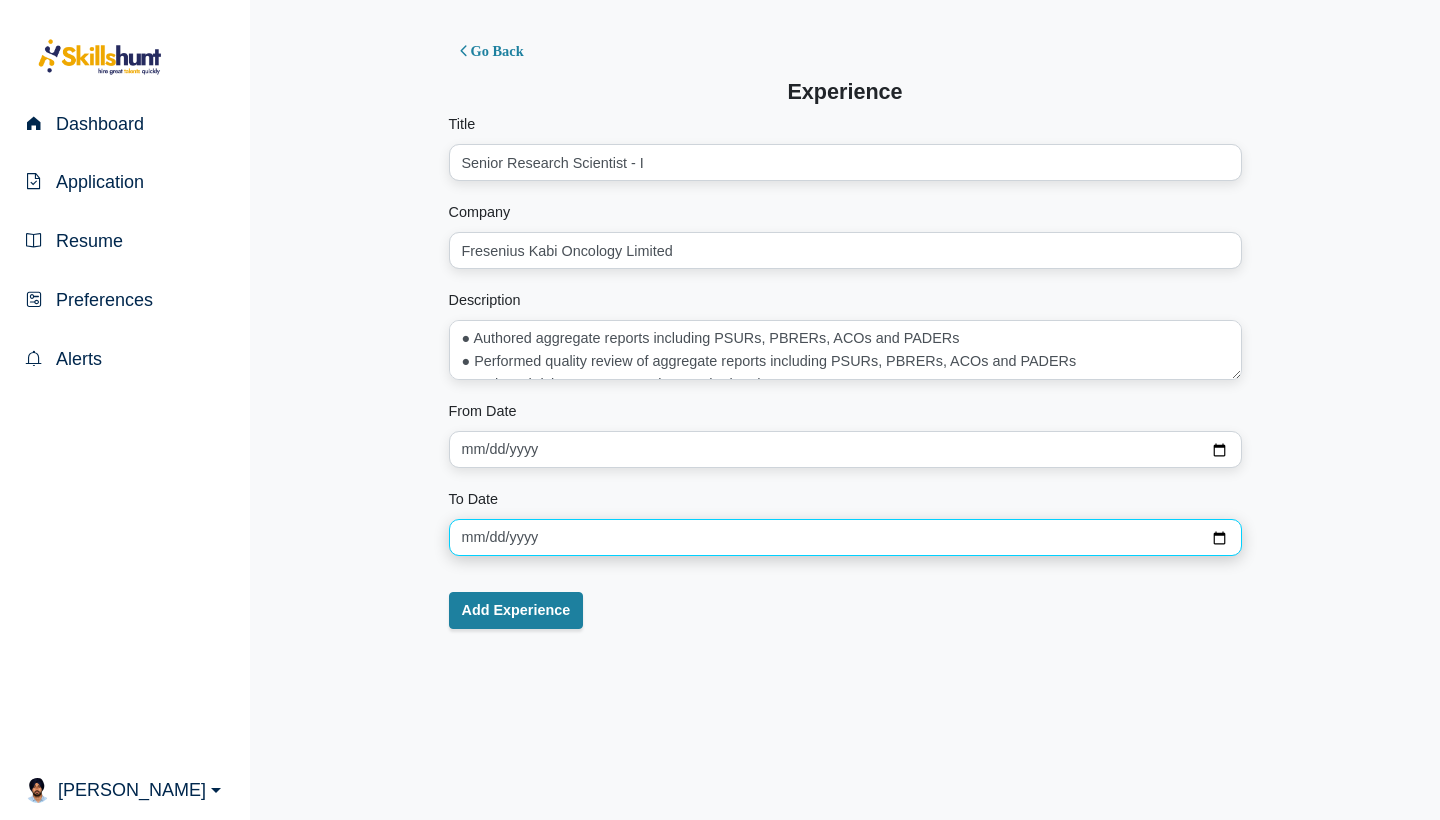 click at bounding box center [845, 537] 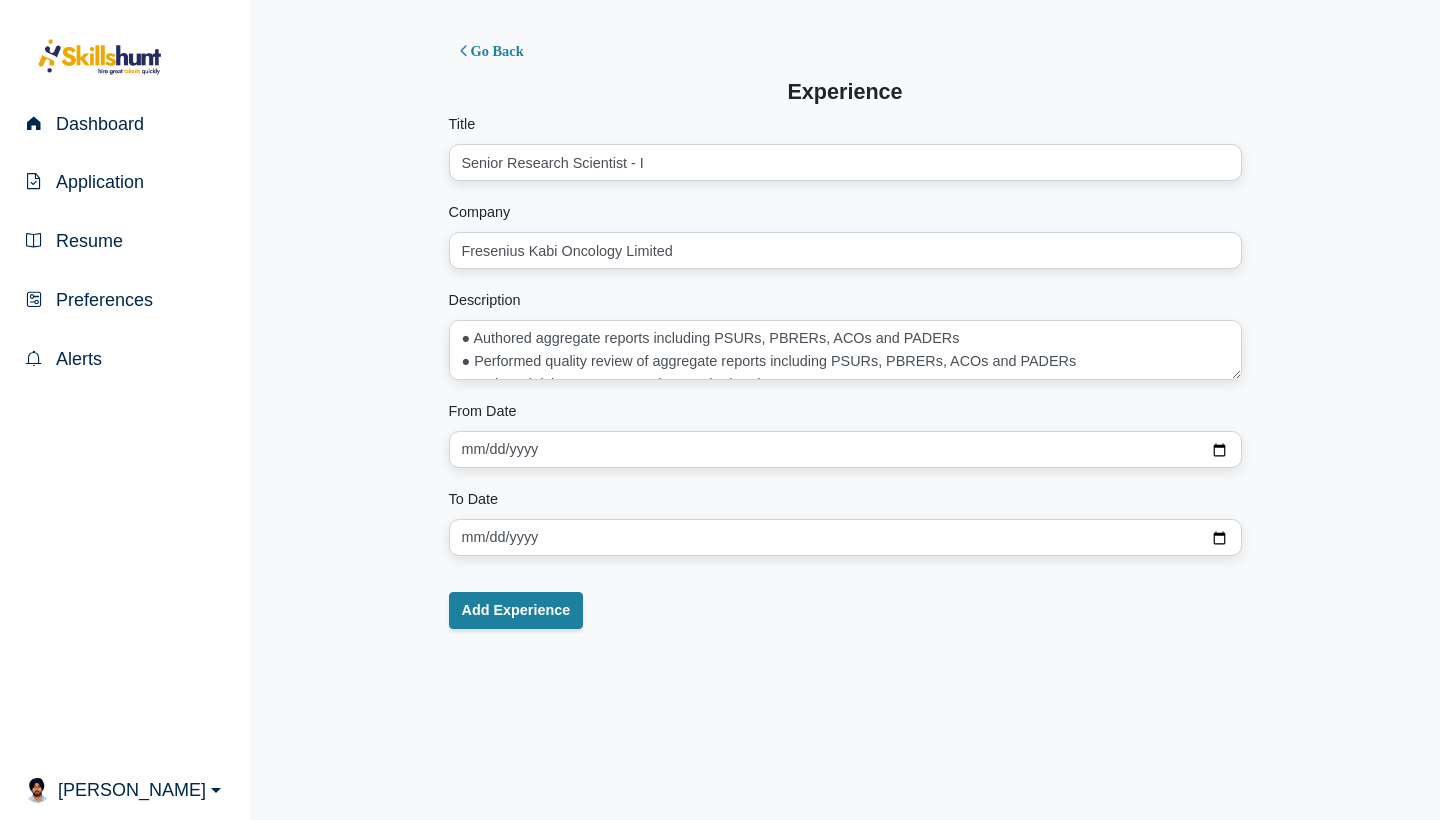 click on "Title
Senior Research Scientist - I
Company
Fresenius Kabi Oncology Limited
Description
From Date
2021-11-01
To Date
2024-05-13
Add Experience" at bounding box center [845, 371] 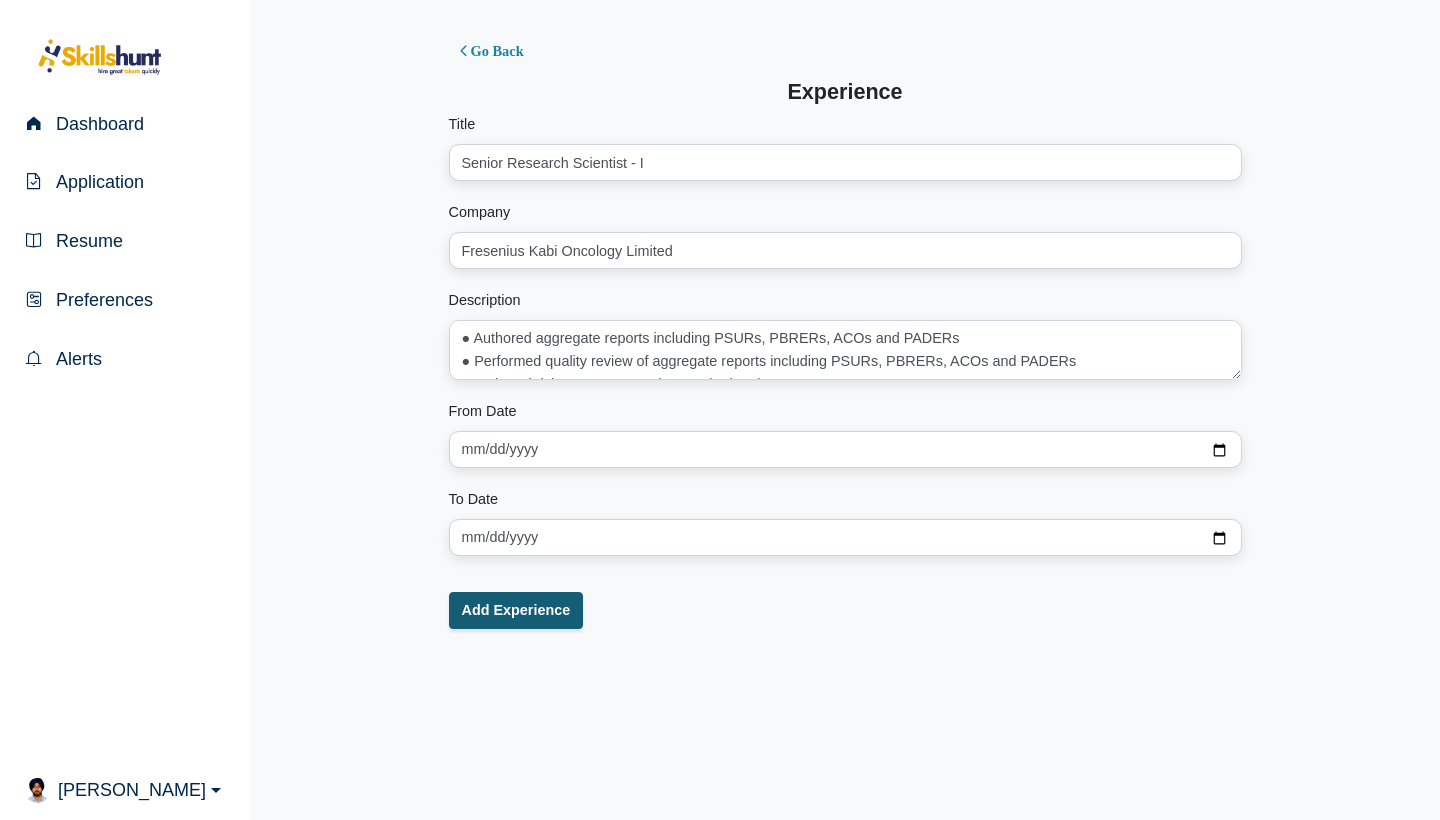 click on "Add Experience" at bounding box center [516, 610] 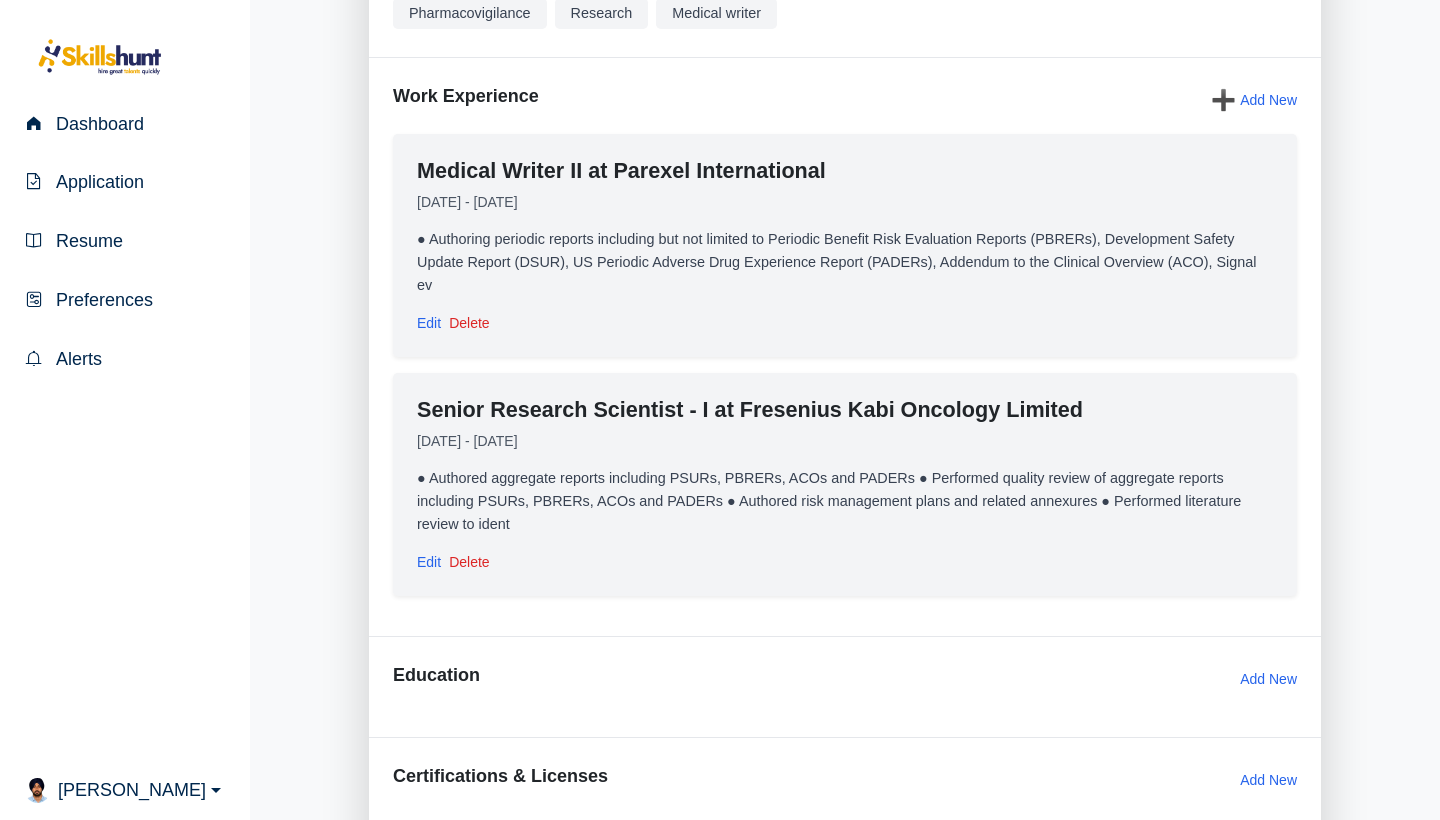 scroll, scrollTop: 504, scrollLeft: 0, axis: vertical 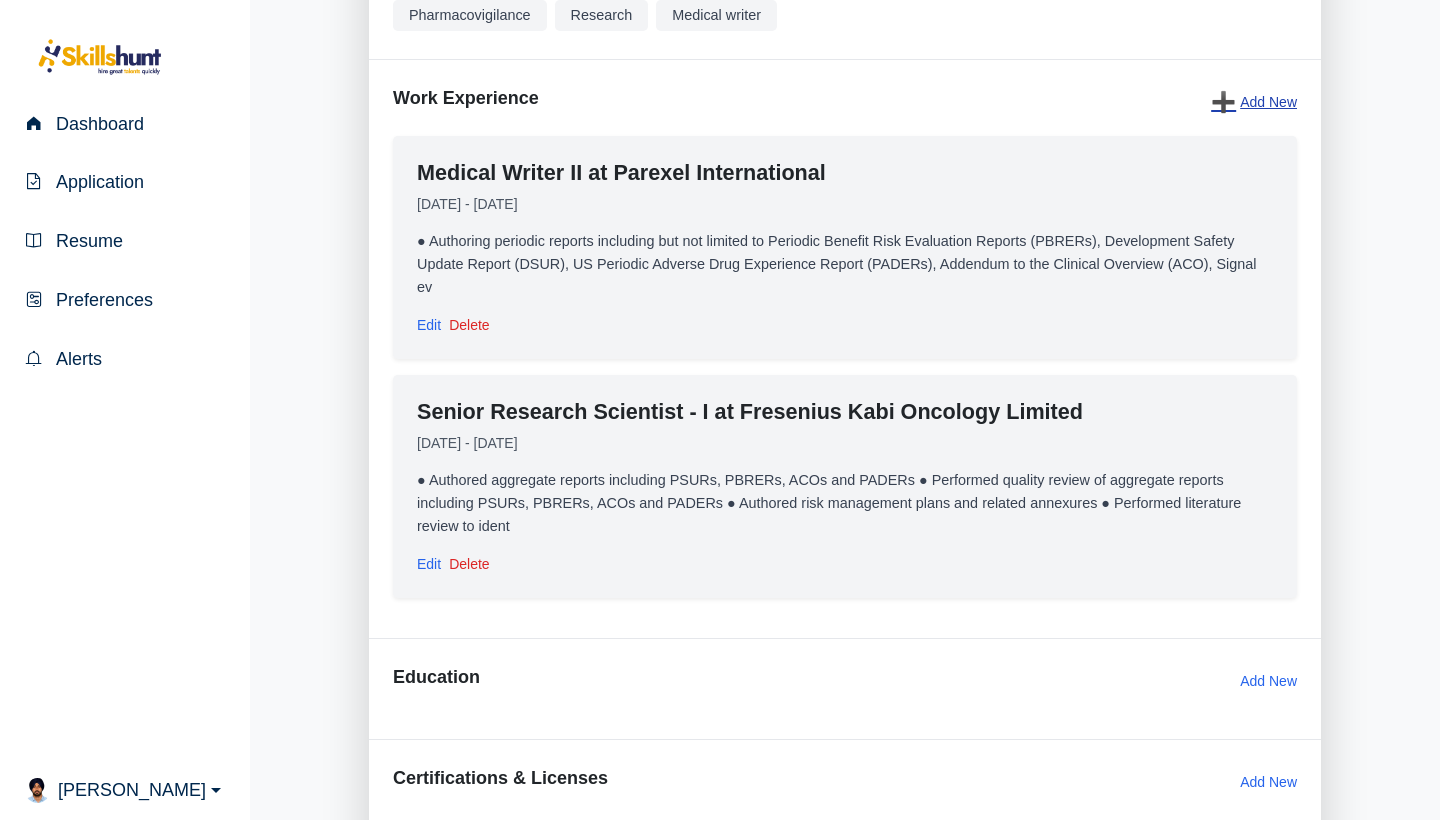 click on "➕  Add New" at bounding box center [1254, 102] 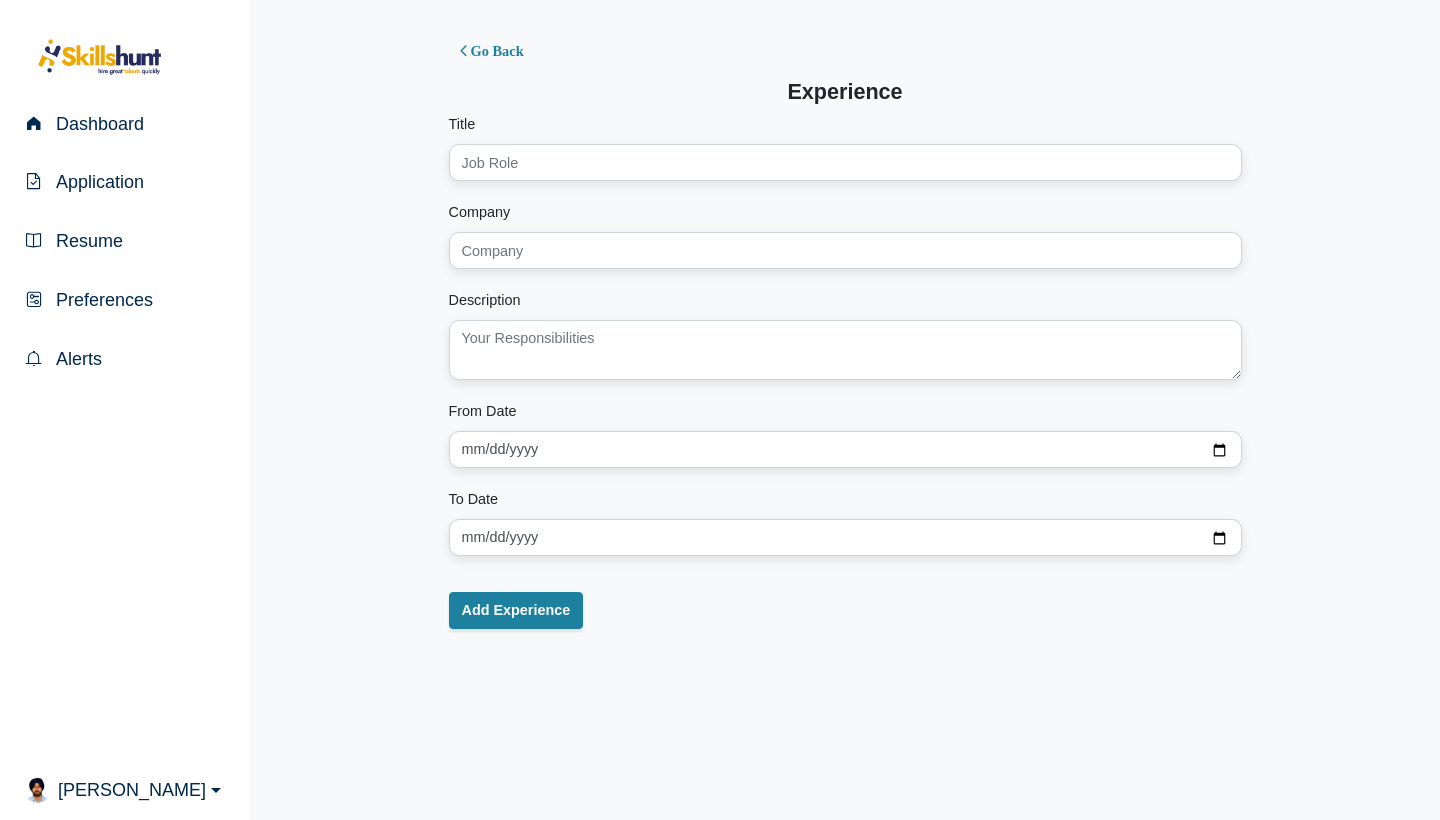 scroll, scrollTop: 0, scrollLeft: 0, axis: both 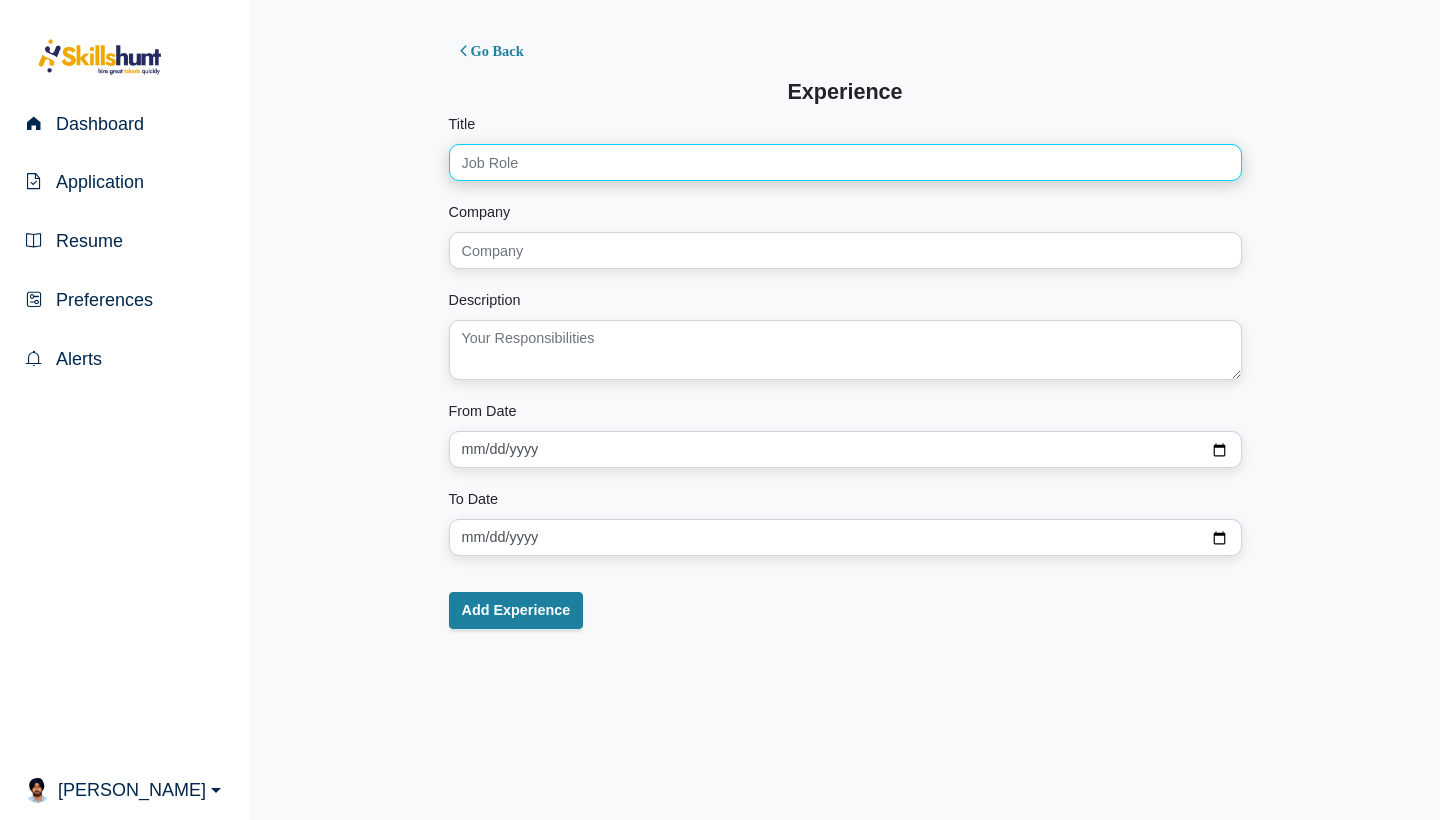 click on "Title" at bounding box center (845, 162) 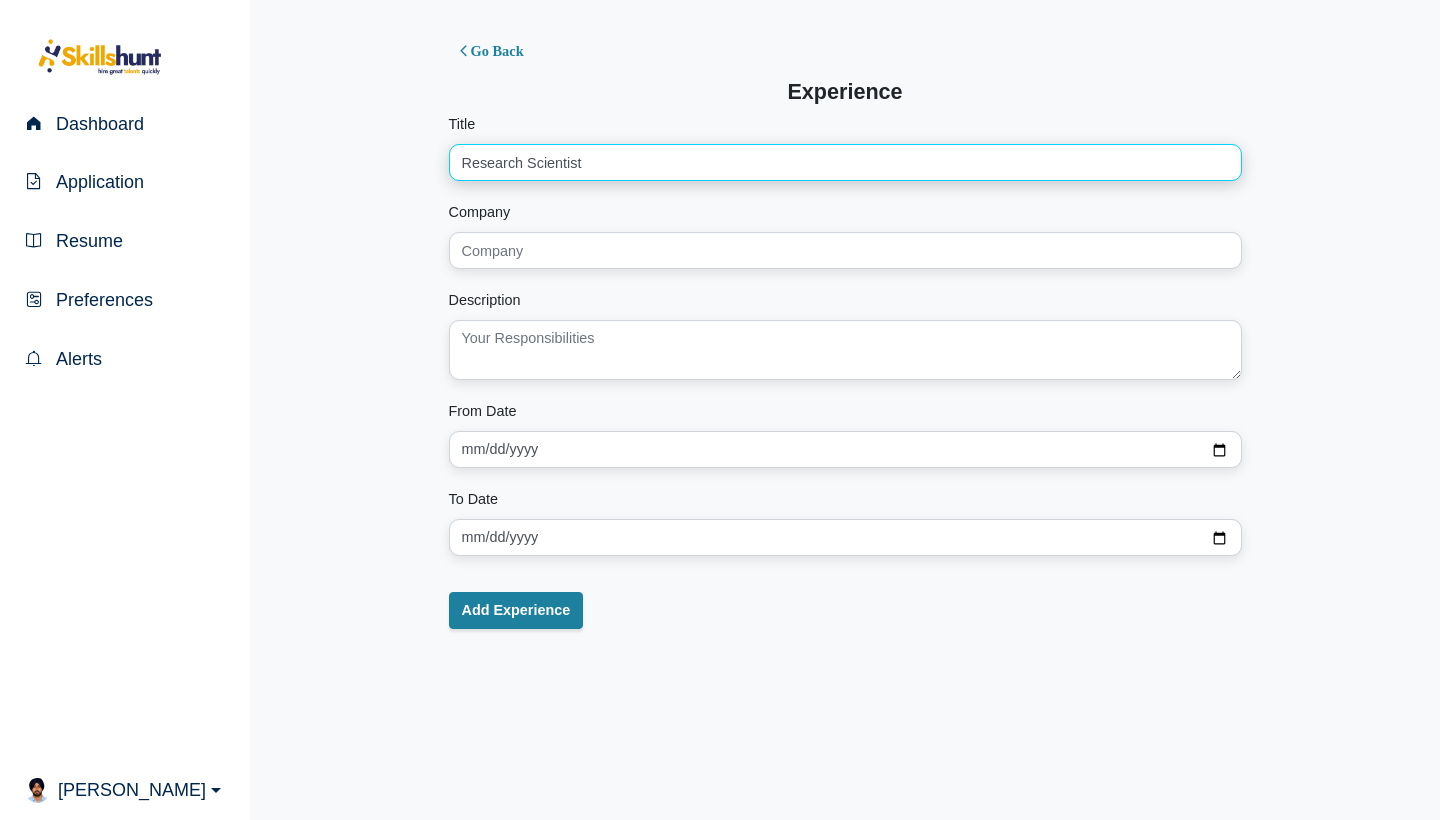 type on "Research Scientist" 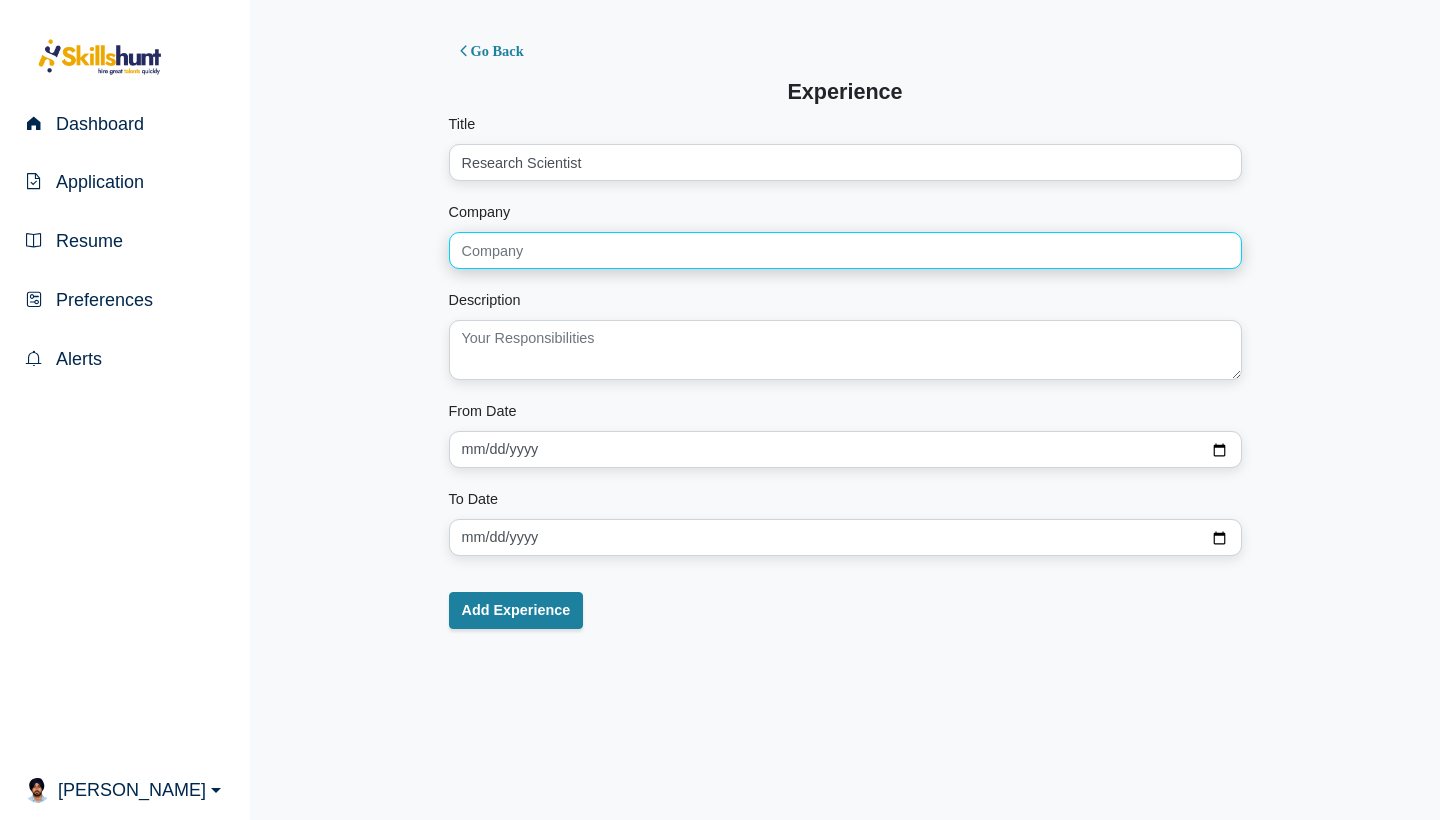 click on "Company" at bounding box center (845, 250) 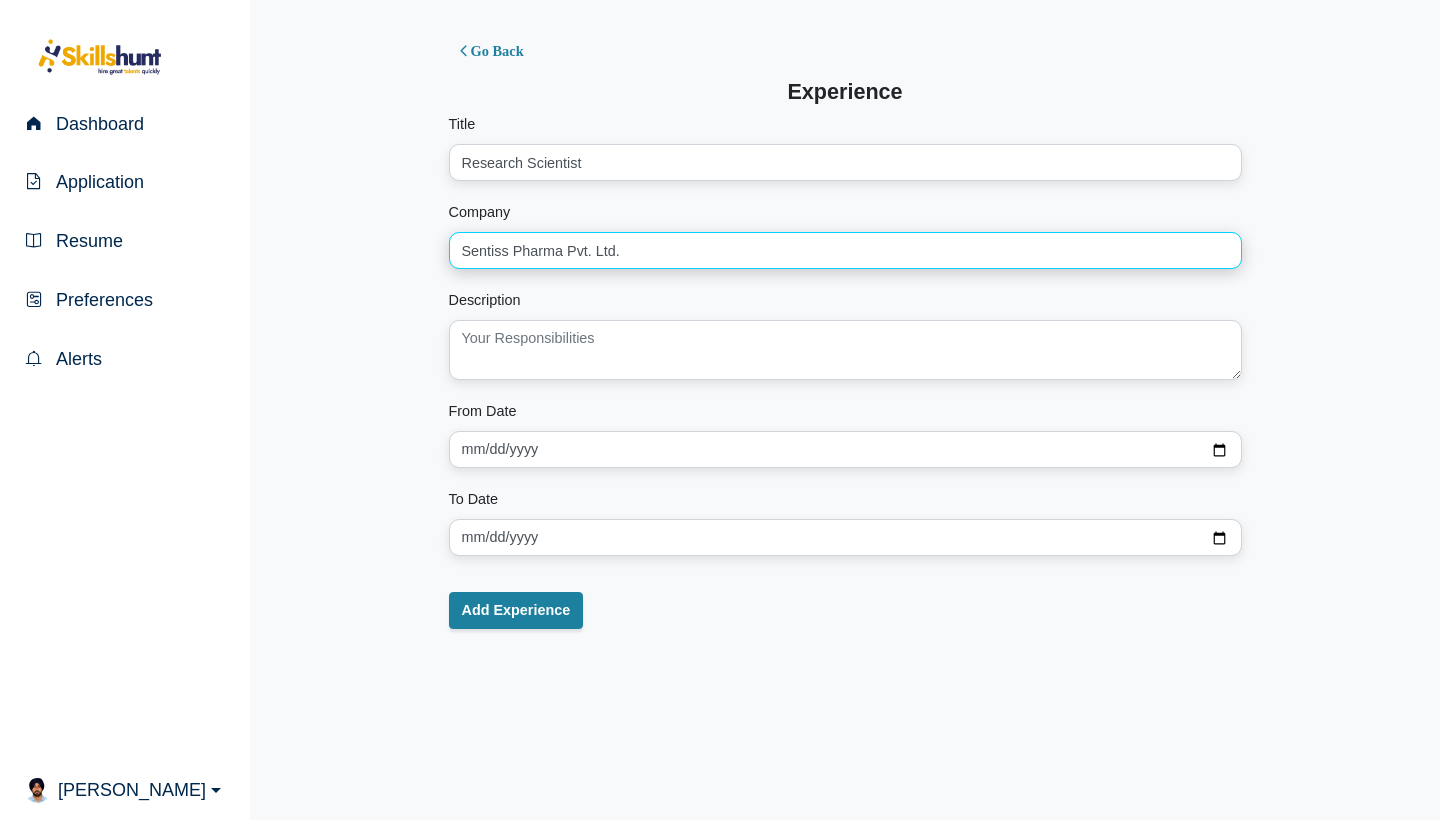type on "Sentiss Pharma Pvt. Ltd." 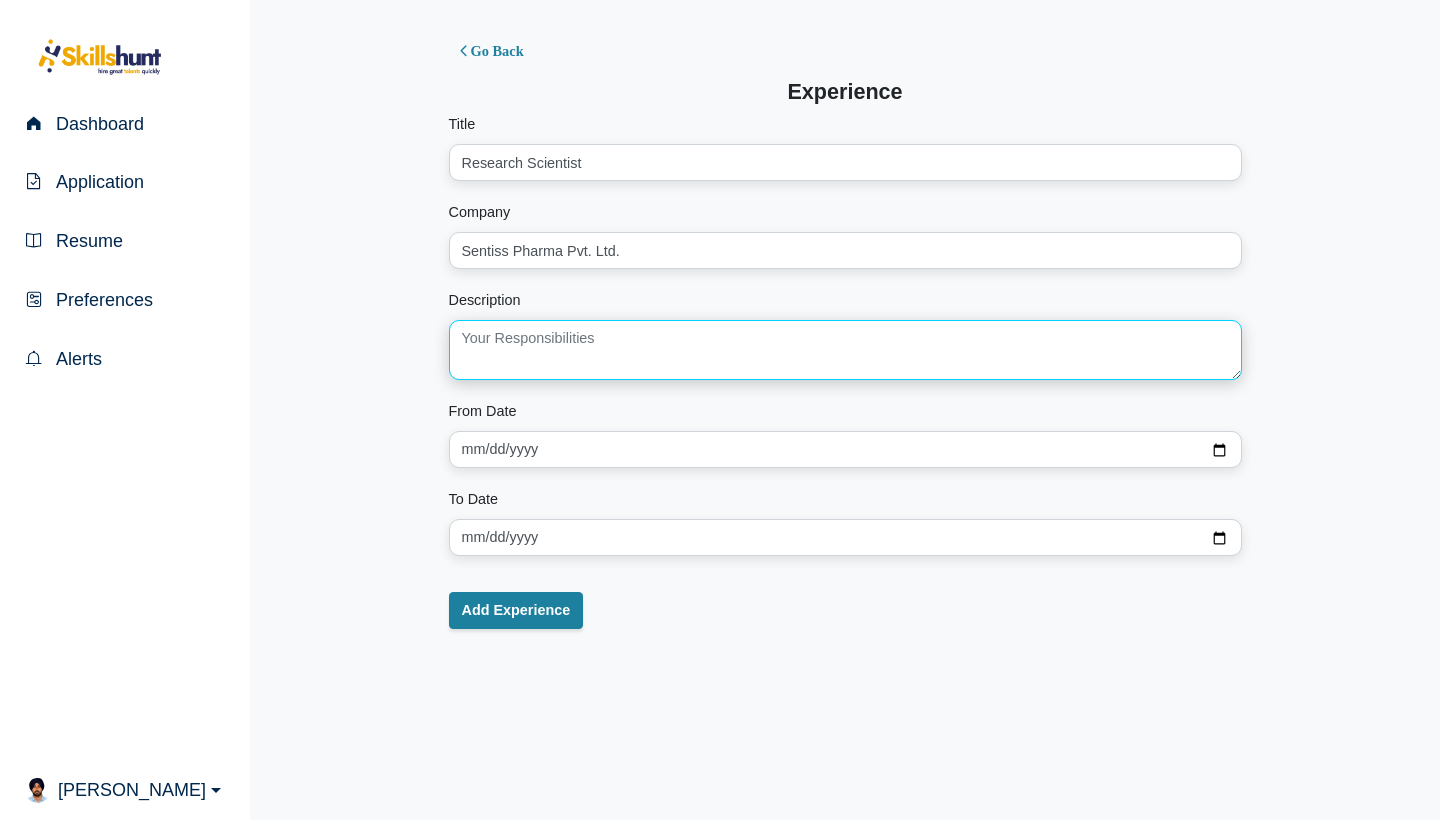 click at bounding box center [845, 350] 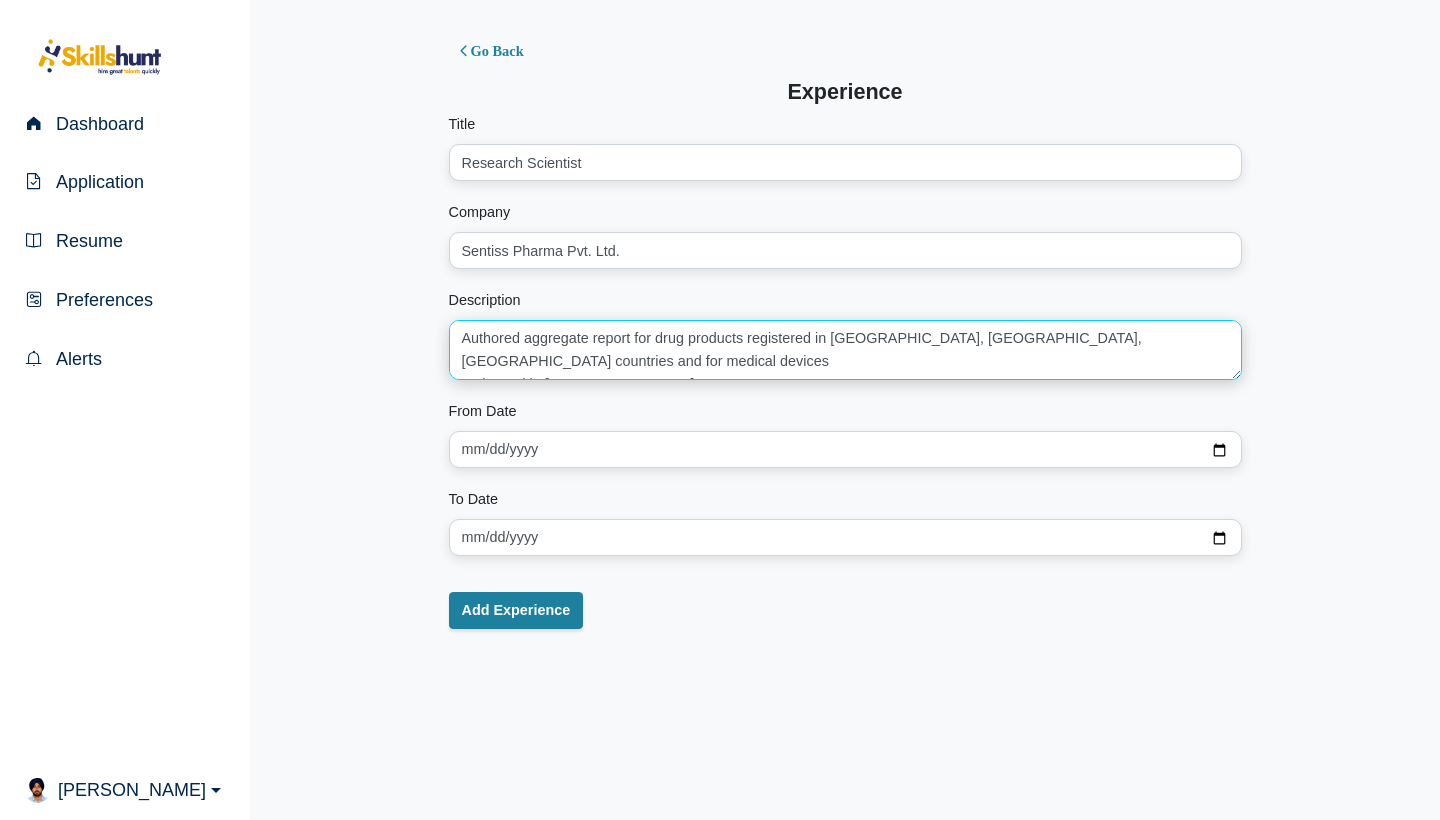 scroll, scrollTop: 207, scrollLeft: 0, axis: vertical 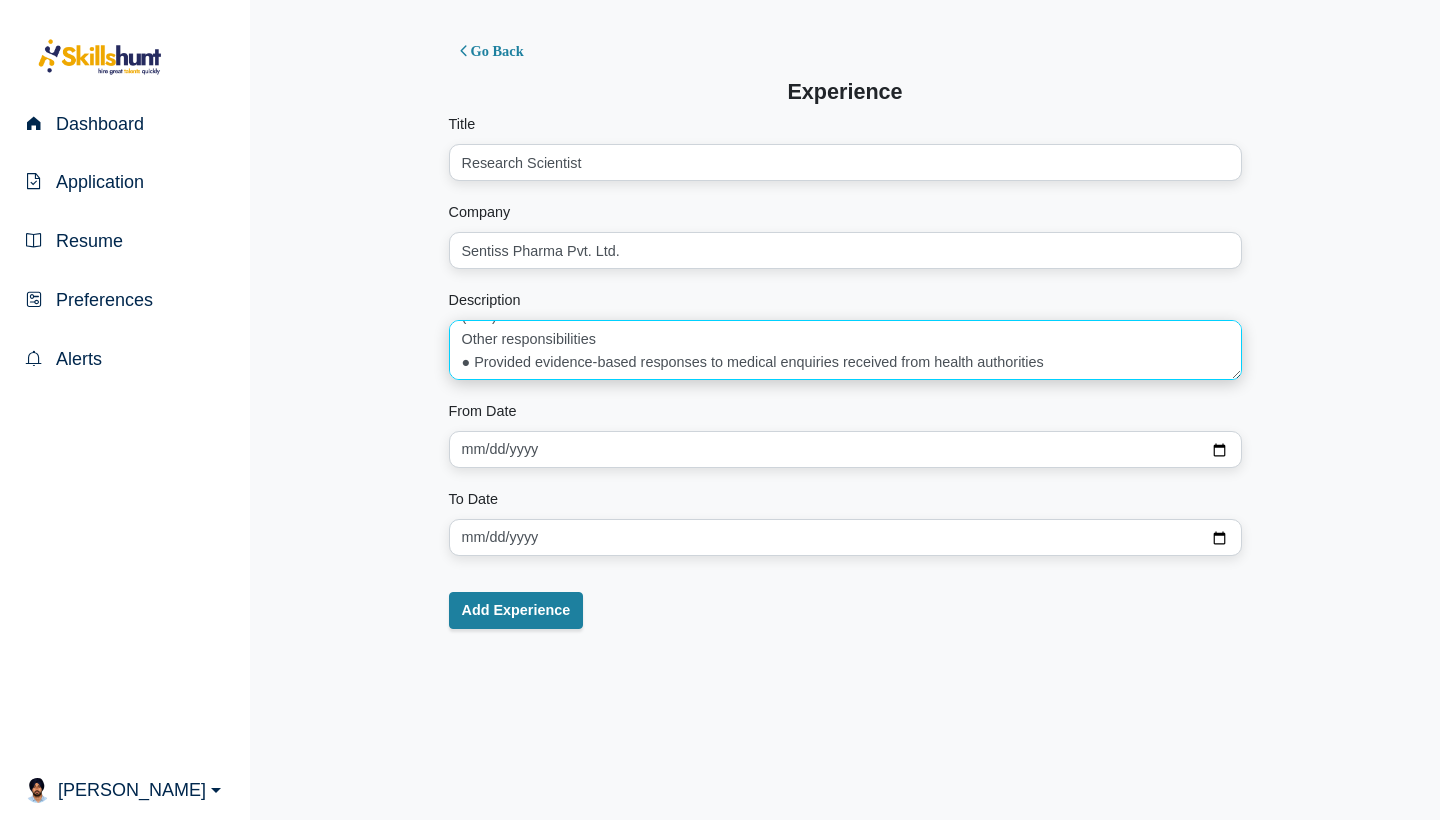 type on "Authored aggregate report for drug products registered in Russia, Ukraine, CIS countries and for medical devices
registered in EU
● Authored and reviewed non-clinical and clinical modules, SmPC and PIs
● Preparation of medical and scientific rationale
● Post-Marketing Surveillance Plan (PMS), Clinical Evaluation Plan (CEP) and Clinical Evaluation Report (CER)
Commercial writing
● Supported marketing team with inputs for preparation of Visual Aids (VA), Leave Behind Leaflets (LBL)
Other responsibilities
● Provided evidence-based responses to medical enquiries received from health authorities
● Coordinated with external service provider for pharmacovigilance activities
● Performed timely revision of the SOPs" 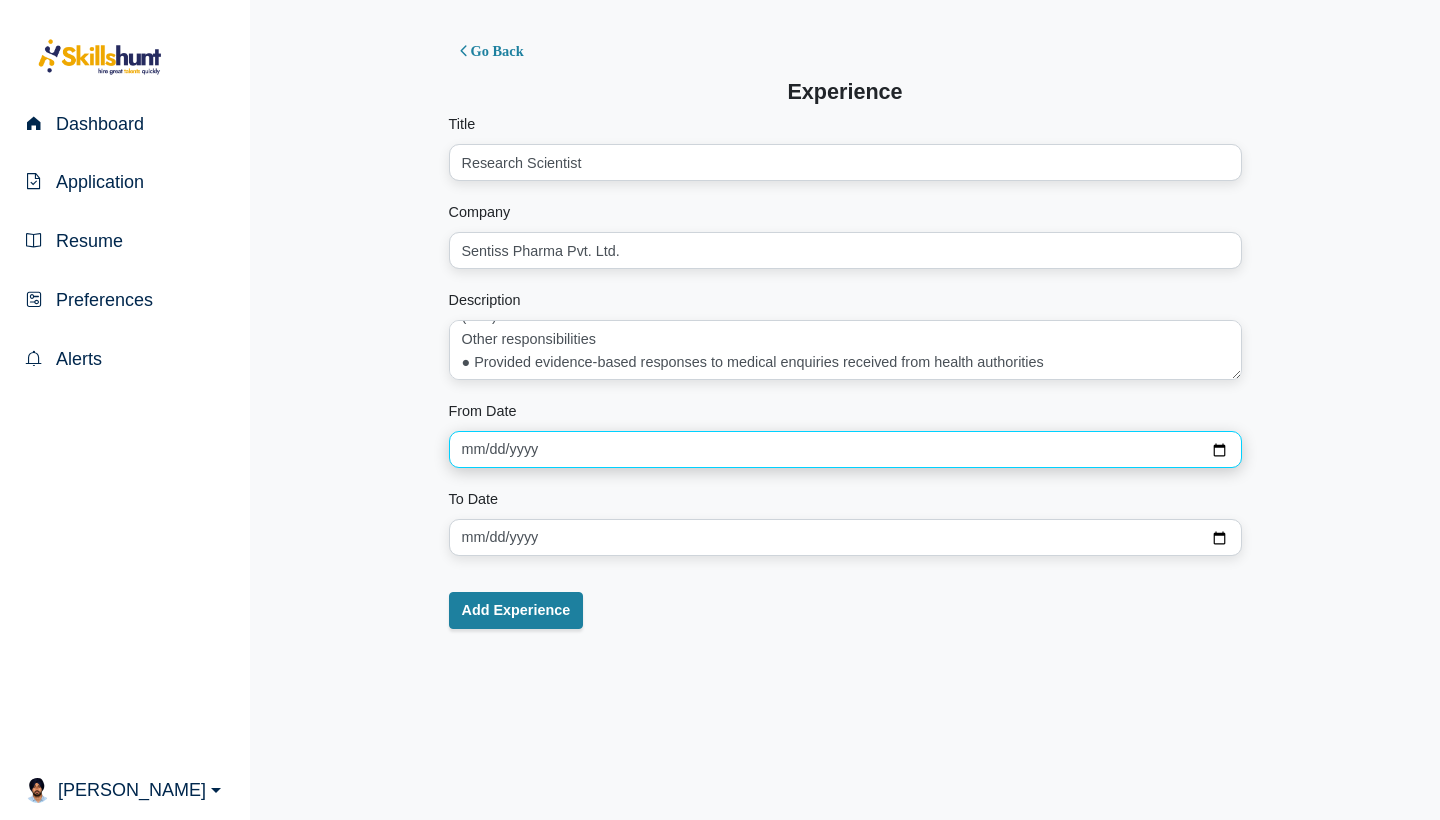 click at bounding box center (845, 449) 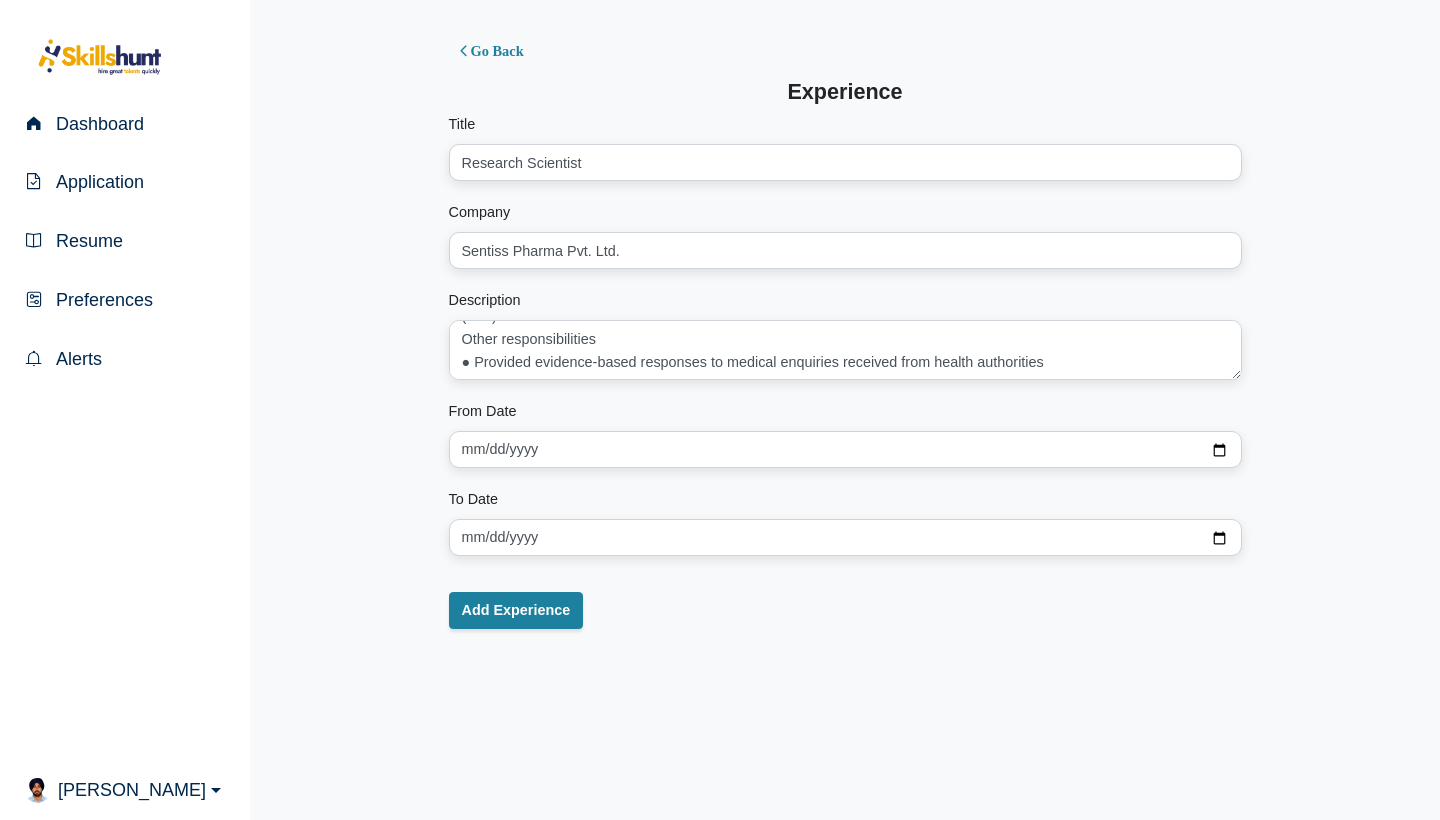 click on "To Date" at bounding box center [845, 530] 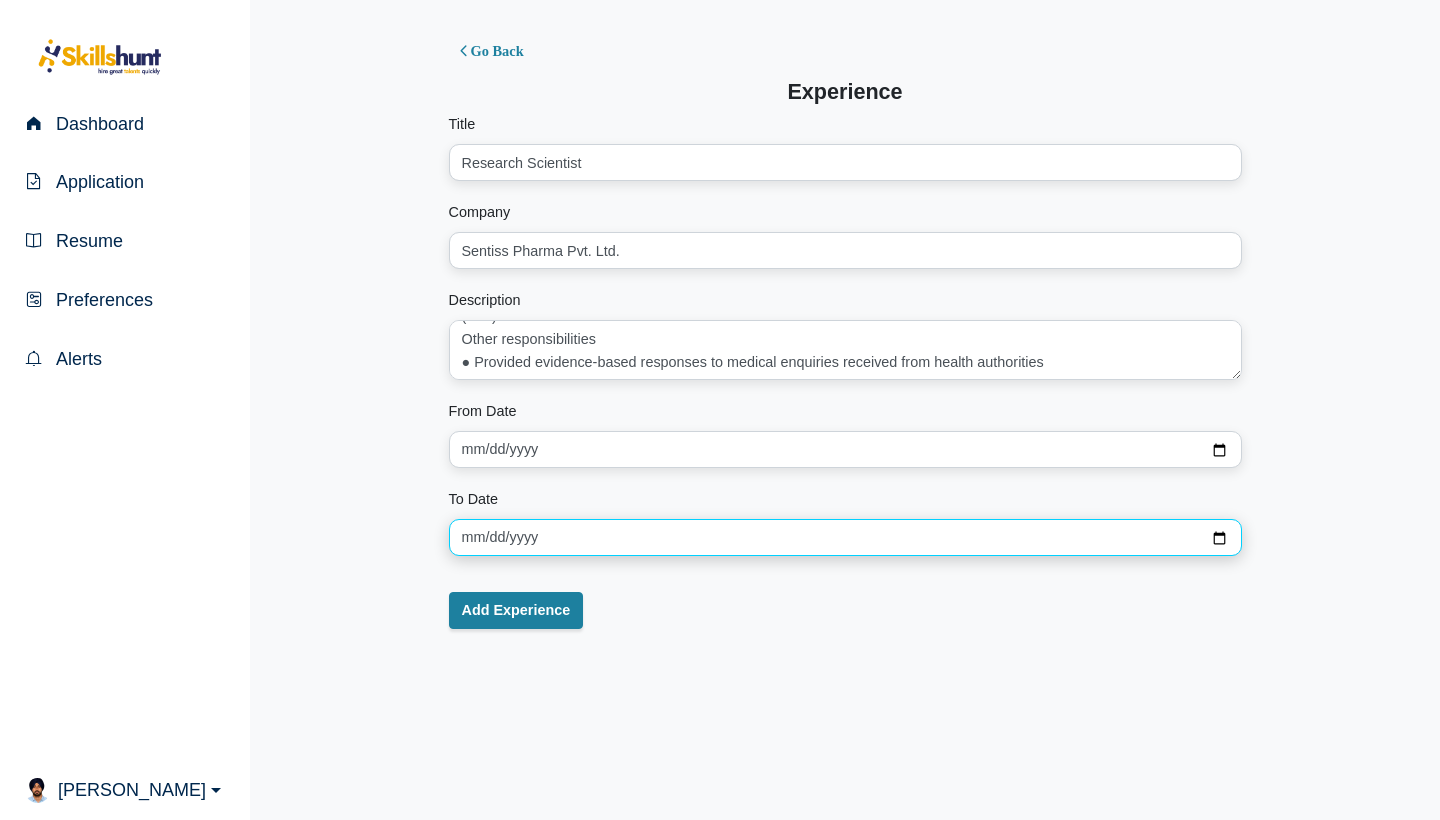 click at bounding box center [845, 537] 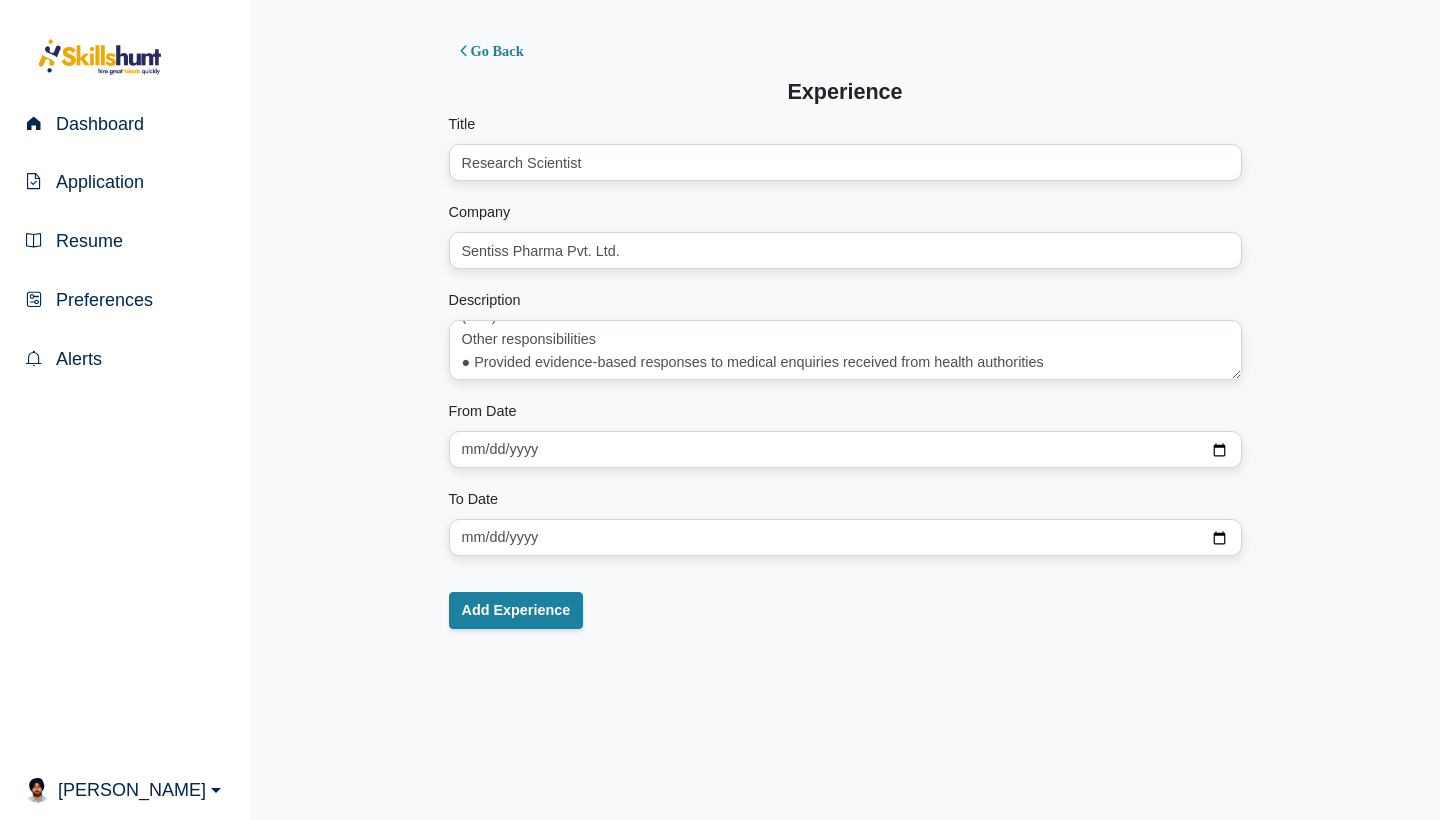 click on "Go Back
Experience
Title
Research Scientist
Company
Sentiss Pharma Pvt. Ltd.
Description
From Date
2018-10-15
To Date
2021-10-24
Add Experience" at bounding box center [845, 334] 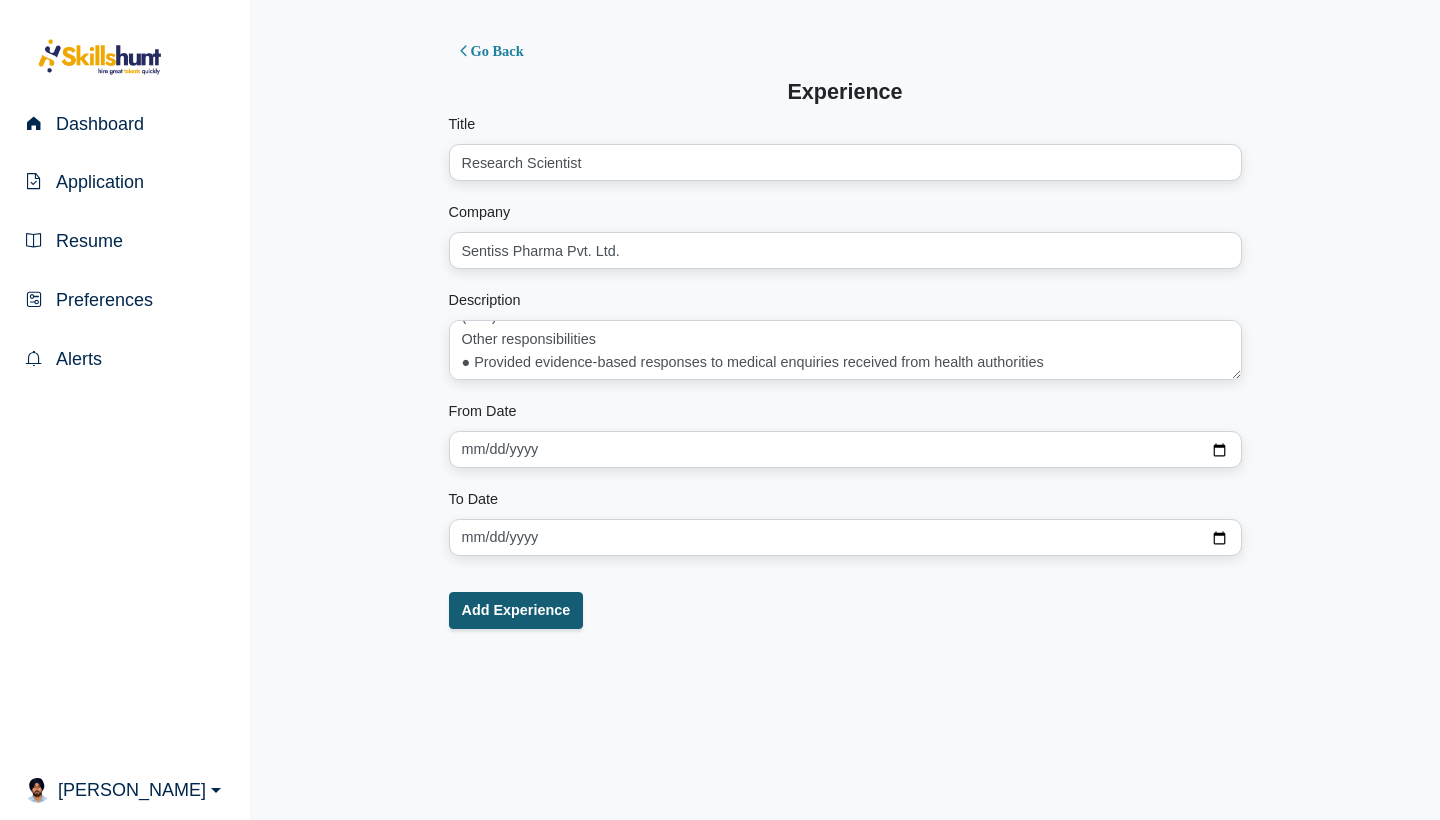 click on "Add Experience" at bounding box center [516, 610] 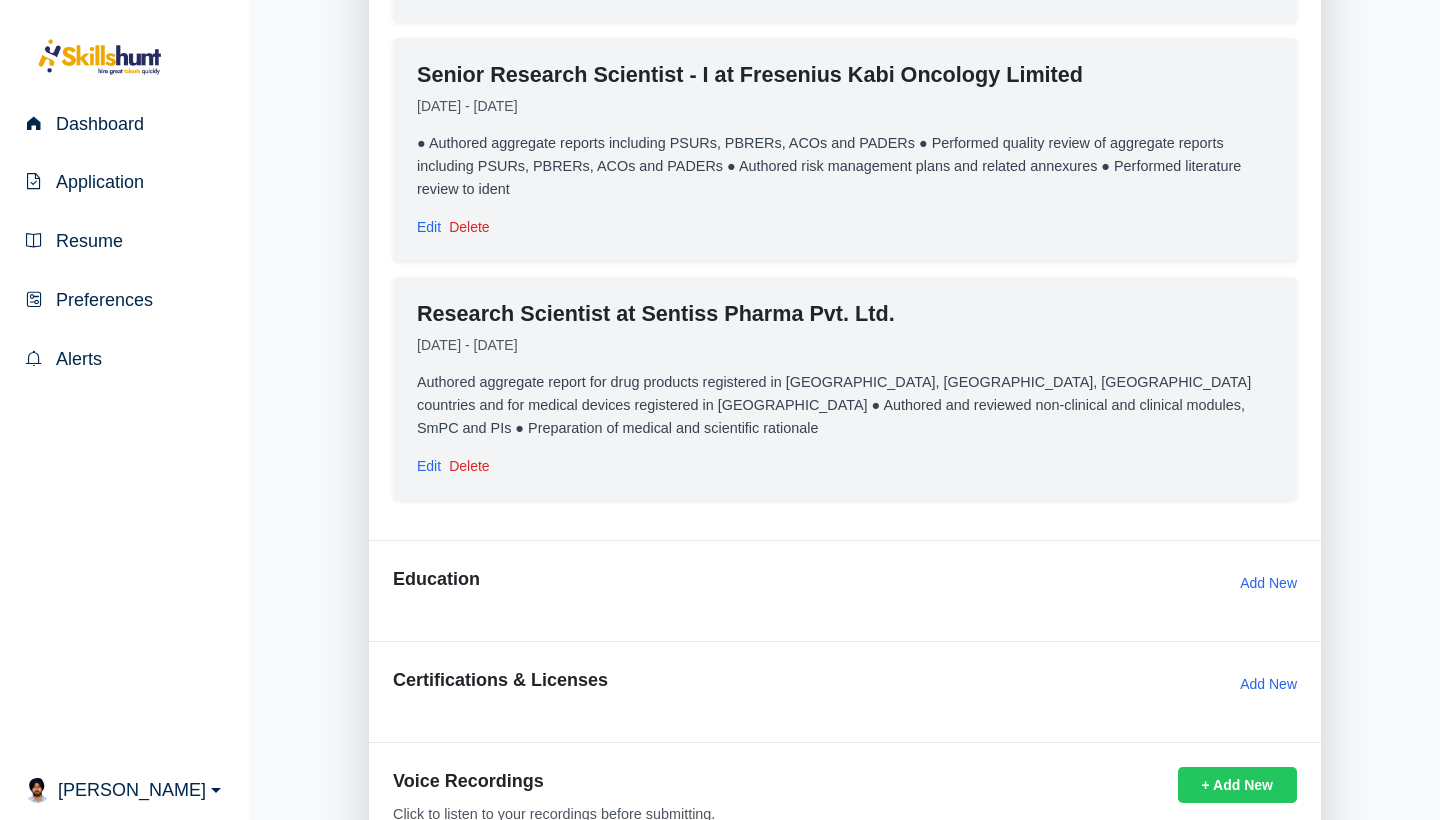 scroll, scrollTop: 909, scrollLeft: 0, axis: vertical 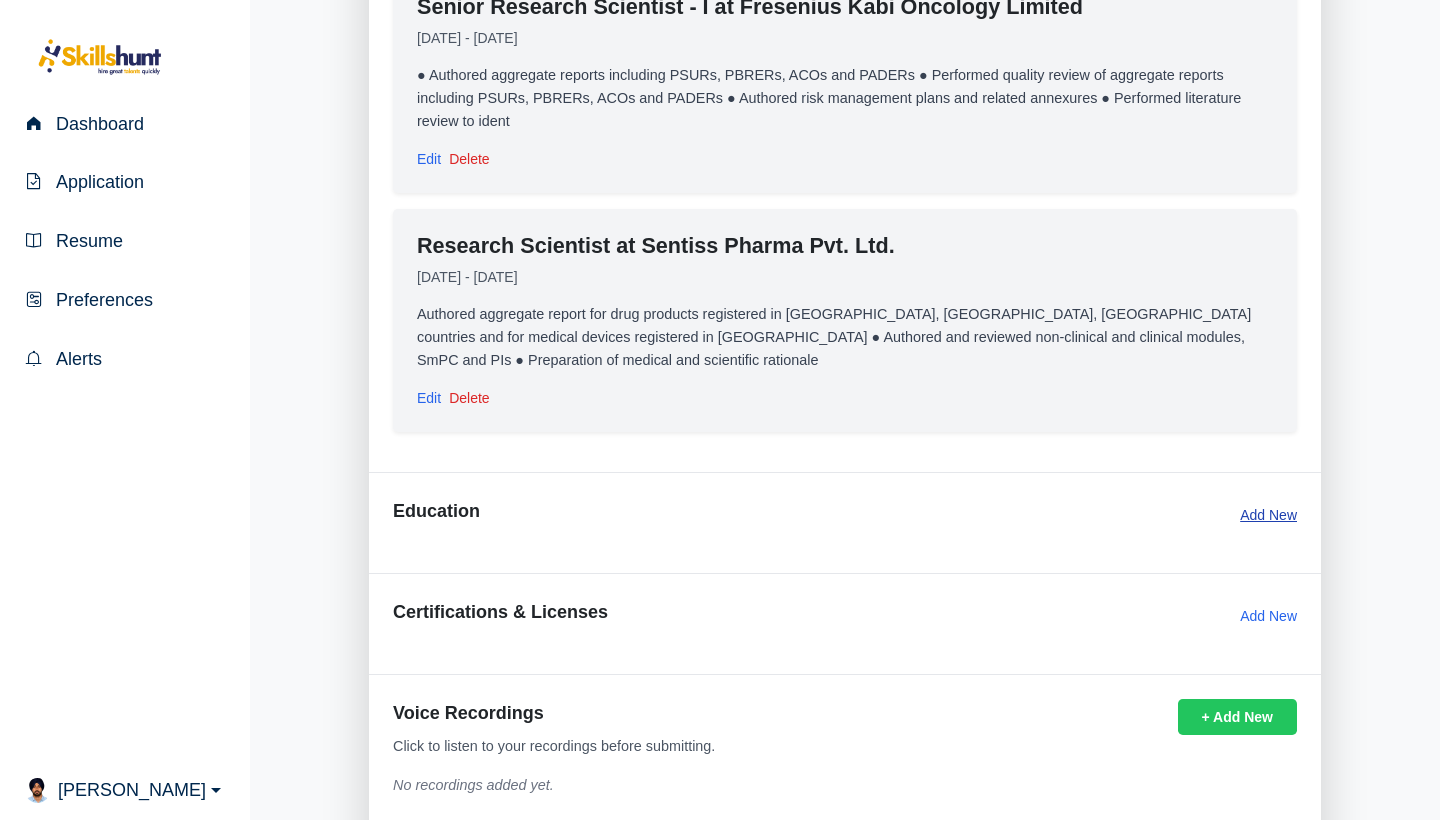 click on "Add New" at bounding box center [1268, 515] 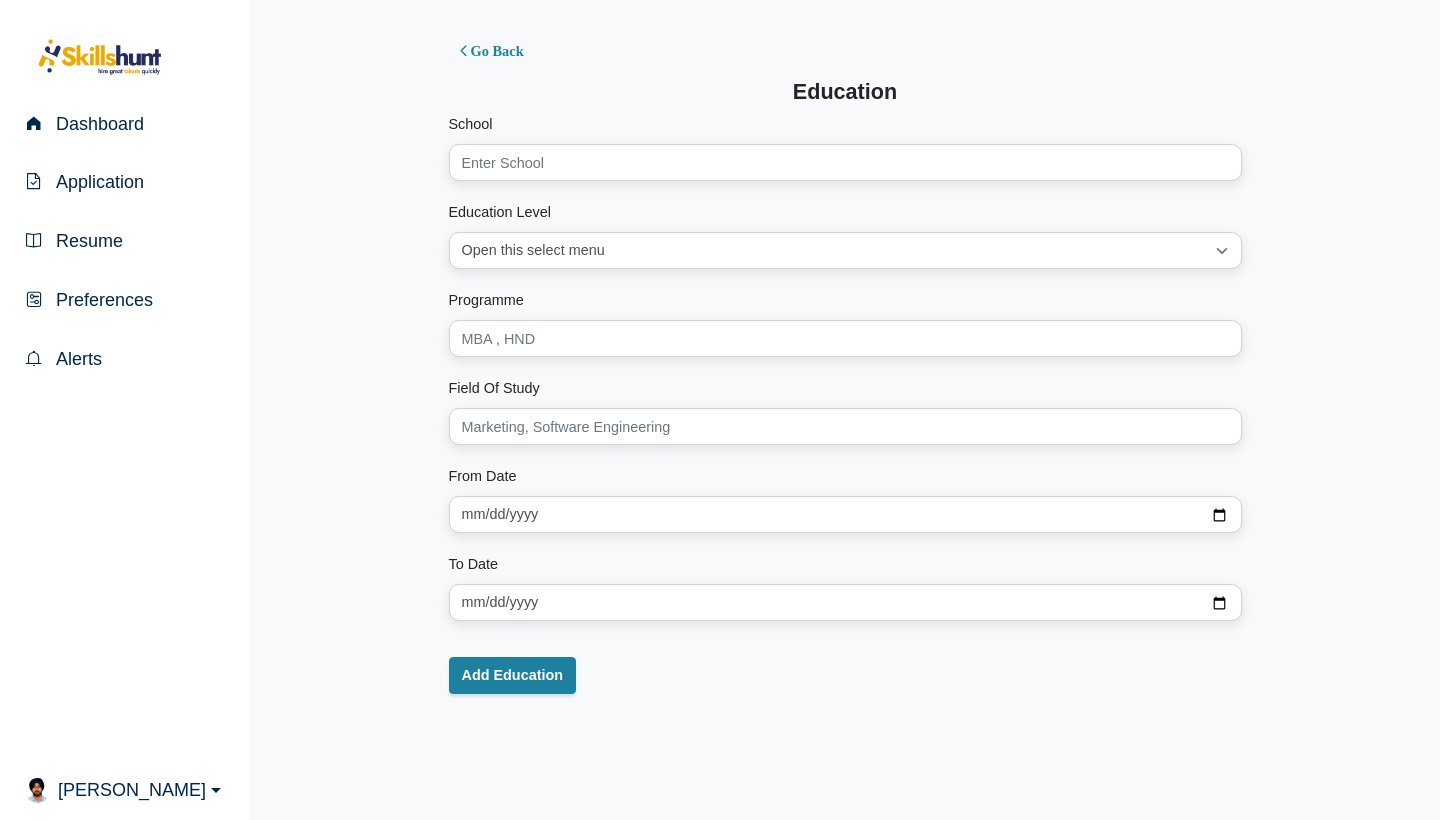scroll, scrollTop: 0, scrollLeft: 0, axis: both 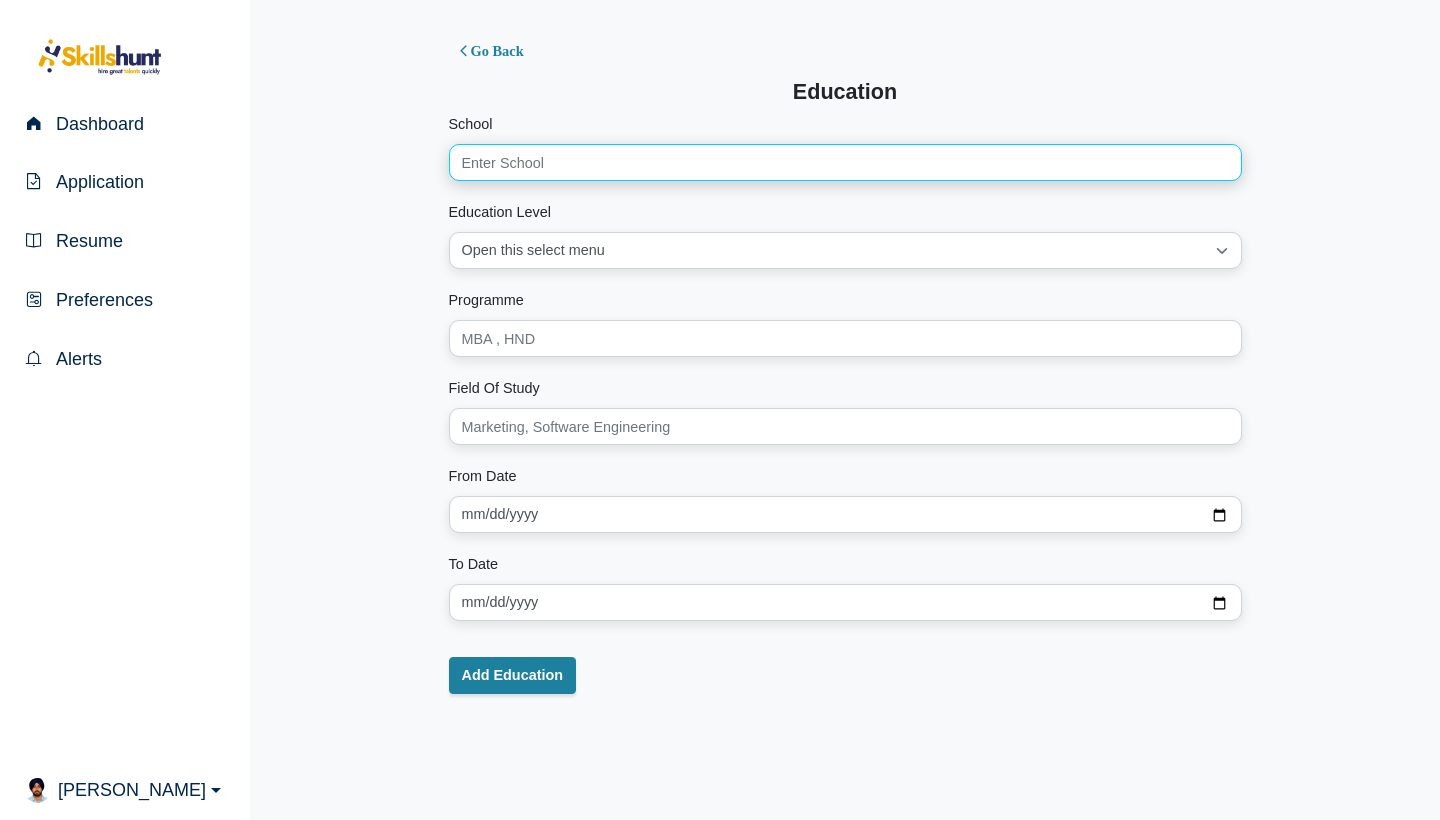 click on "School" at bounding box center [845, 162] 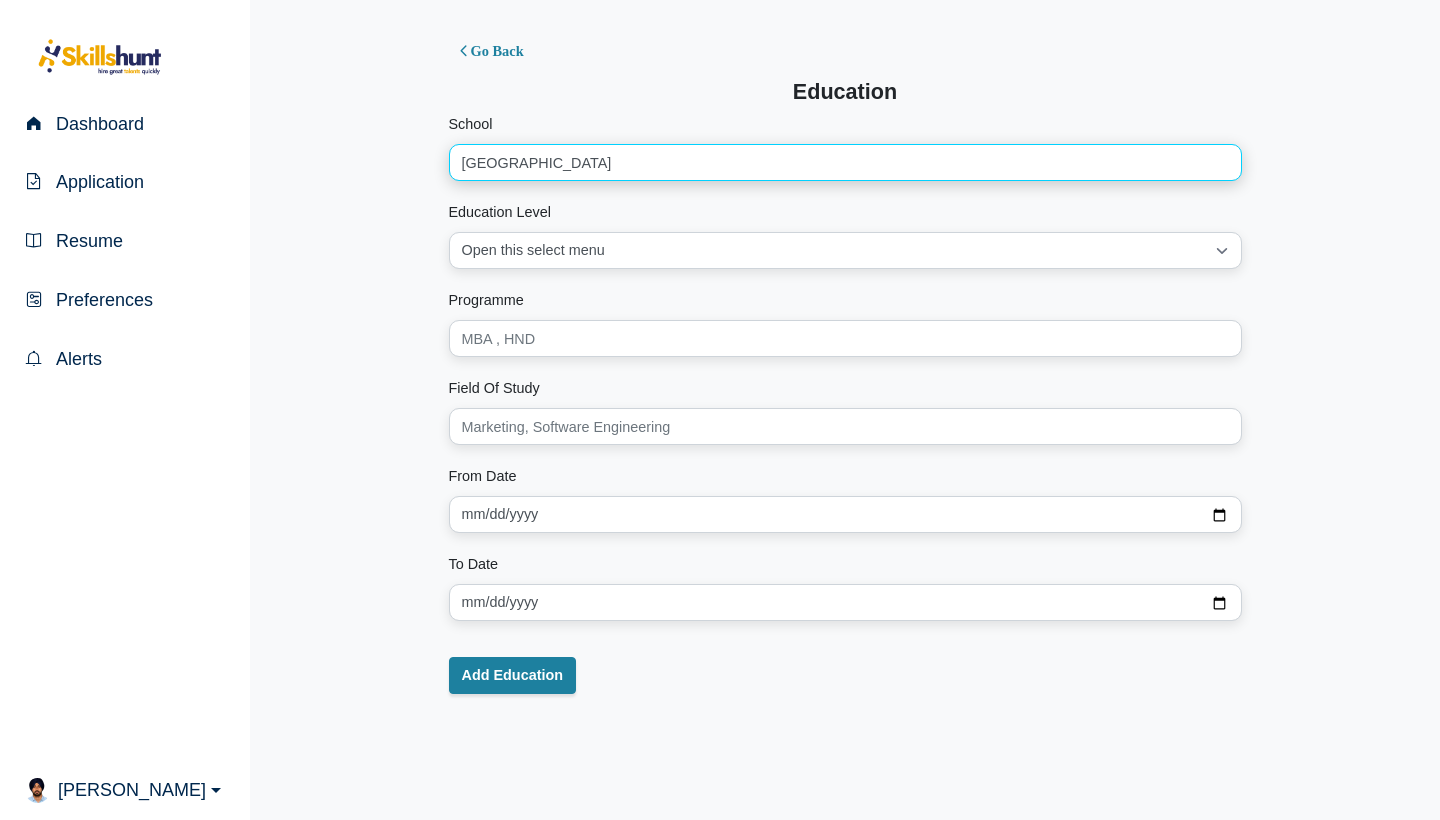 type on "[GEOGRAPHIC_DATA]" 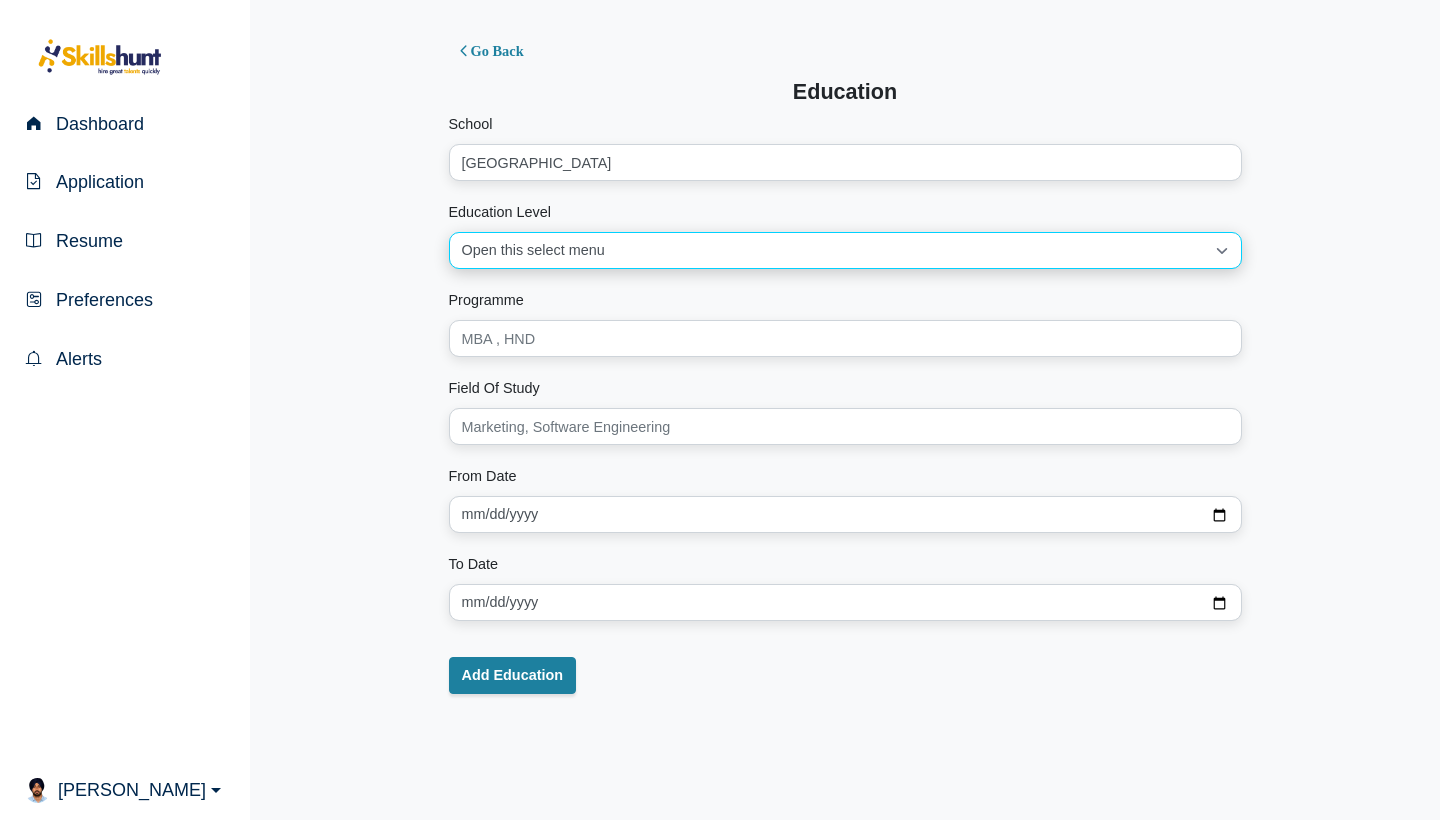 select on "6" 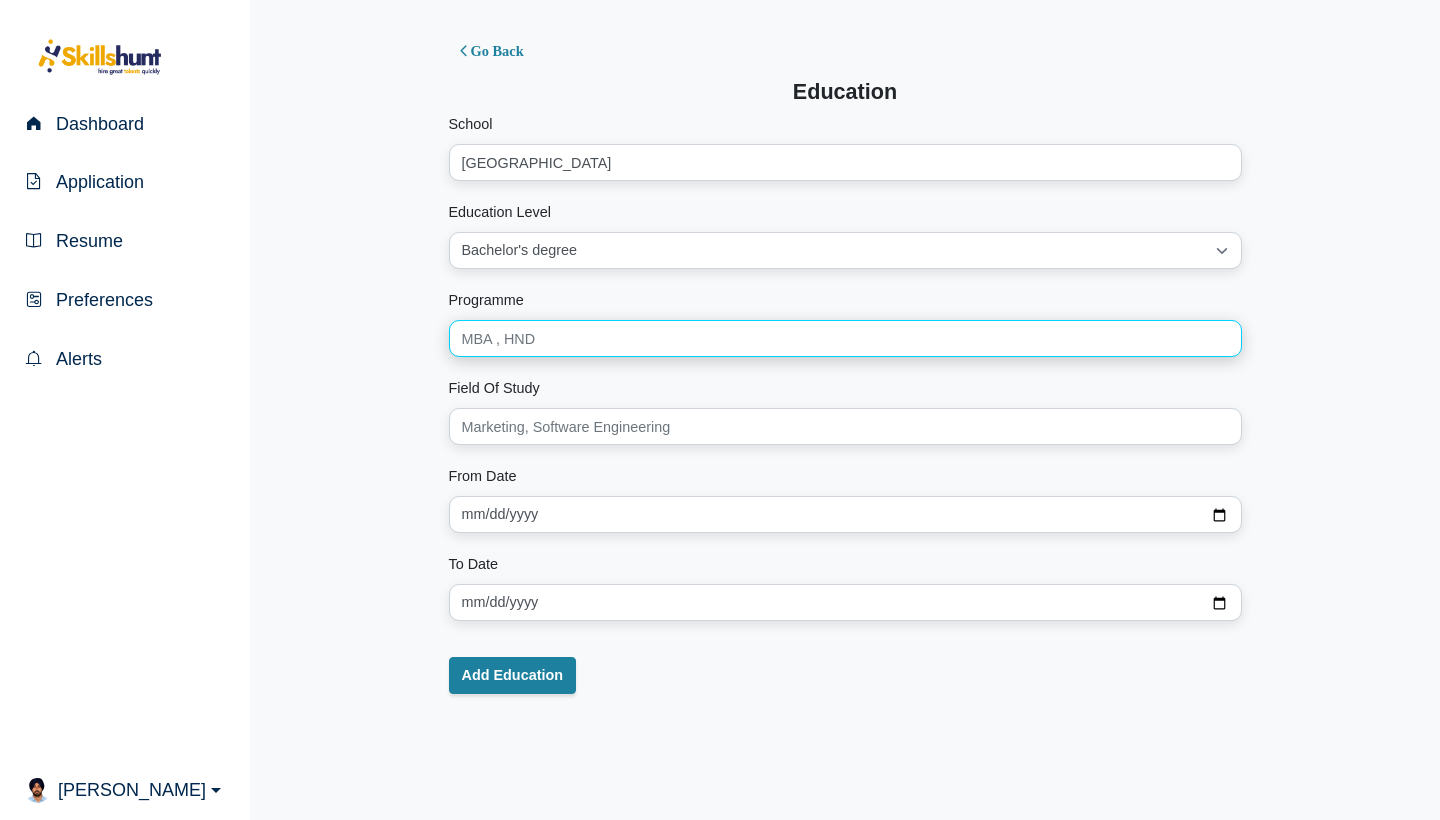 click on "Programme" at bounding box center [845, 338] 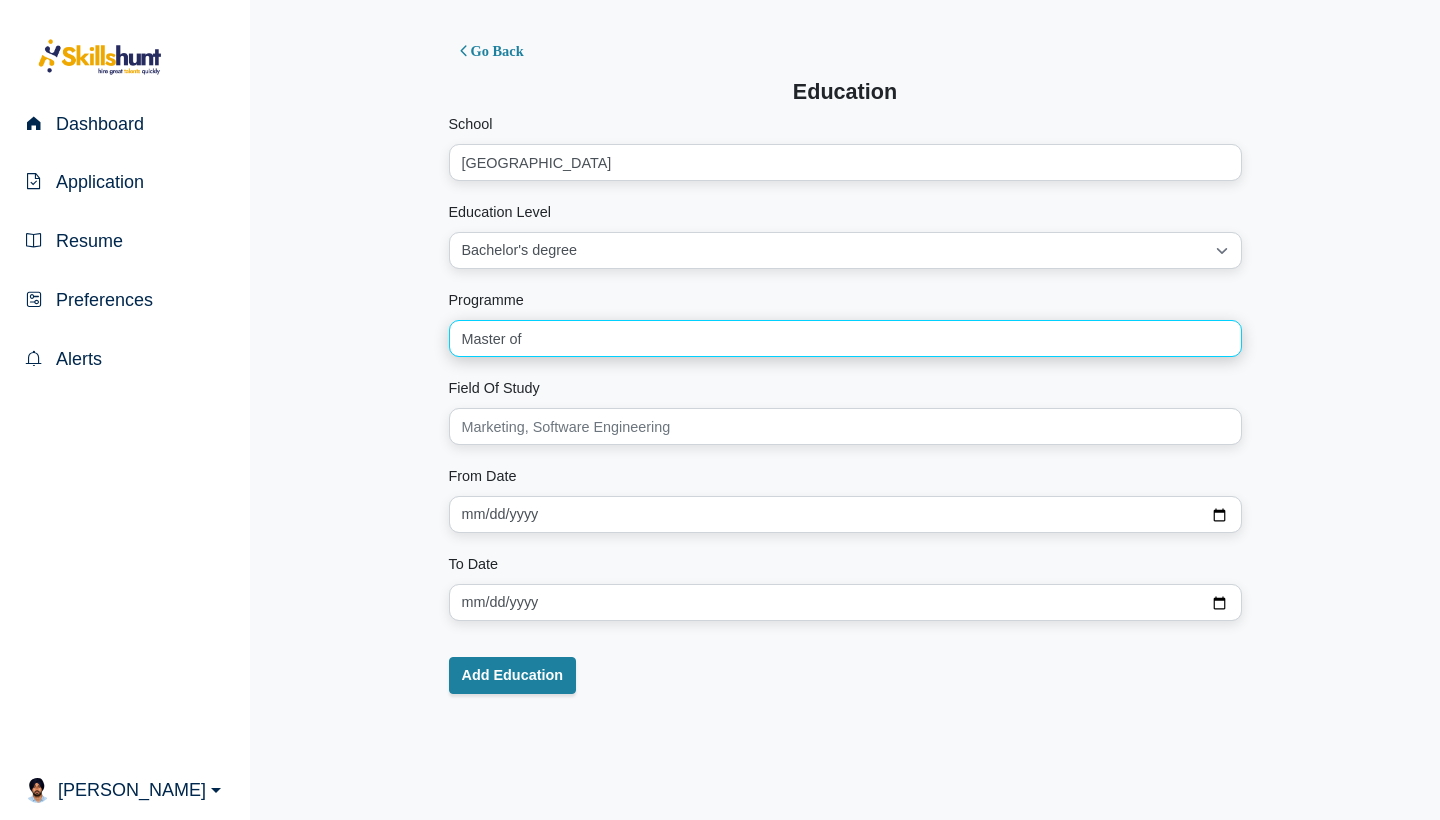 type on "Master of" 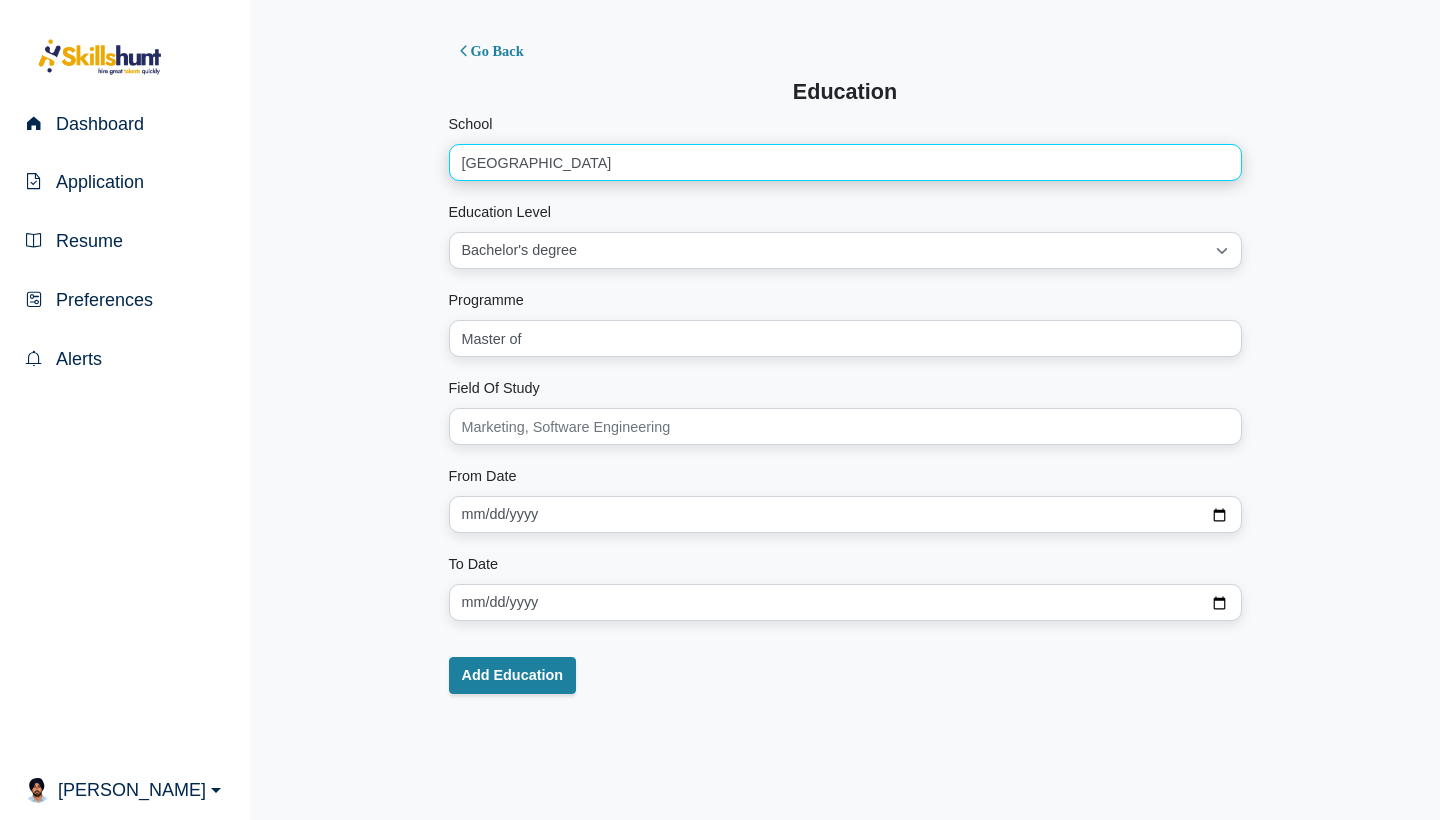 click on "Panjab University" at bounding box center [845, 162] 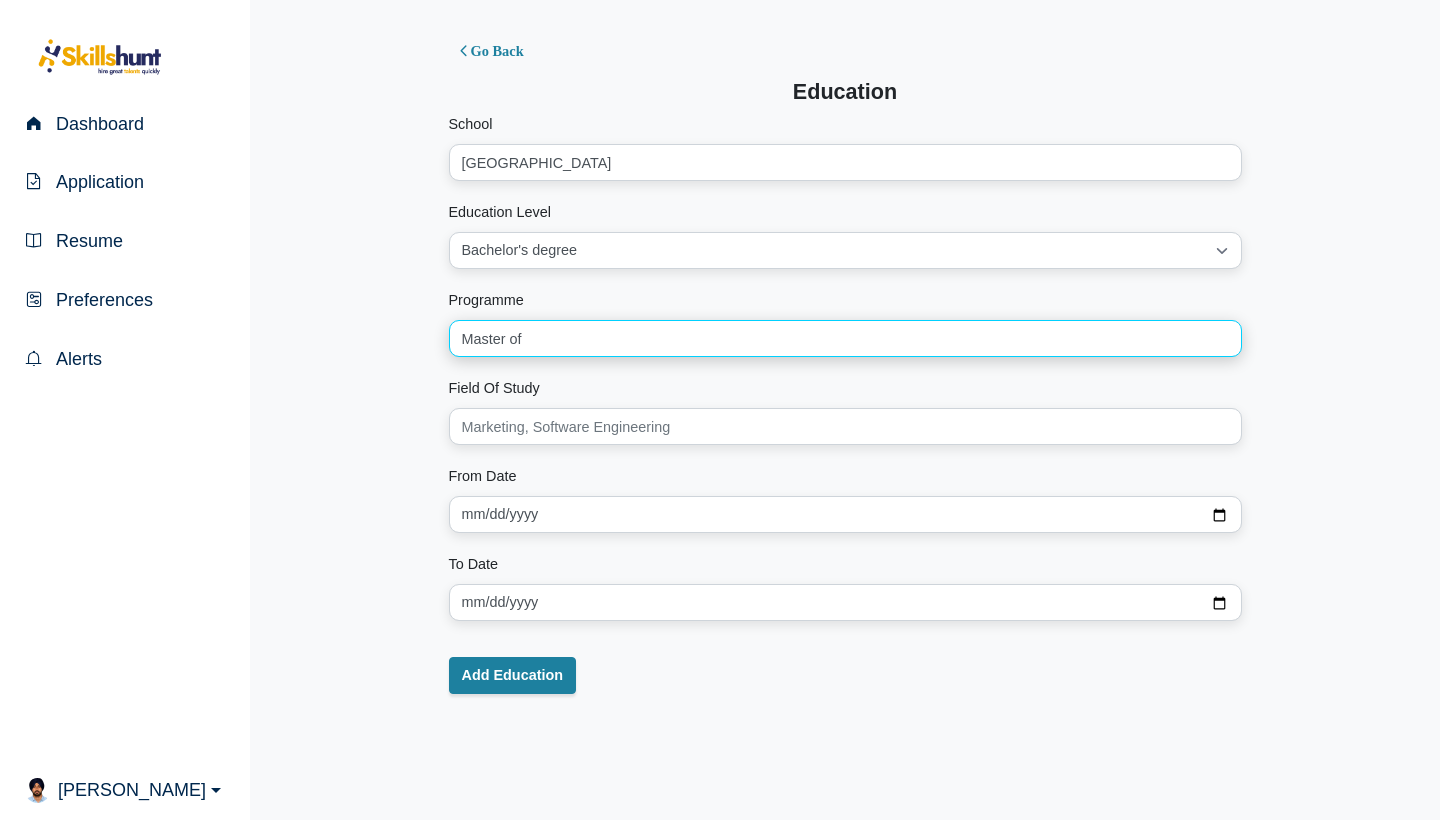 click on "Master of" at bounding box center (845, 338) 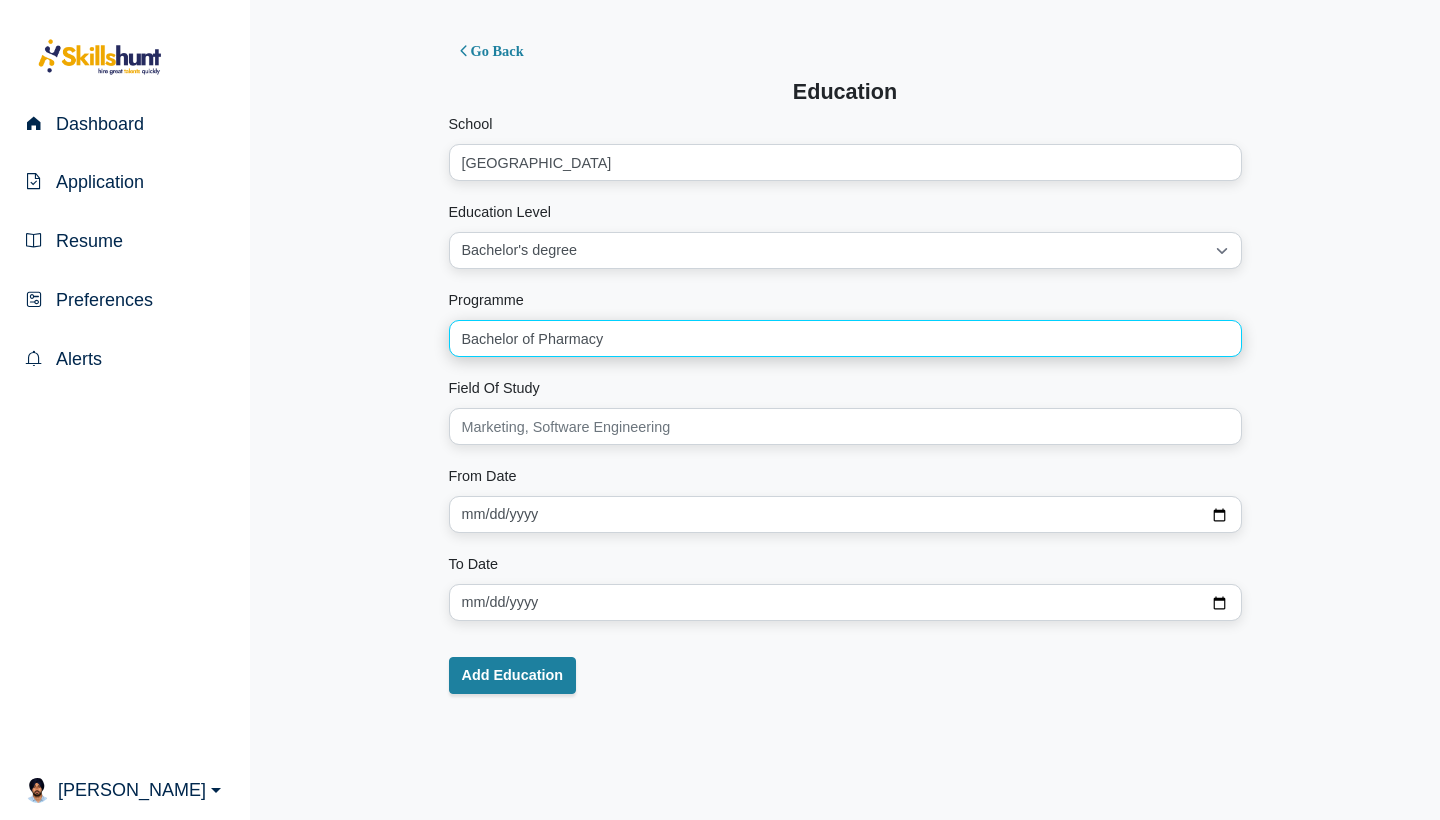 type on "Bachelor of Pharmacy" 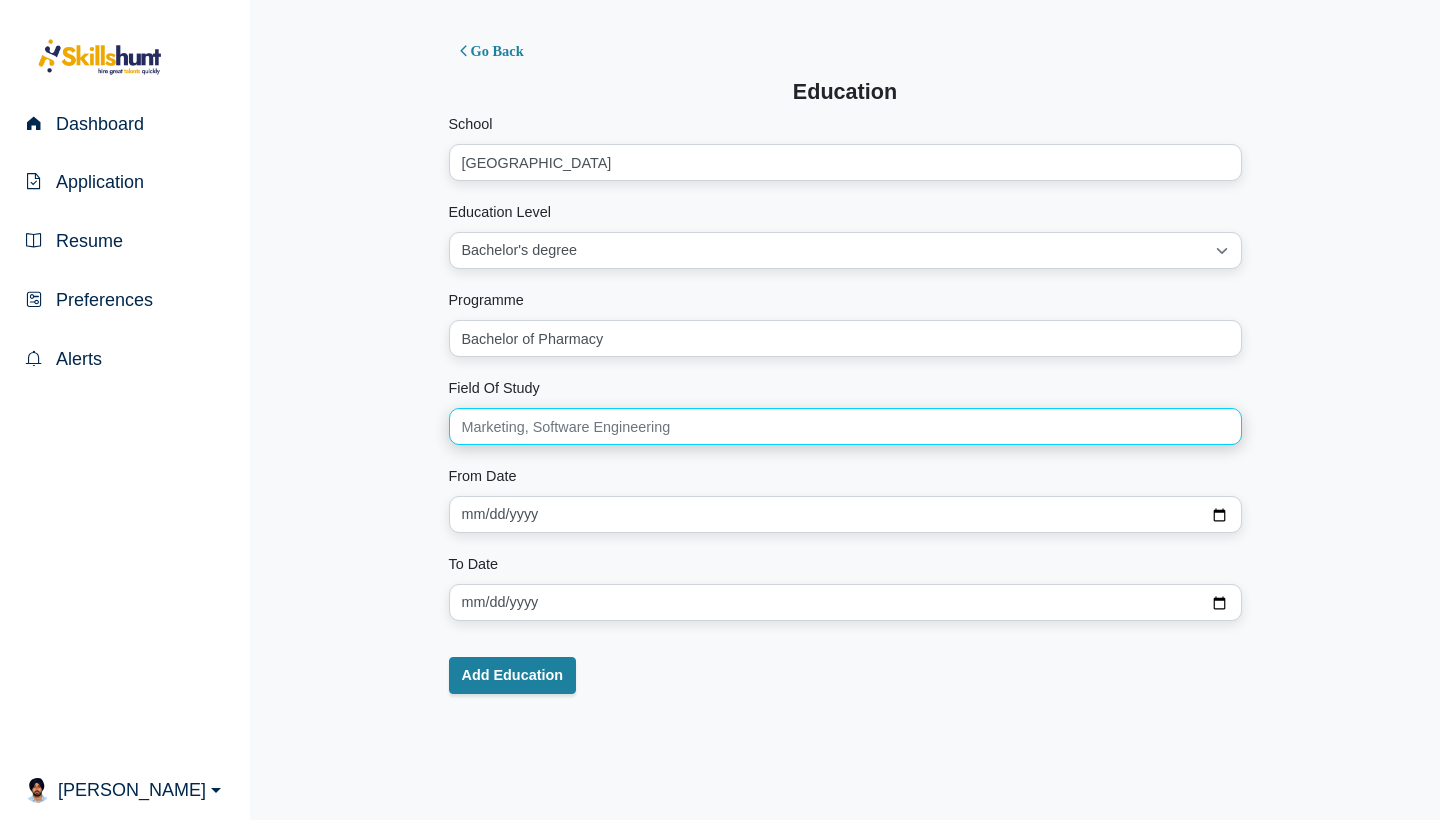 click on "Field Of Study" at bounding box center [845, 426] 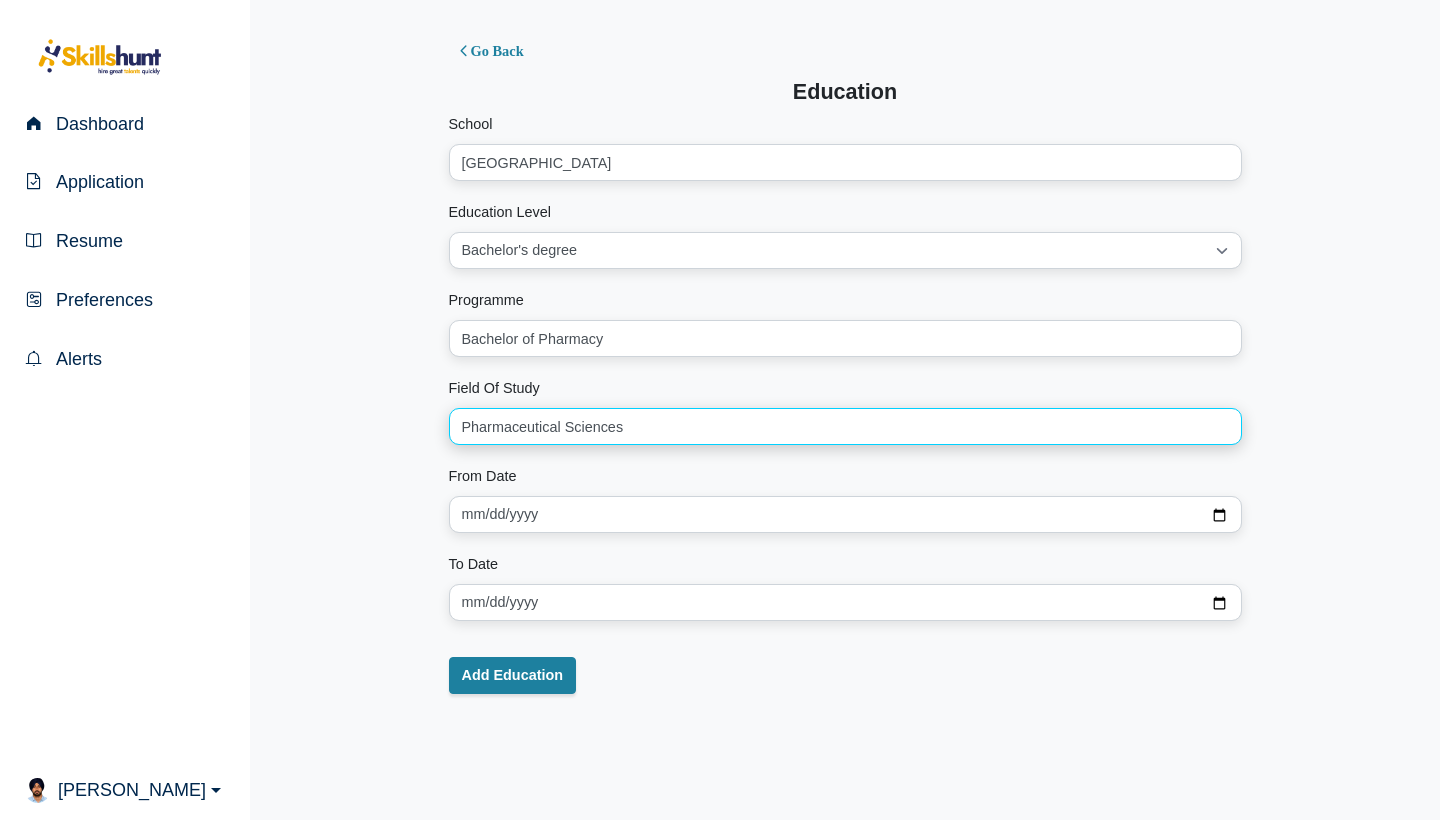 type on "Pharmaceutical Sciences" 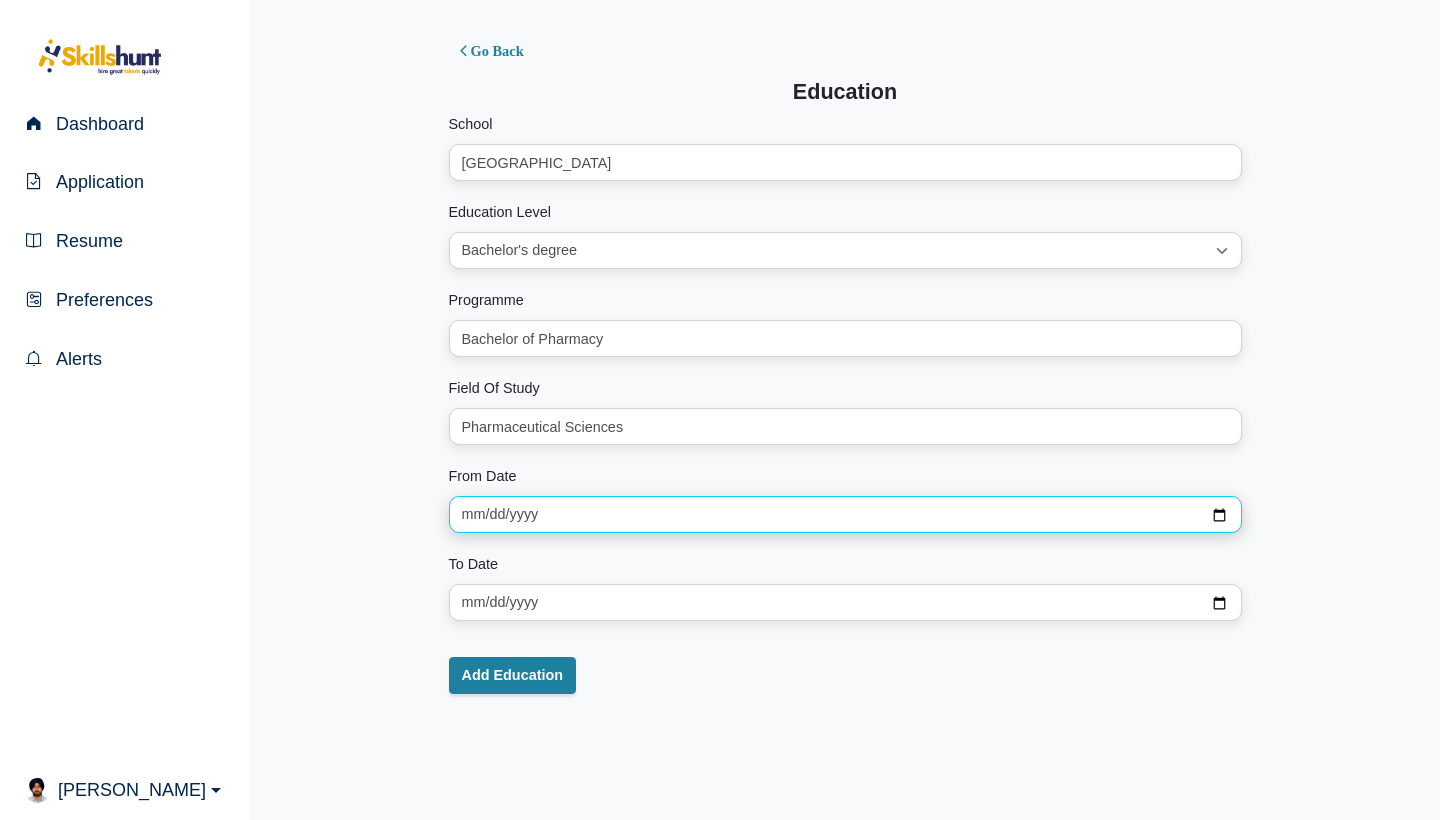 click at bounding box center [845, 514] 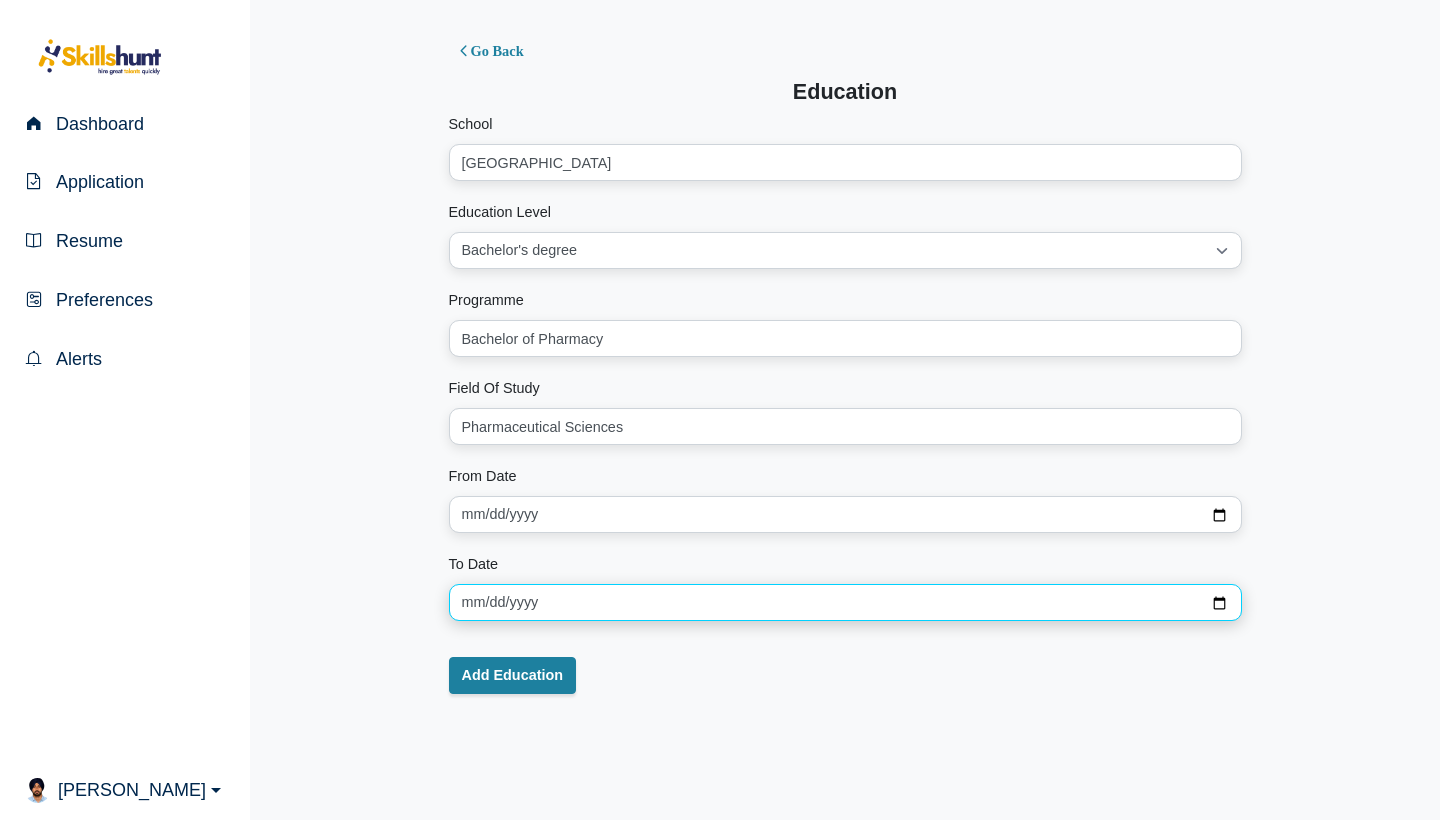 click at bounding box center [845, 602] 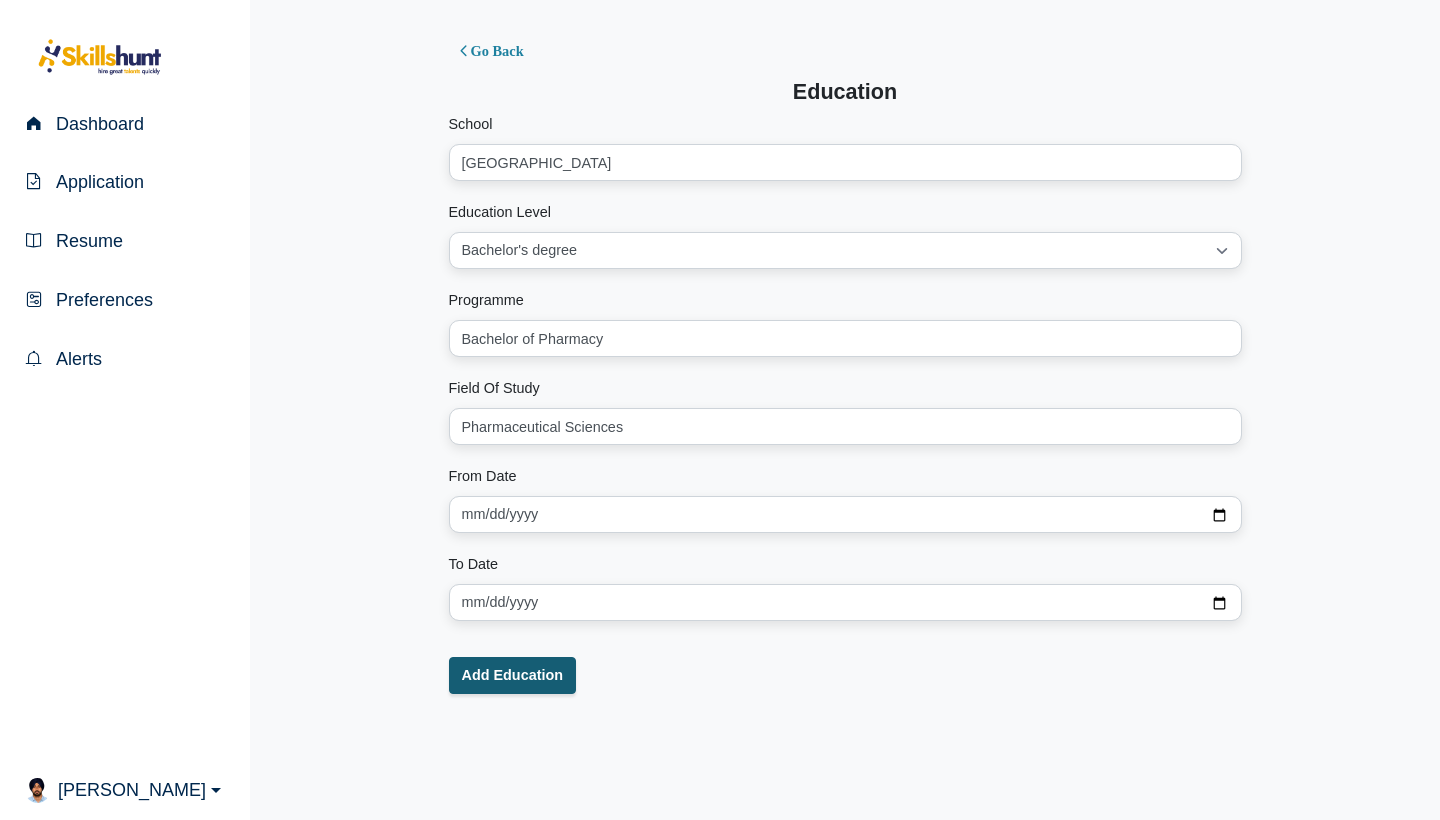 click on "Add Education" at bounding box center (513, 675) 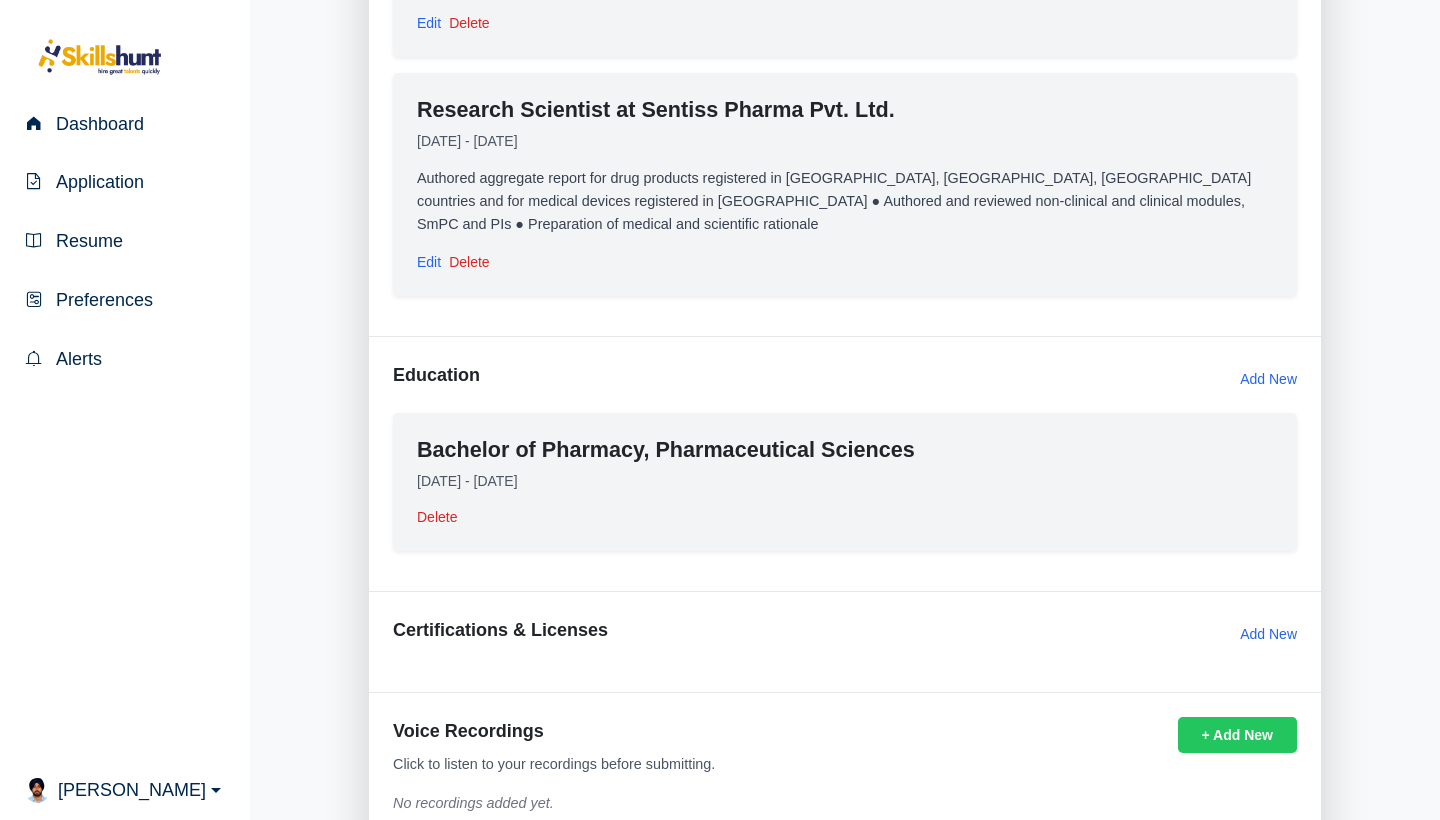 scroll, scrollTop: 1060, scrollLeft: 0, axis: vertical 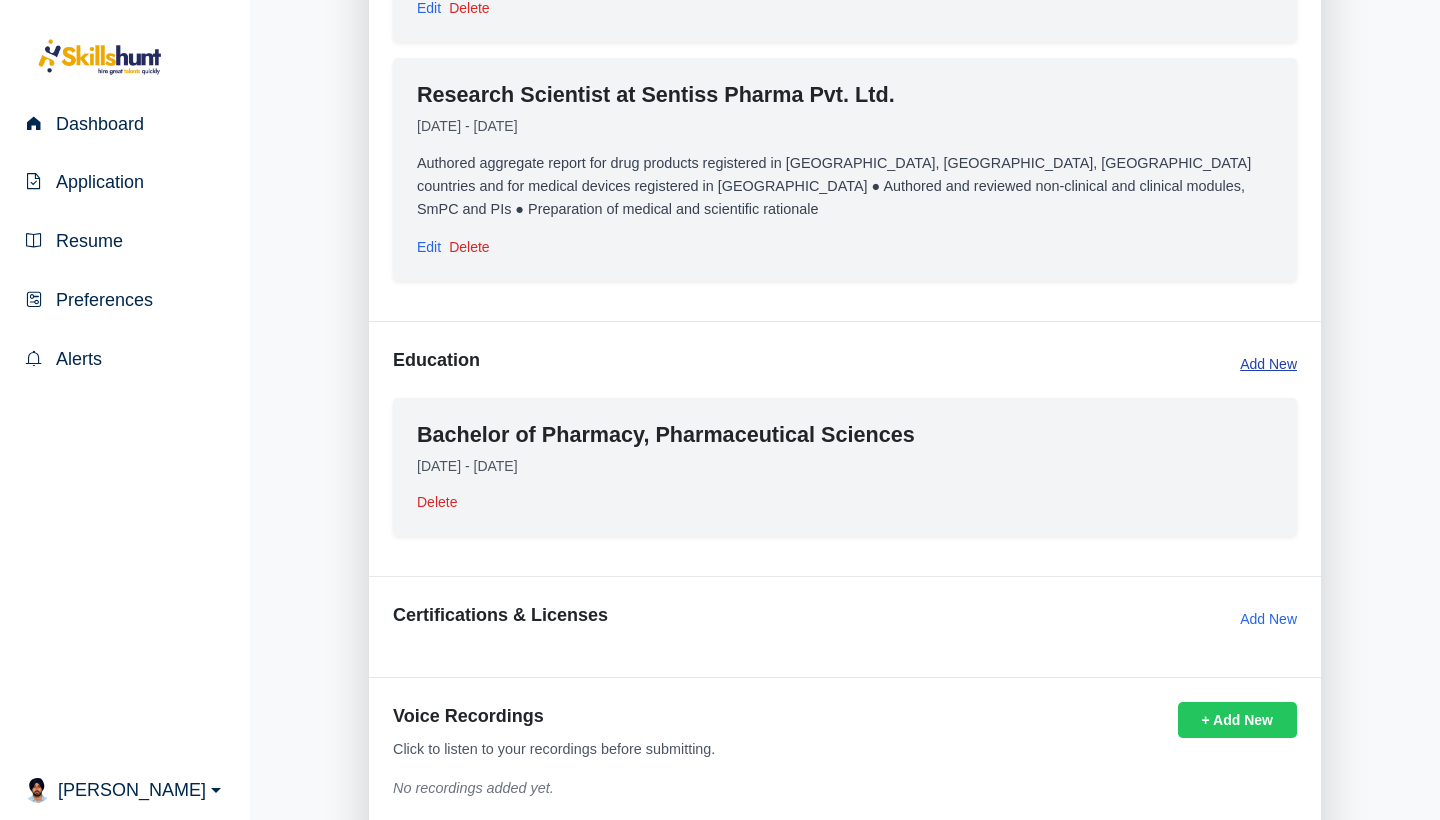 click on "Add New" at bounding box center (1268, 364) 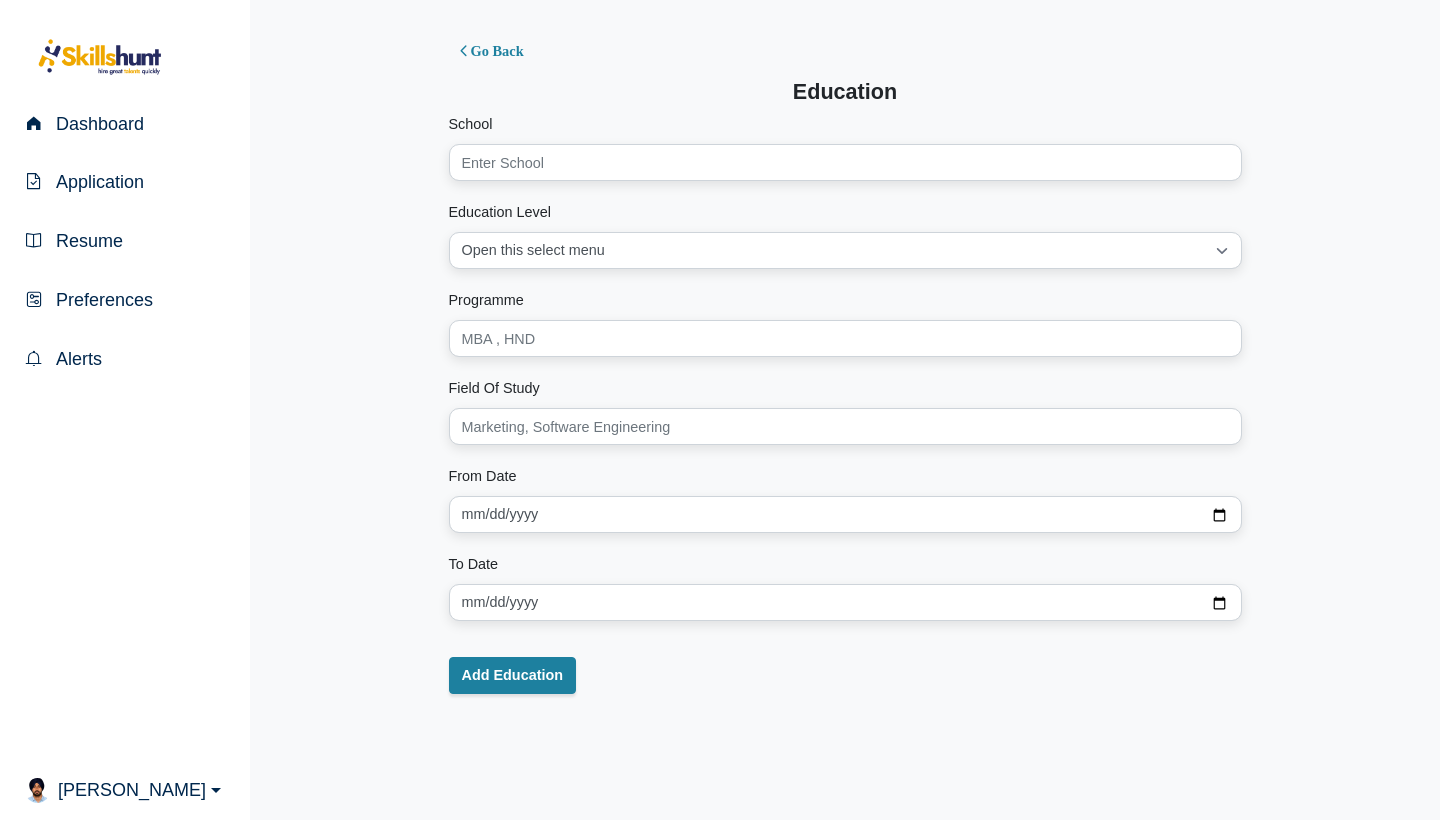 scroll, scrollTop: 0, scrollLeft: 0, axis: both 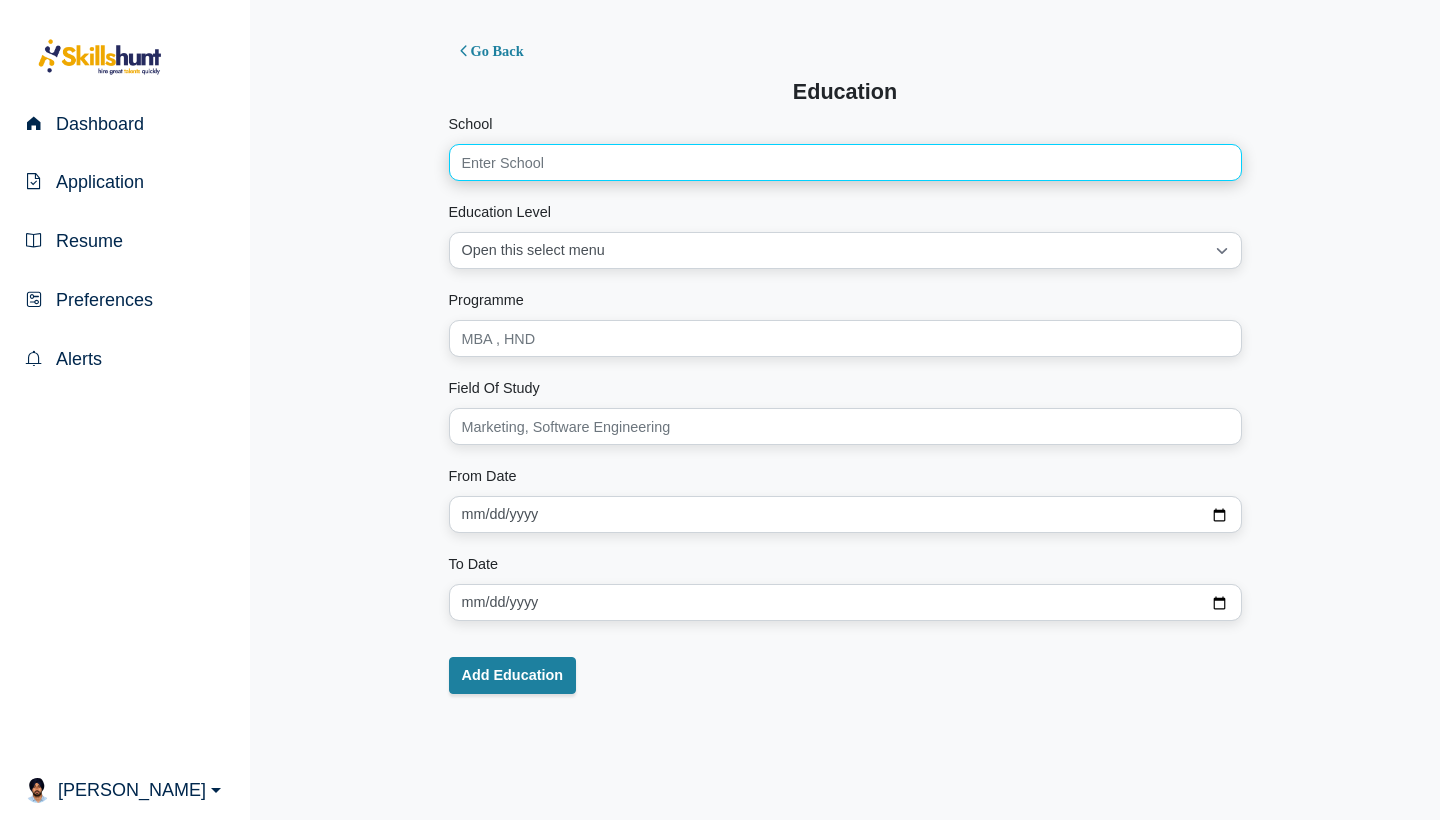 click on "School" at bounding box center (845, 162) 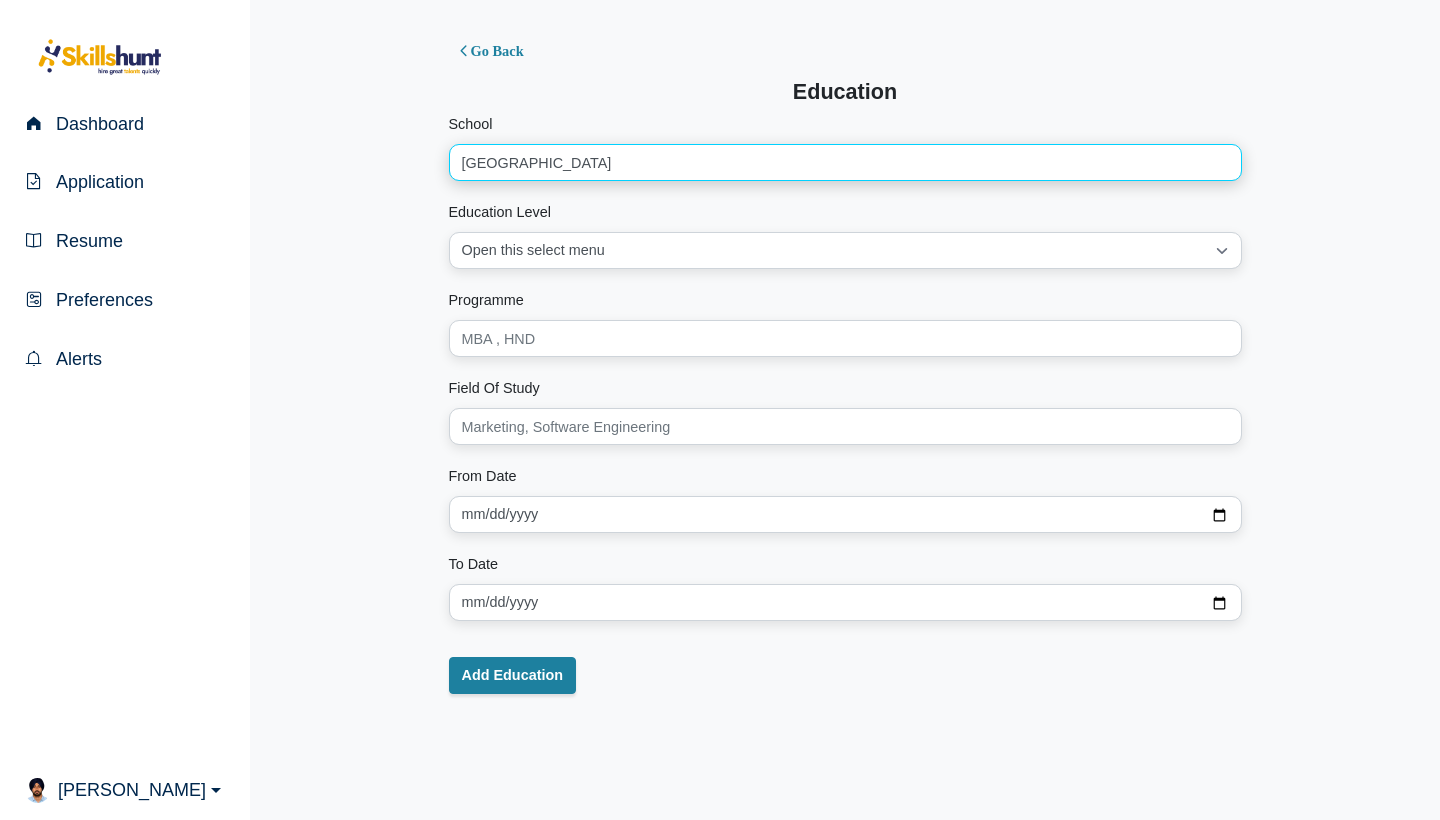 type on "[GEOGRAPHIC_DATA]" 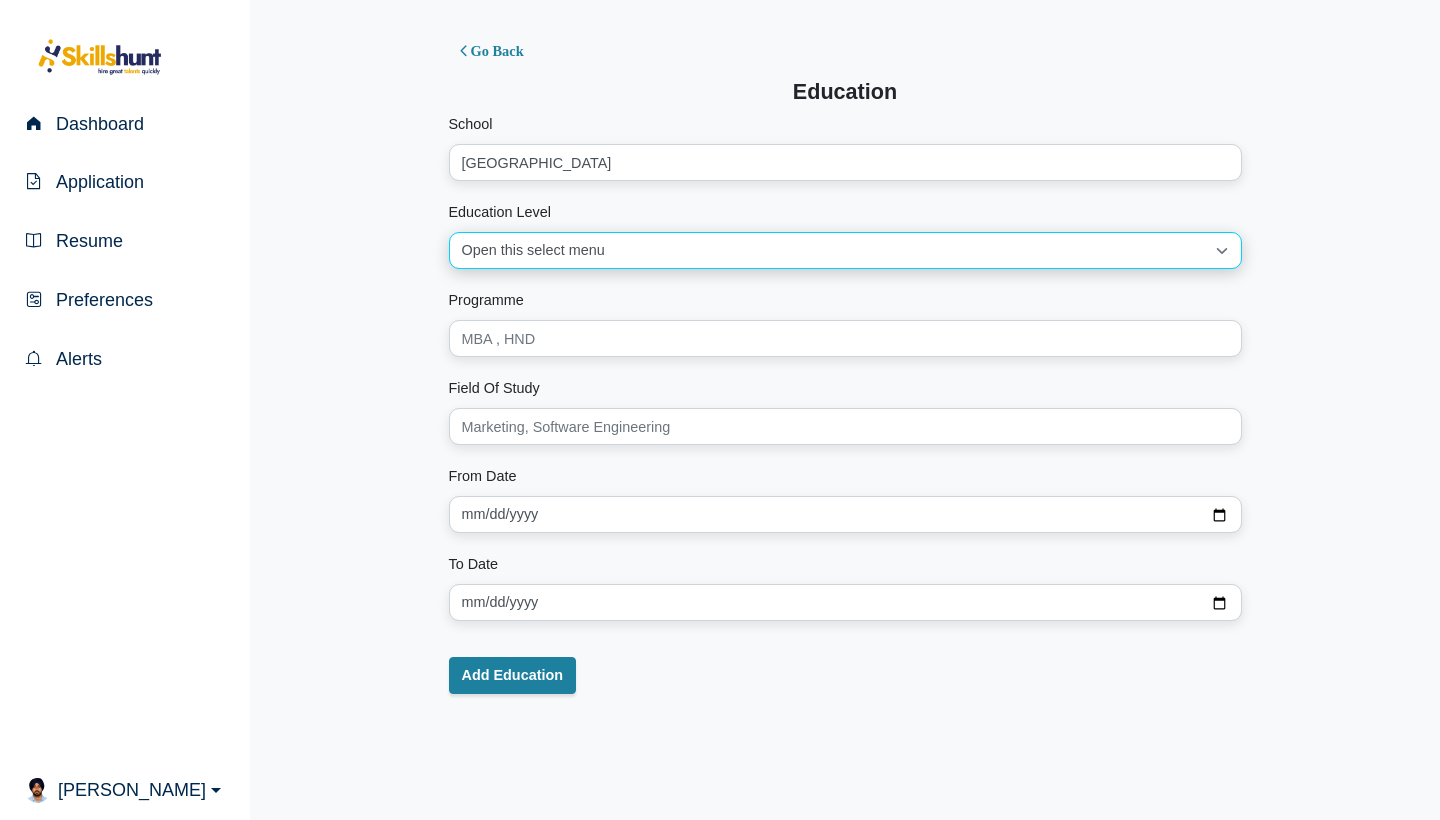 select on "8" 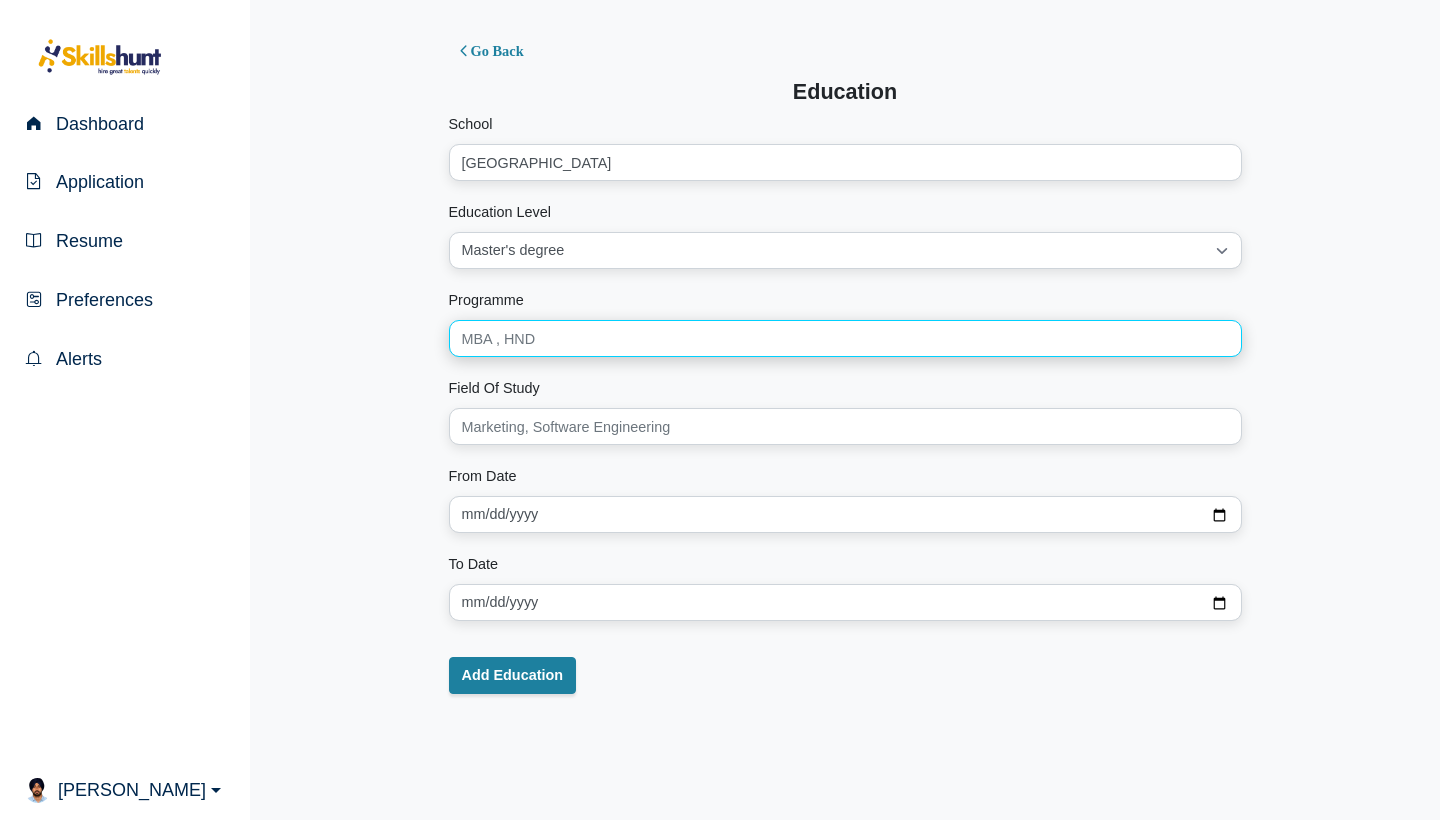click on "Programme" at bounding box center [845, 338] 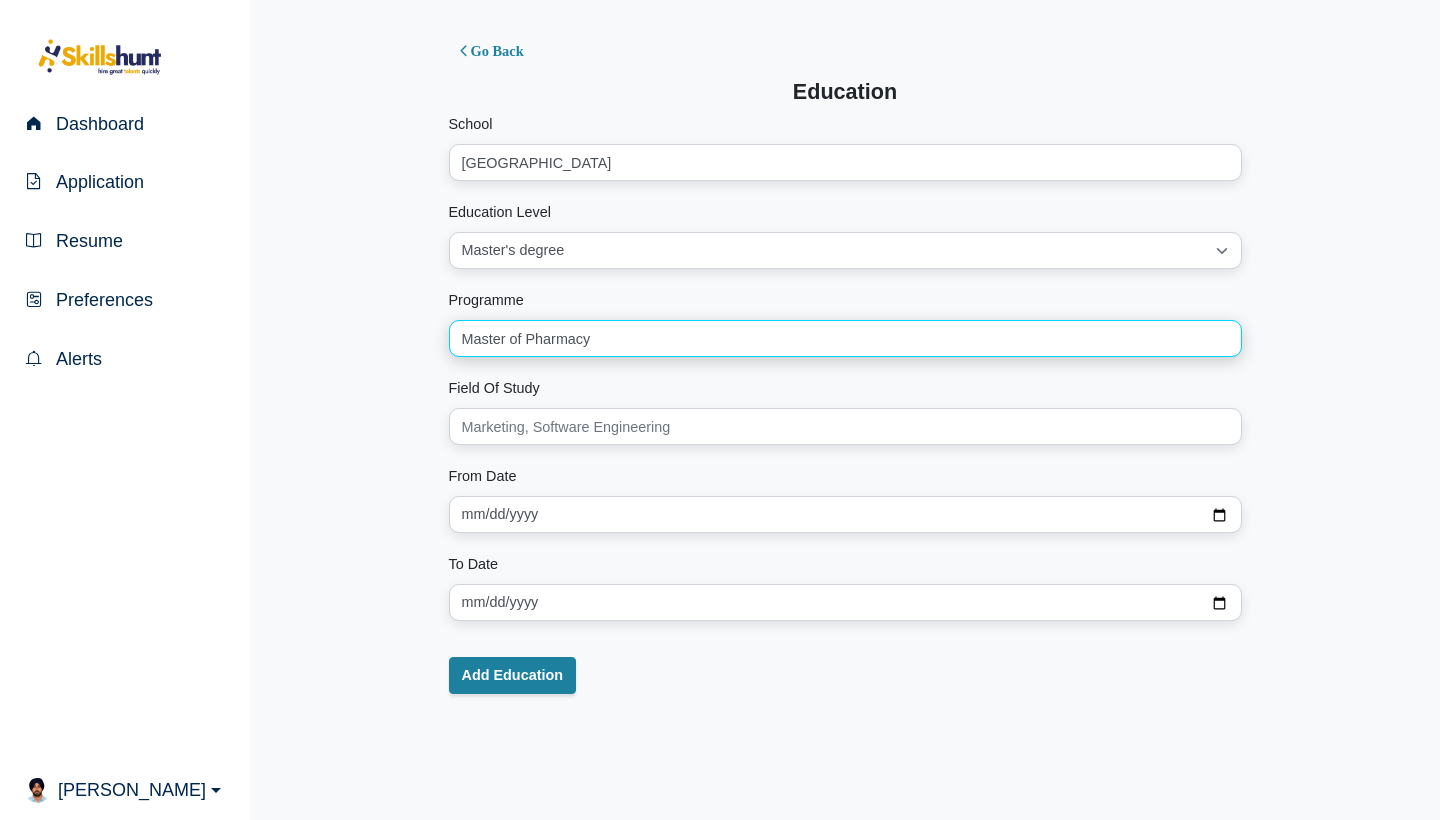 type on "Master of Pharmacy" 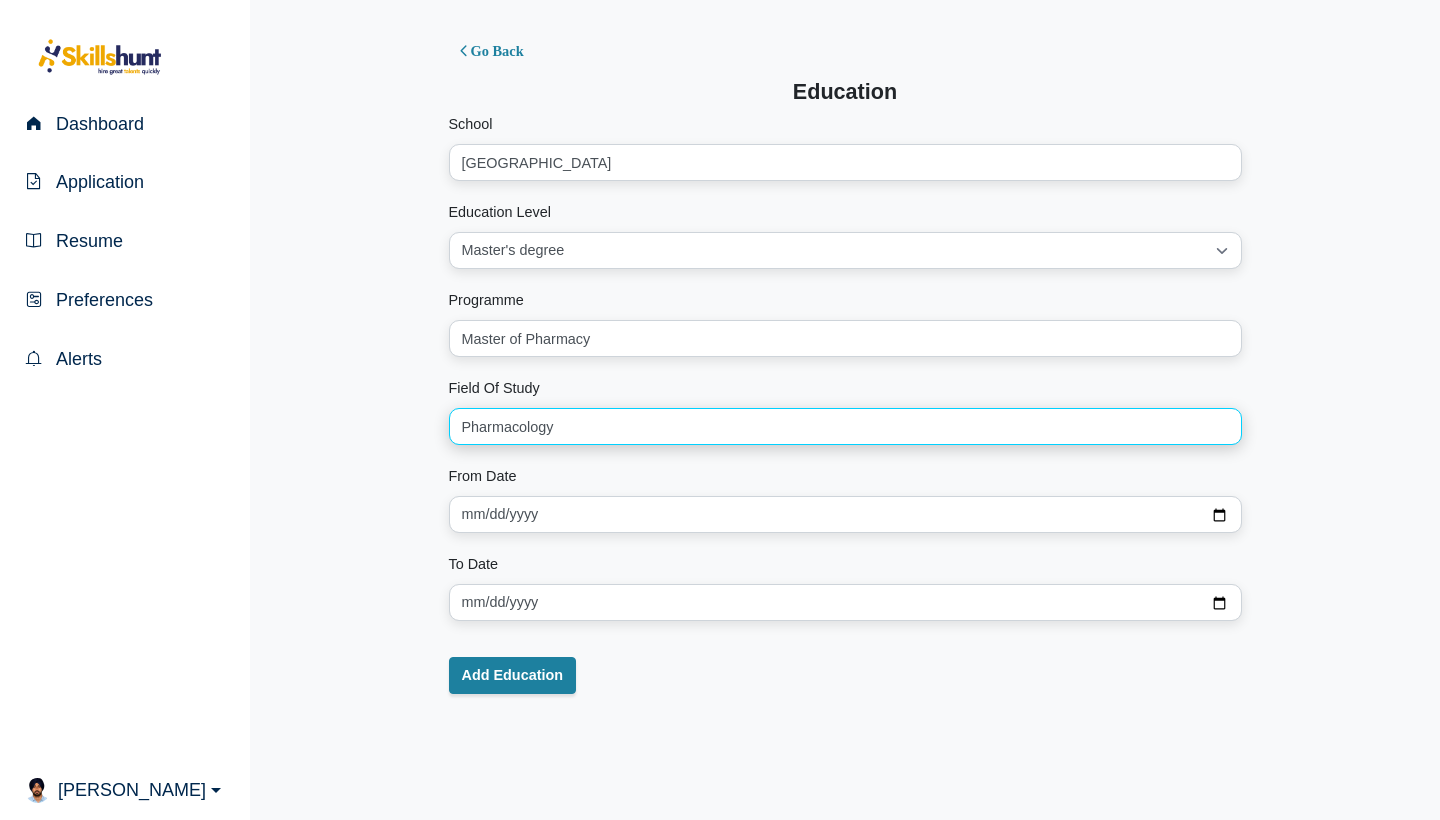 type on "Pharmacology" 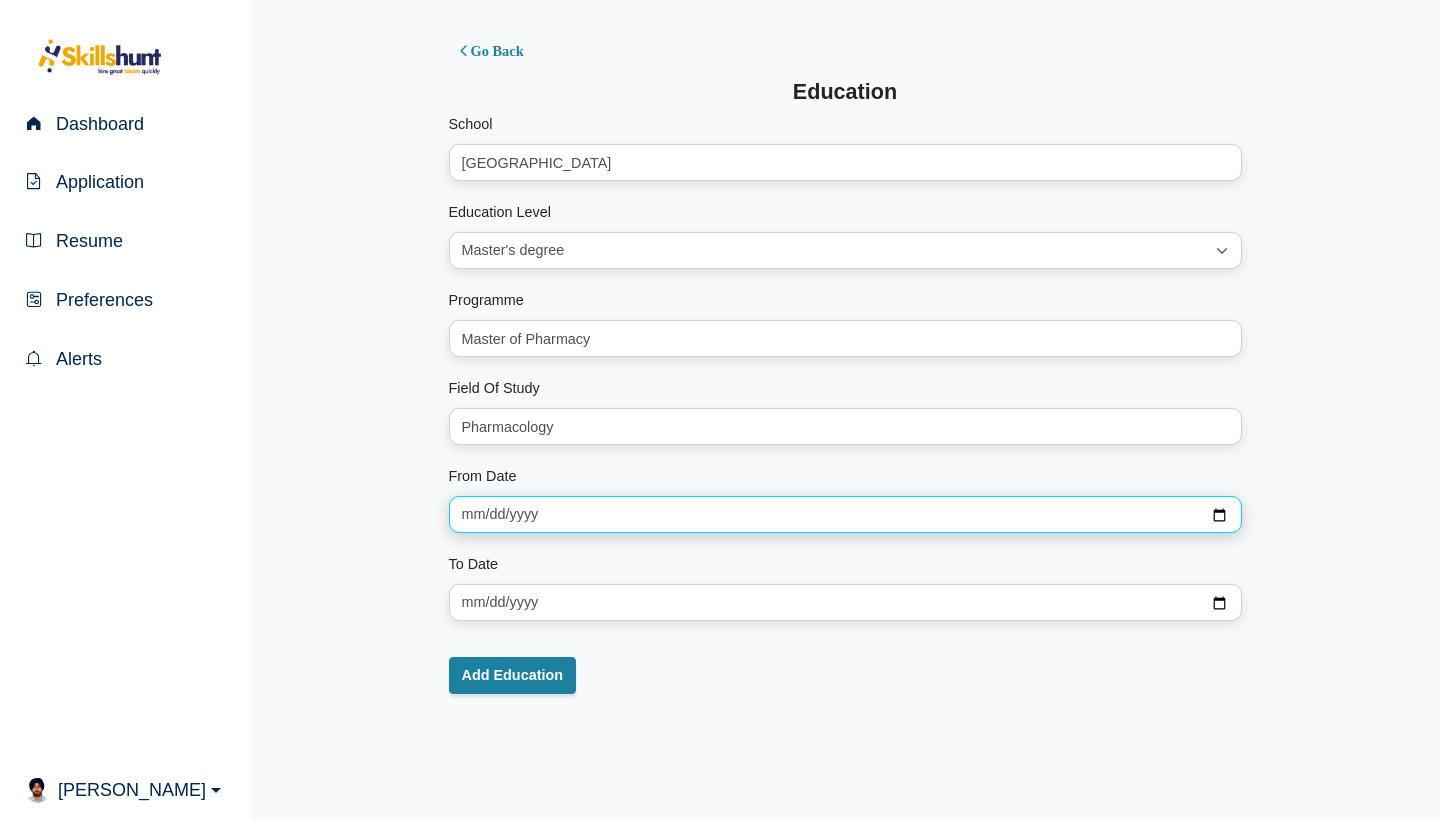 click at bounding box center (845, 514) 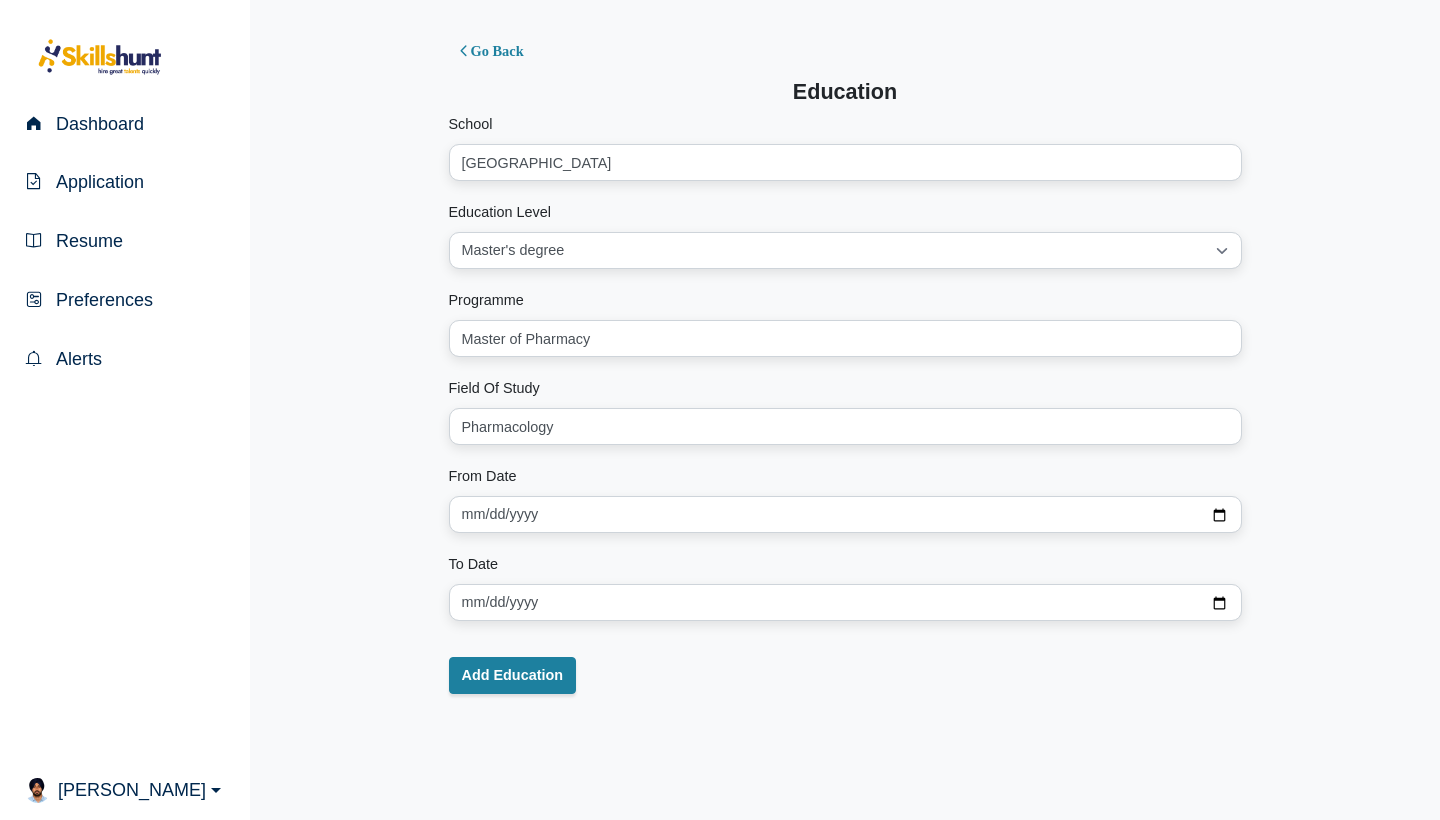 type on "2016-09-01" 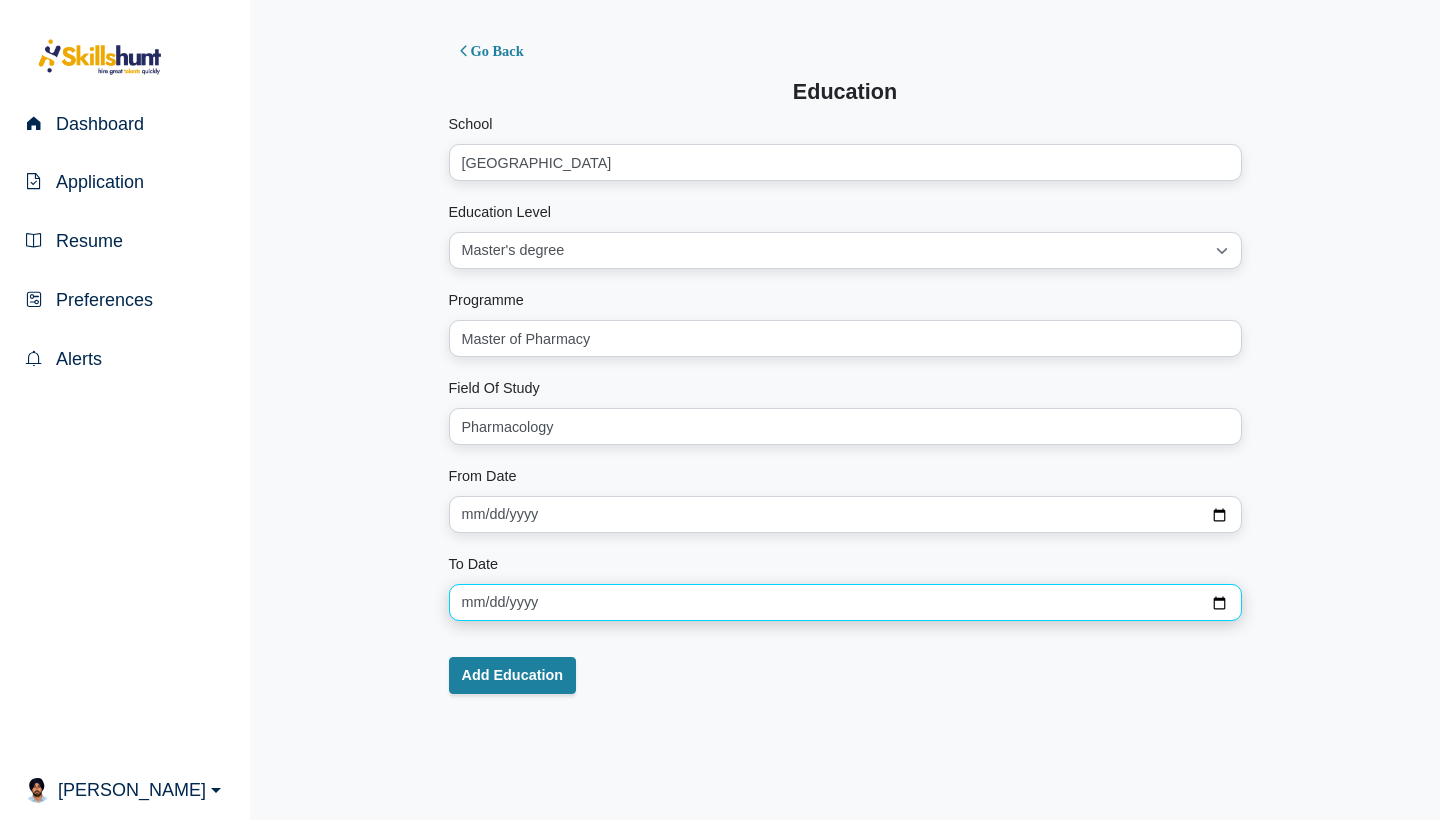 type on "2018-10-01" 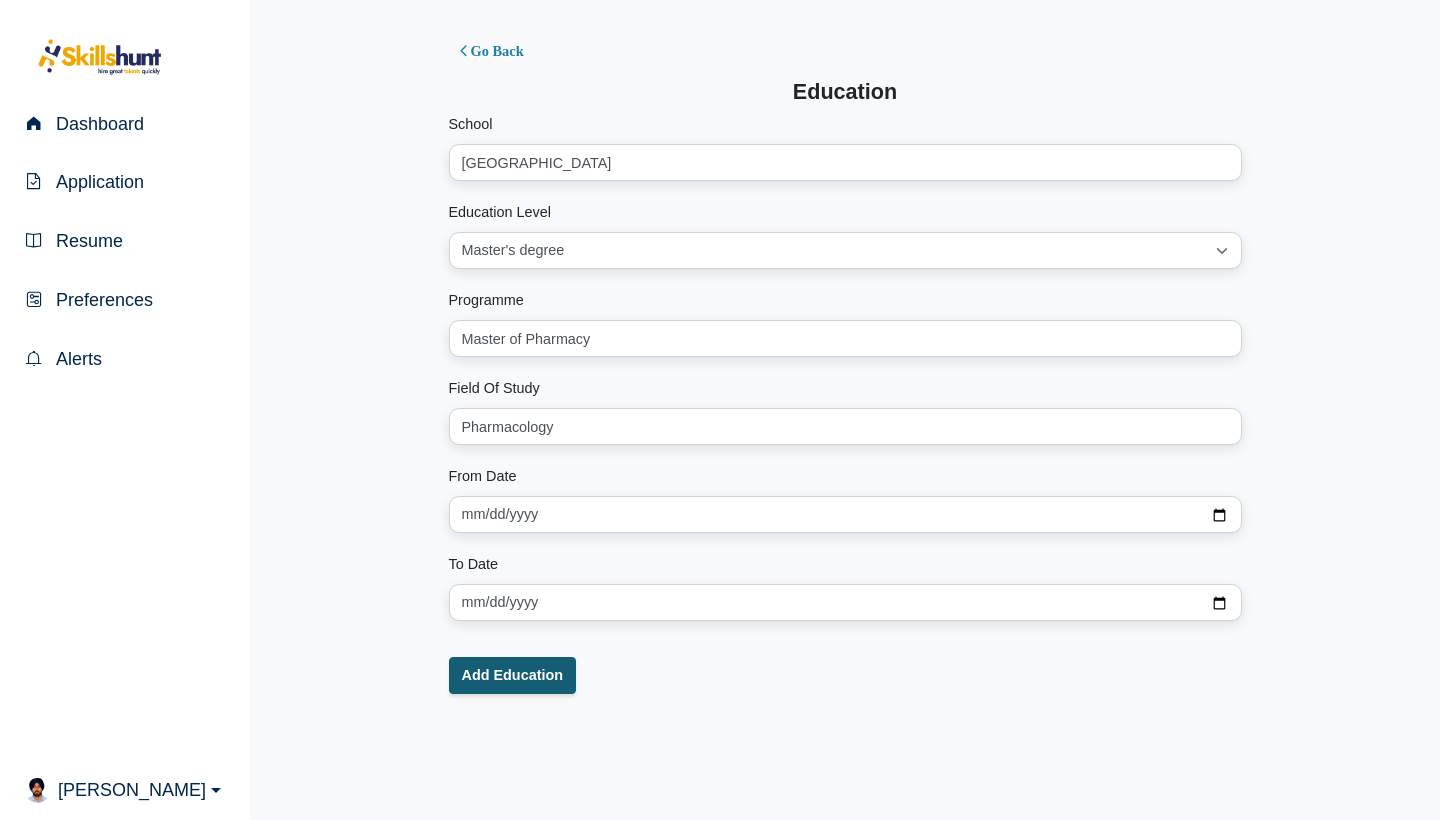 click on "Add Education" at bounding box center [513, 675] 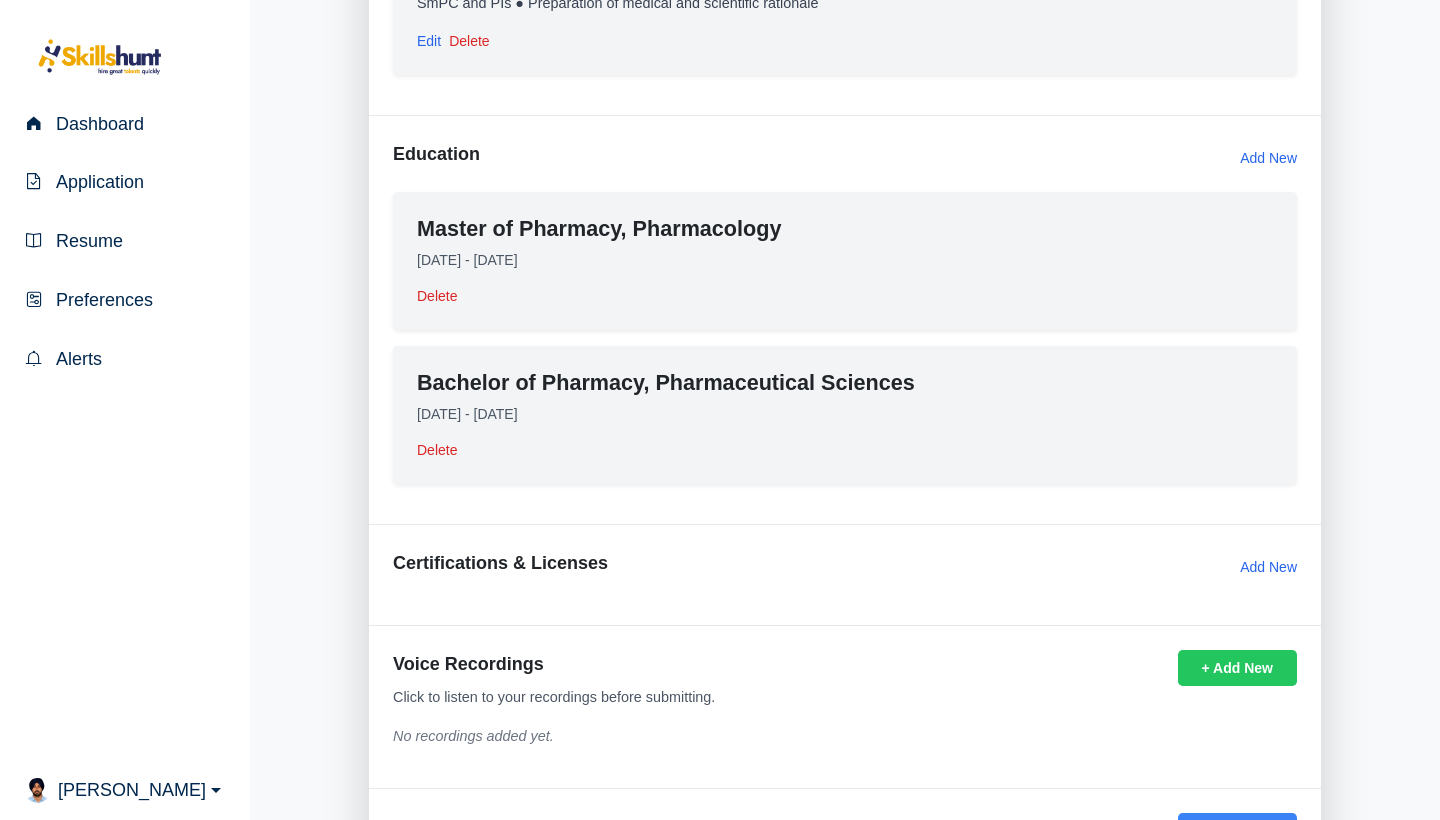 scroll, scrollTop: 1277, scrollLeft: 0, axis: vertical 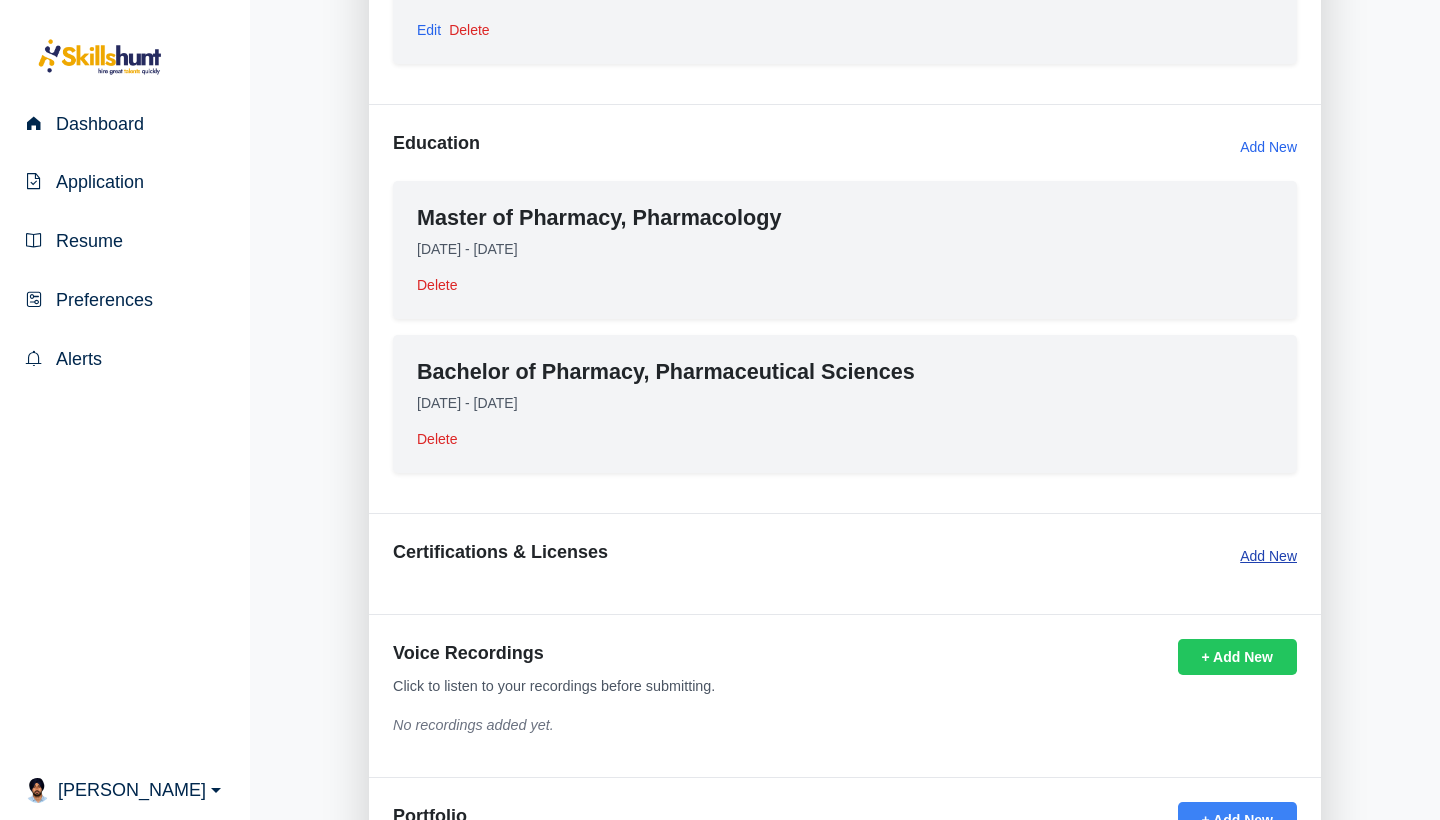 click on "Add New" at bounding box center [1268, 556] 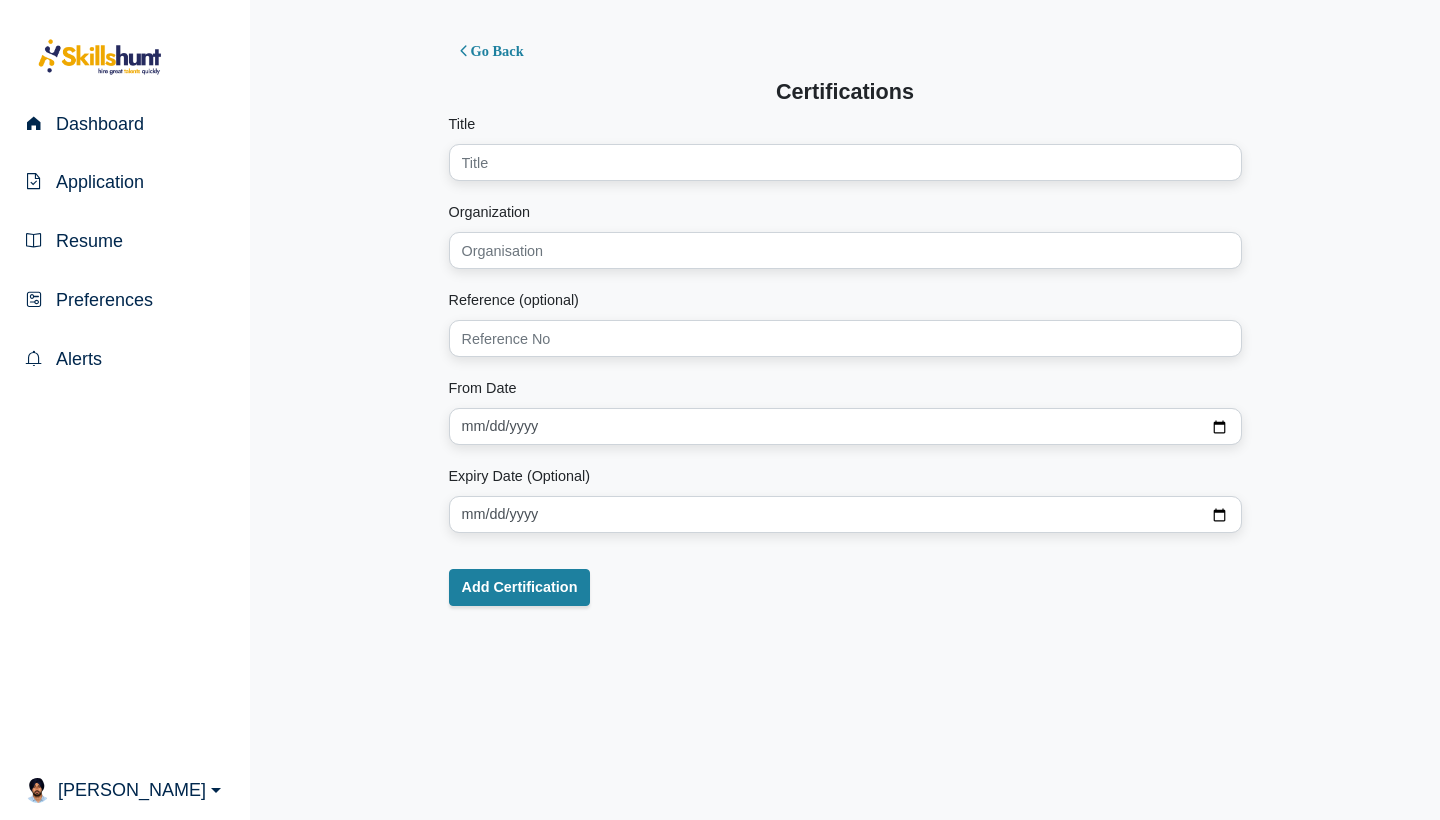 scroll, scrollTop: 0, scrollLeft: 0, axis: both 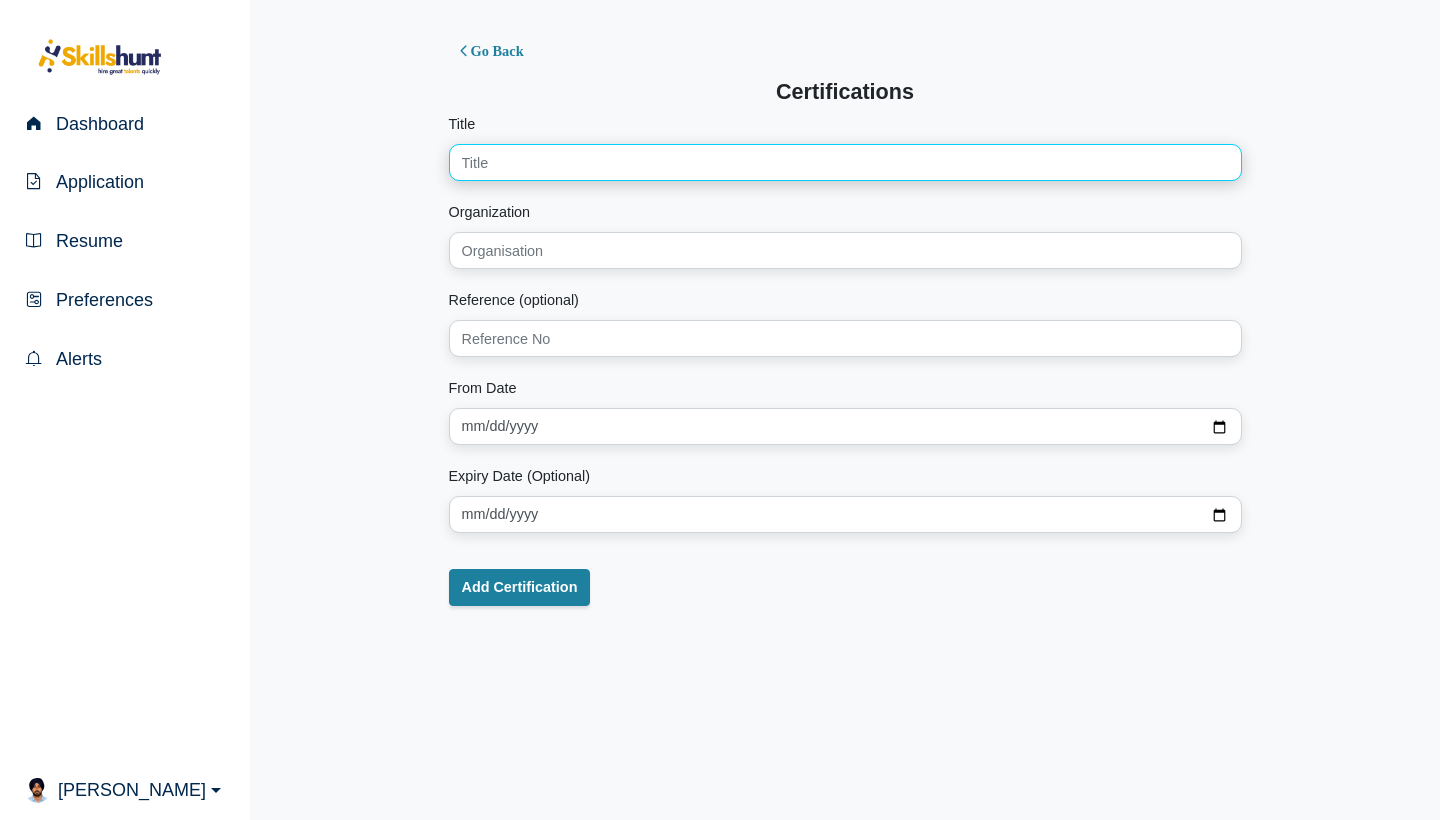 click on "Title" at bounding box center (845, 162) 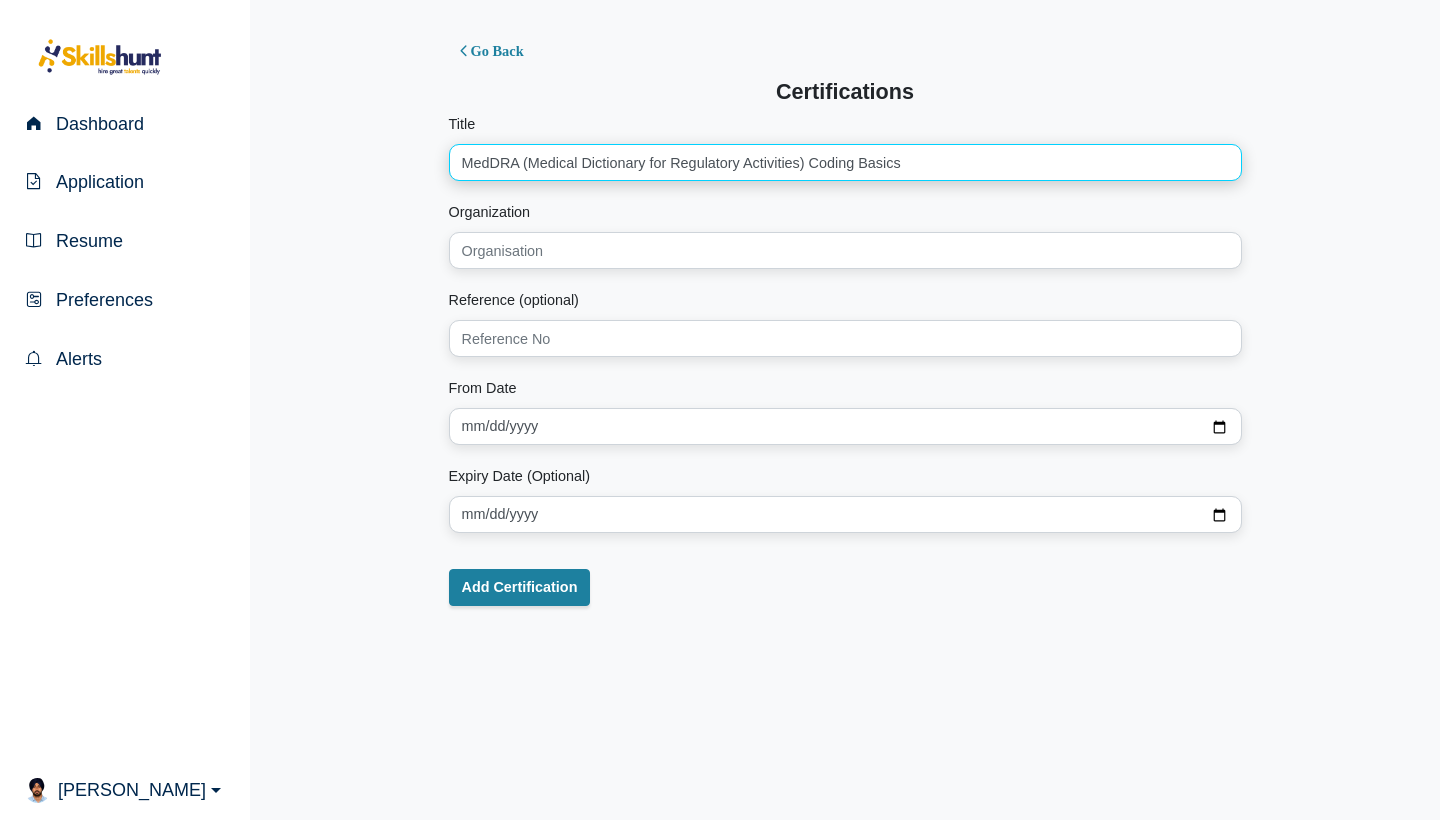 type on "MedDRA (Medical Dictionary for Regulatory Activities) Coding Basics" 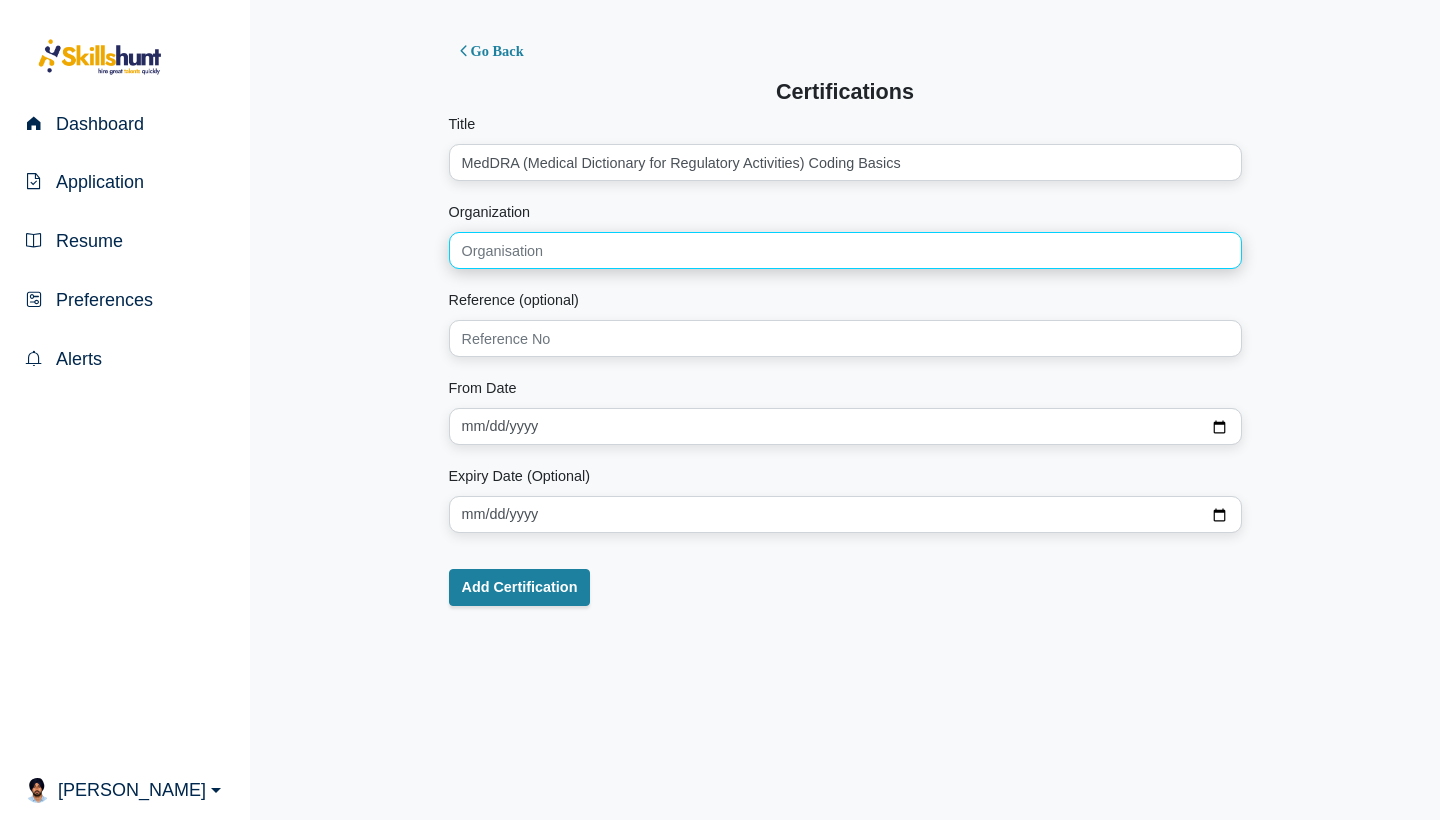 click at bounding box center (845, 250) 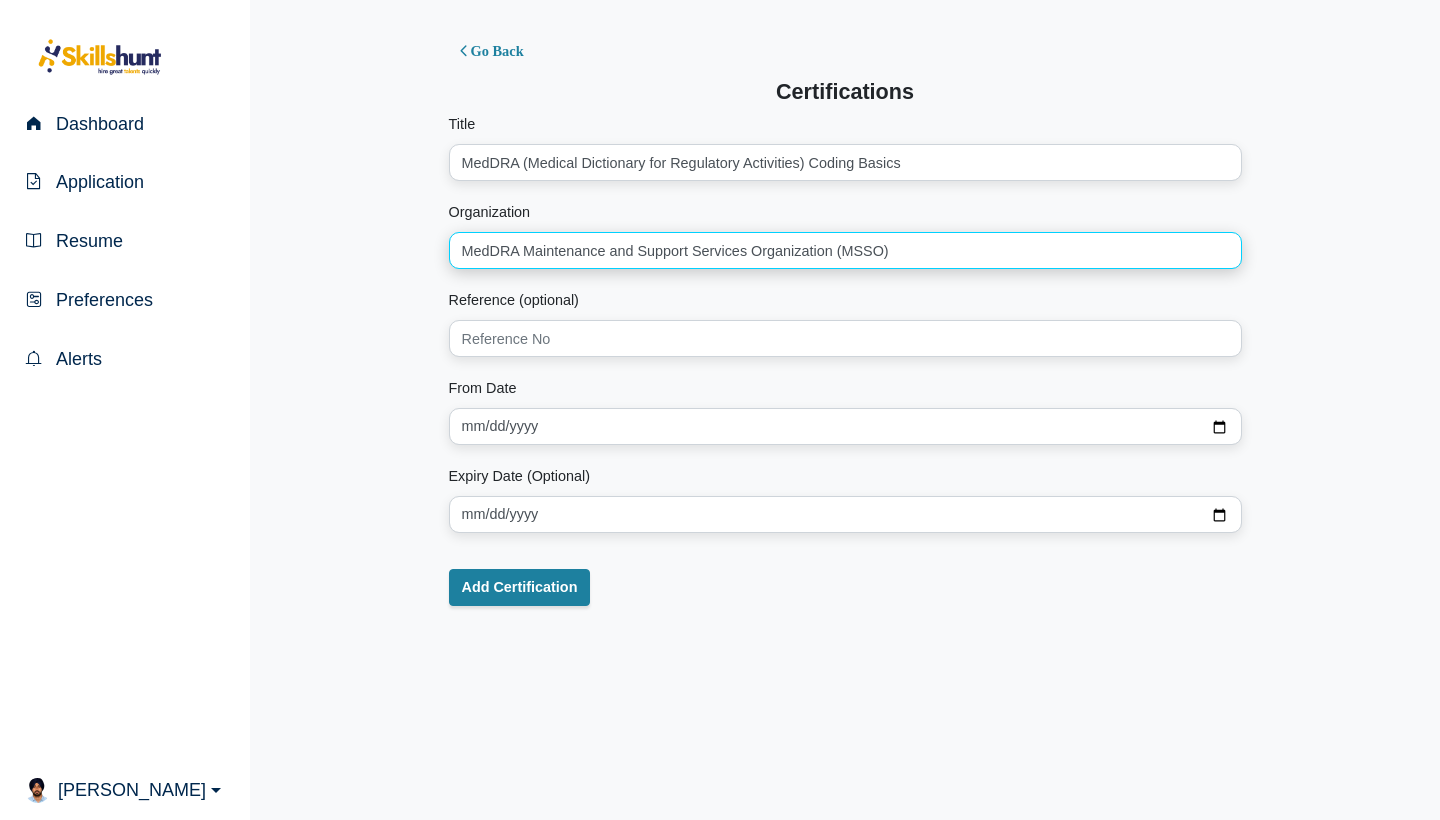 type on "MedDRA Maintenance and Support Services Organization (MSSO)" 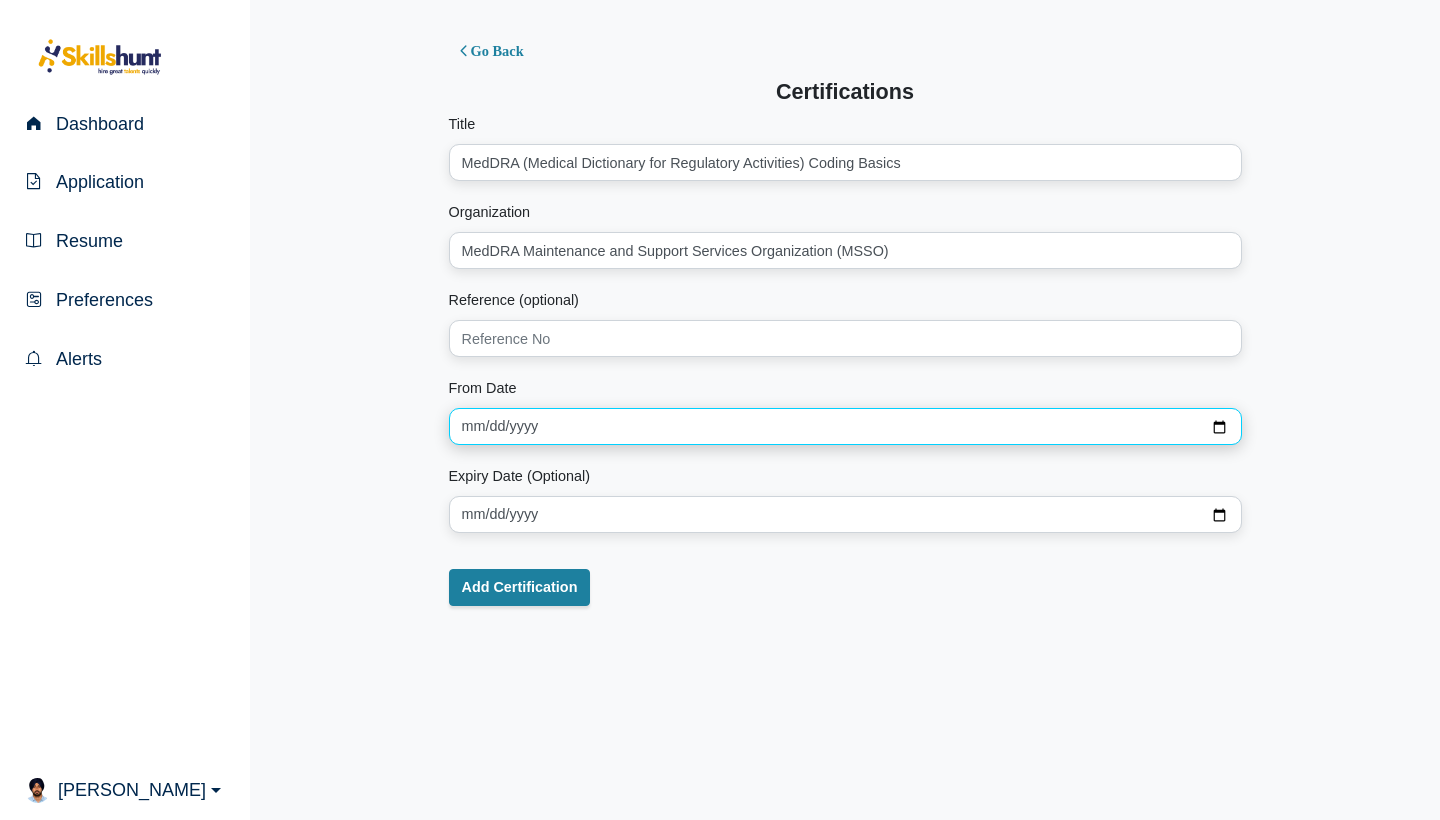 click on "From Date" at bounding box center [845, 426] 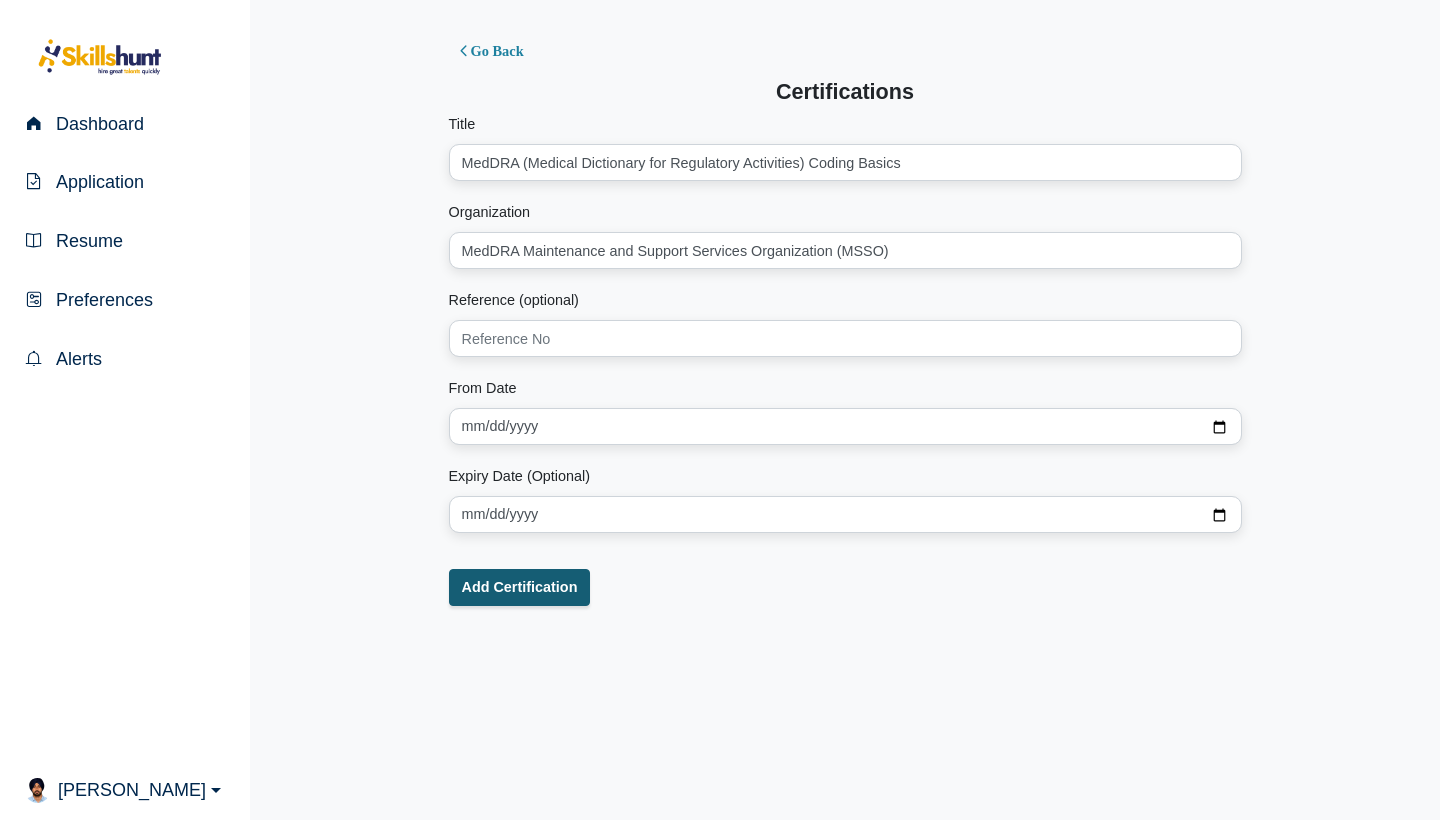 click on "Add Certification" at bounding box center [520, 587] 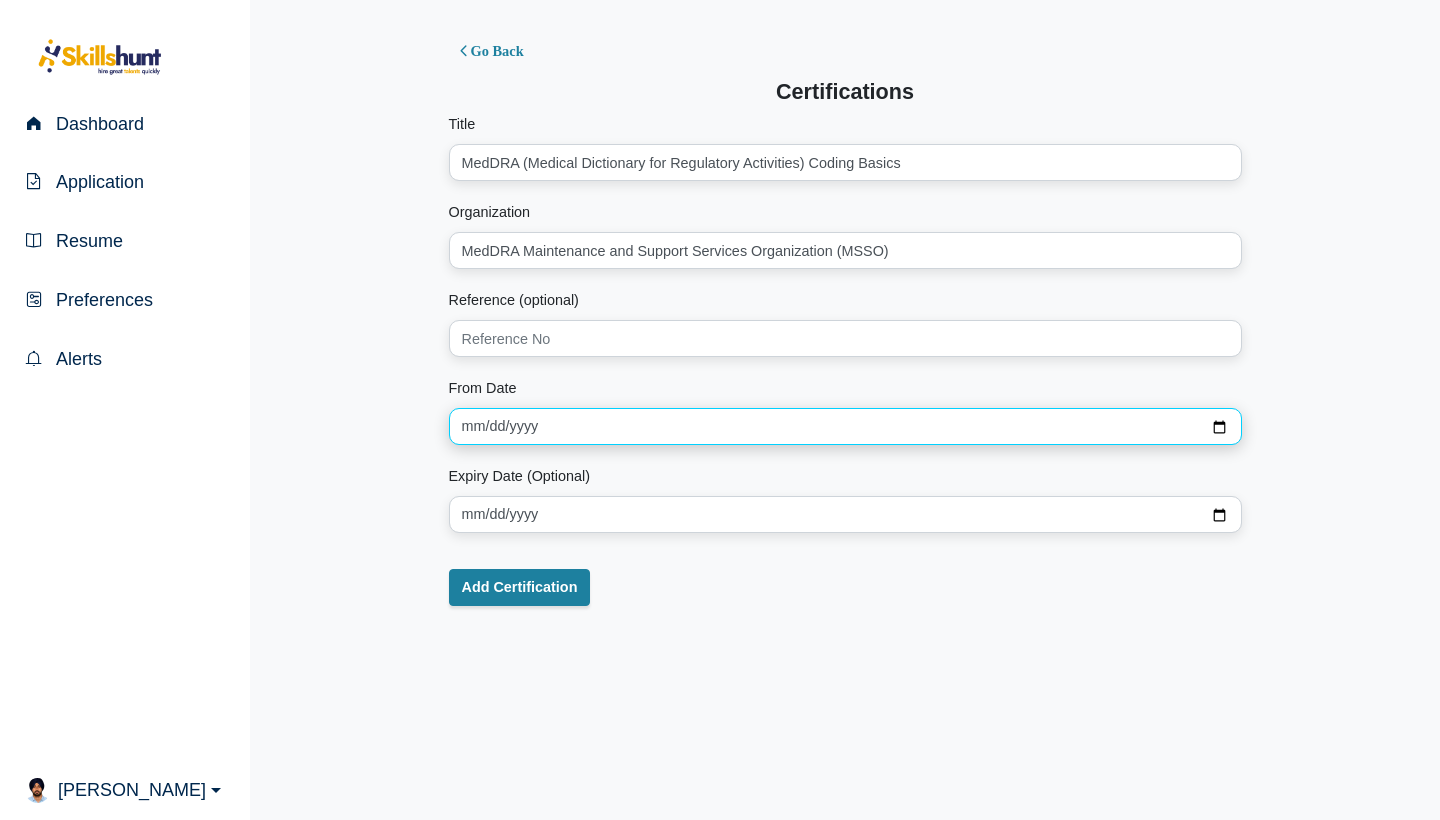 click on "From Date" at bounding box center [845, 426] 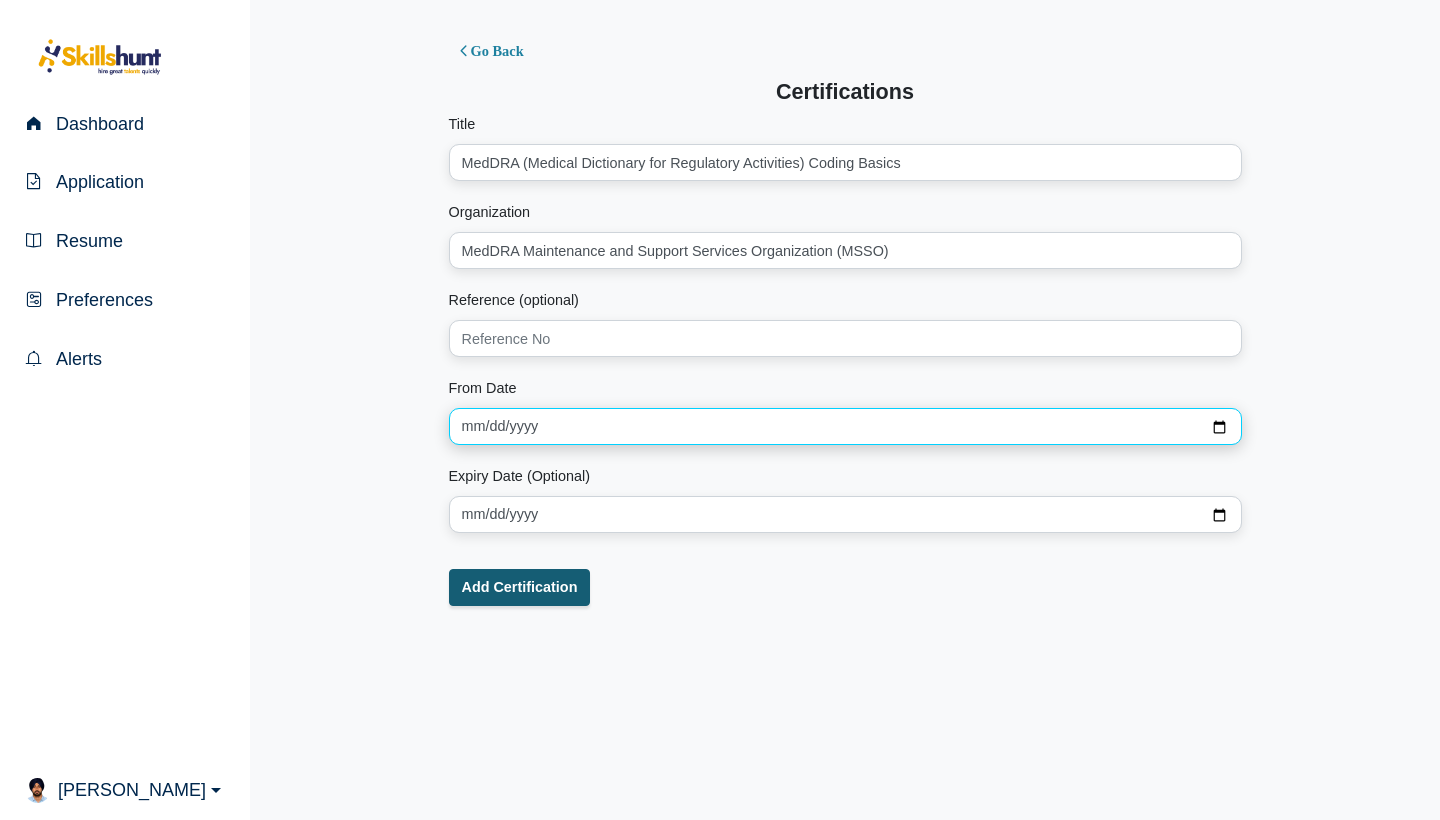 type on "2023-07-01" 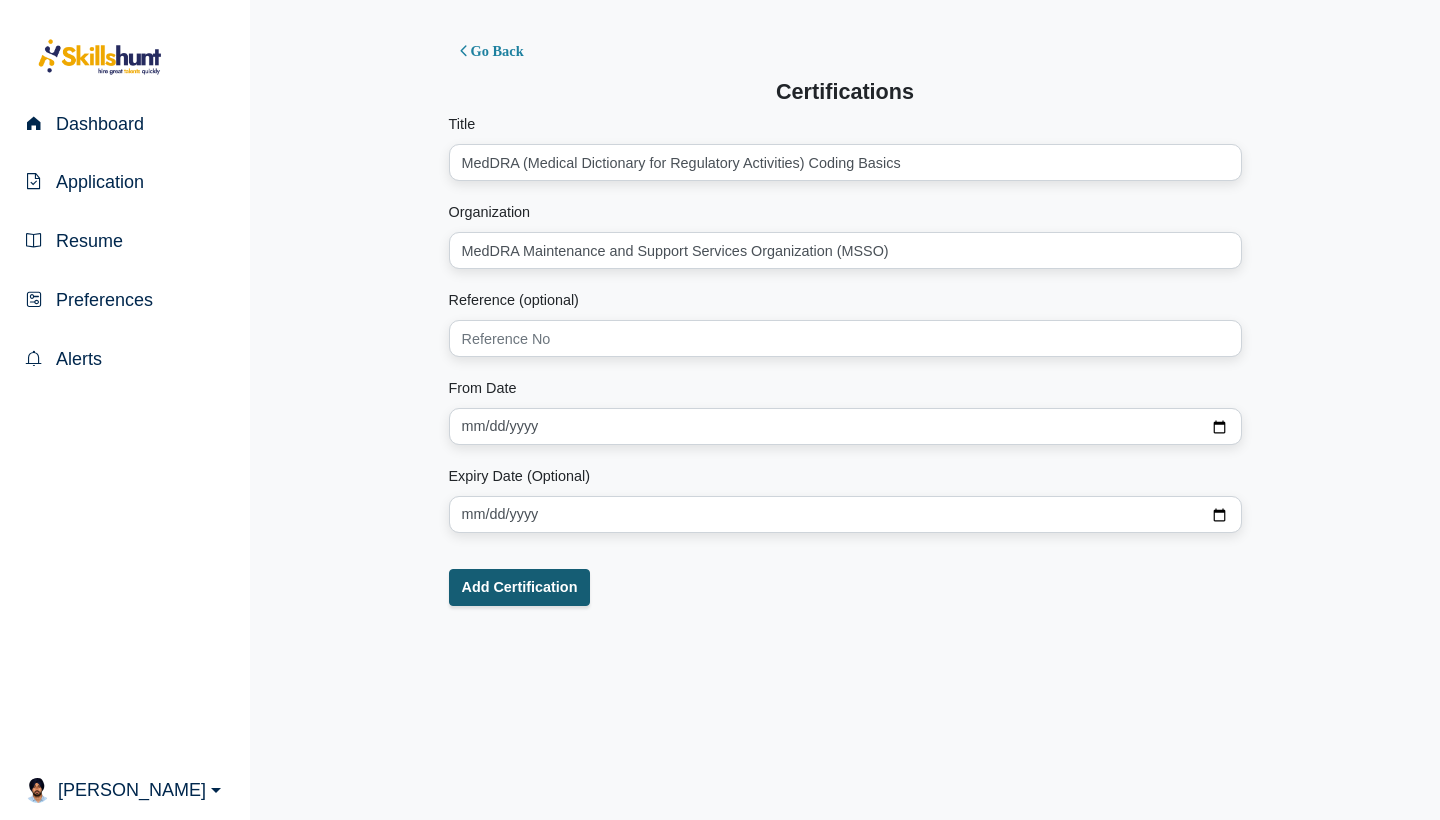 click on "Add Certification" at bounding box center (520, 587) 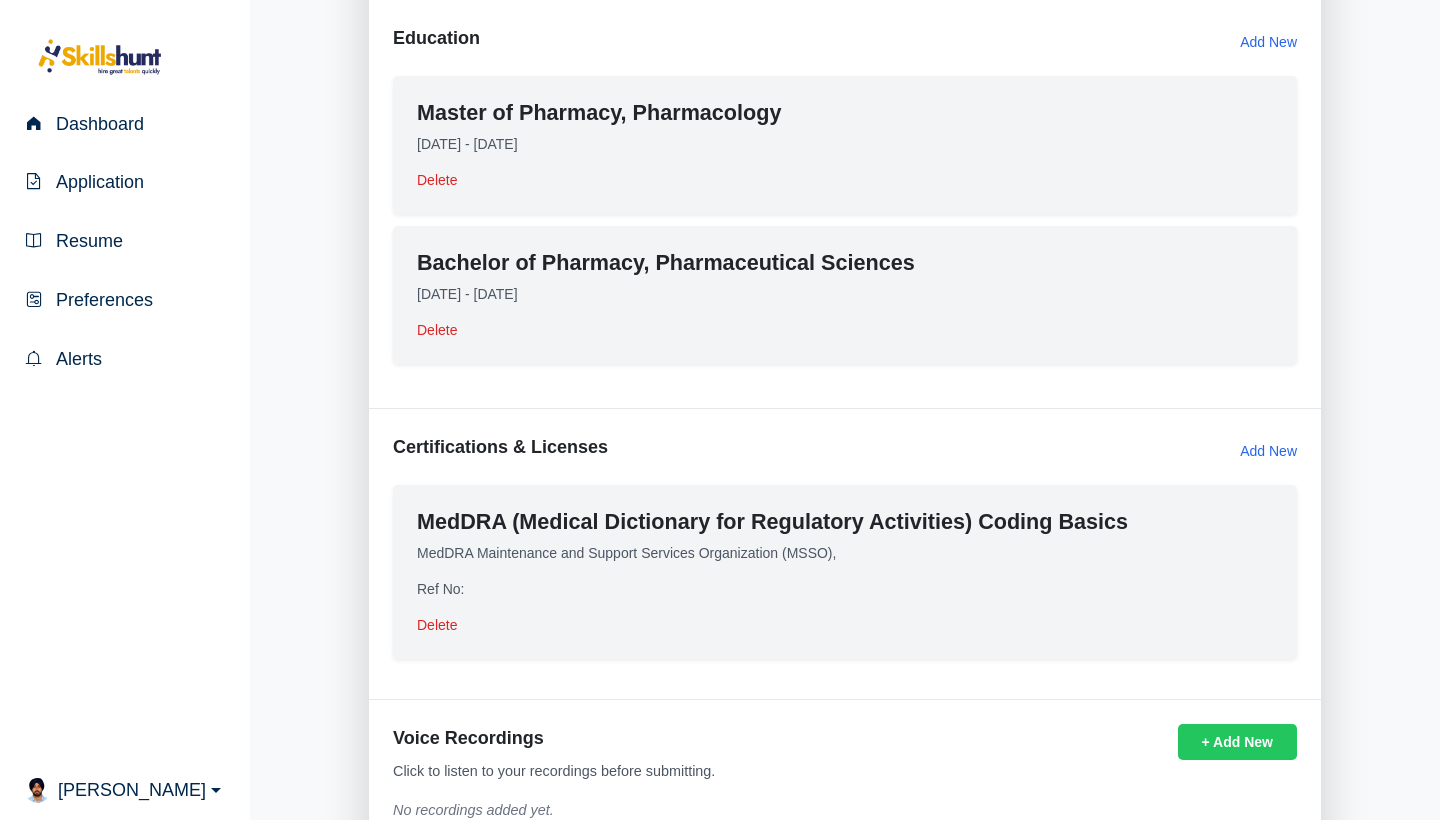scroll, scrollTop: 1571, scrollLeft: 0, axis: vertical 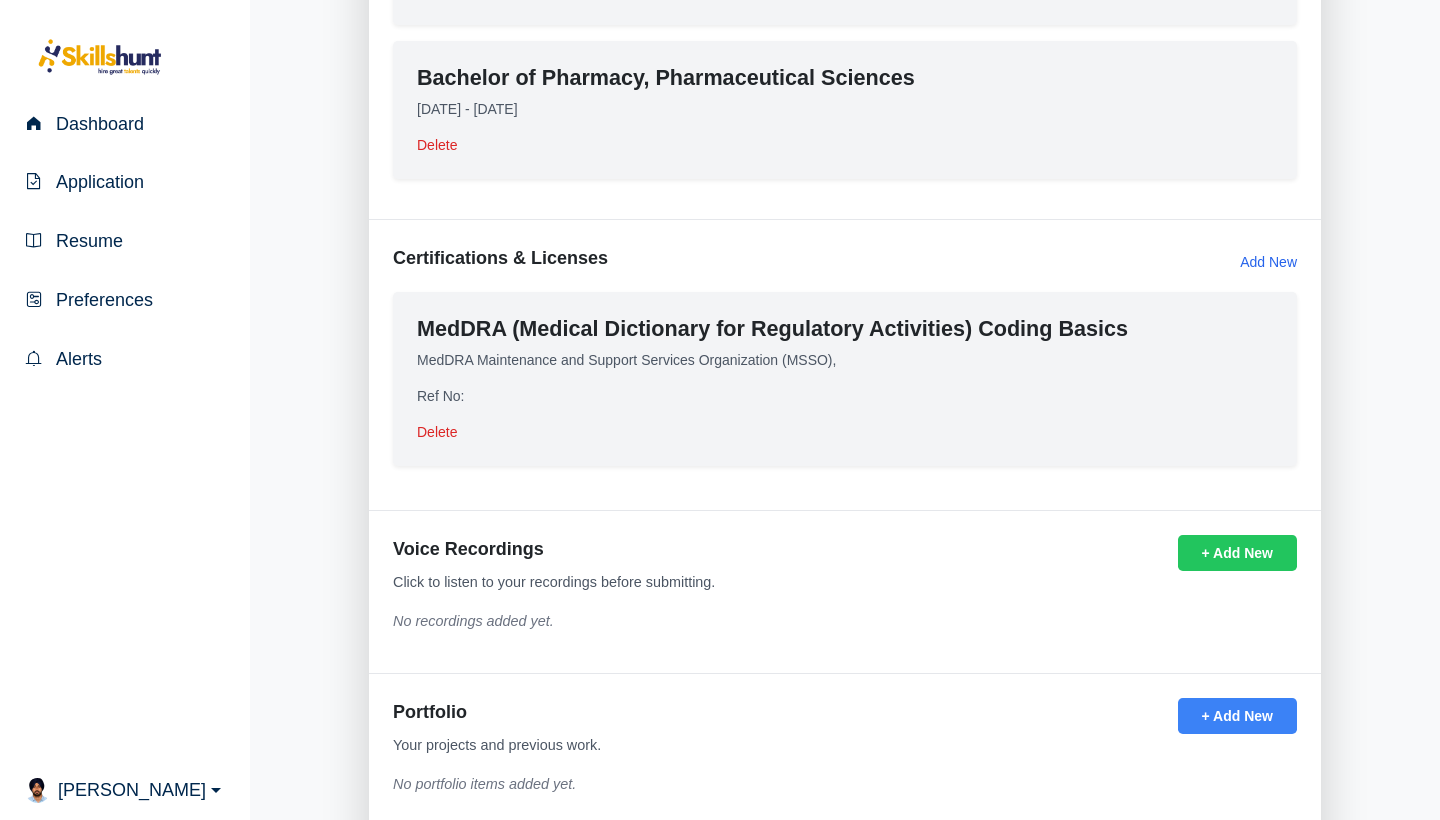 click on "MedDRA Maintenance and Support Services Organization (MSSO)," at bounding box center [845, 360] 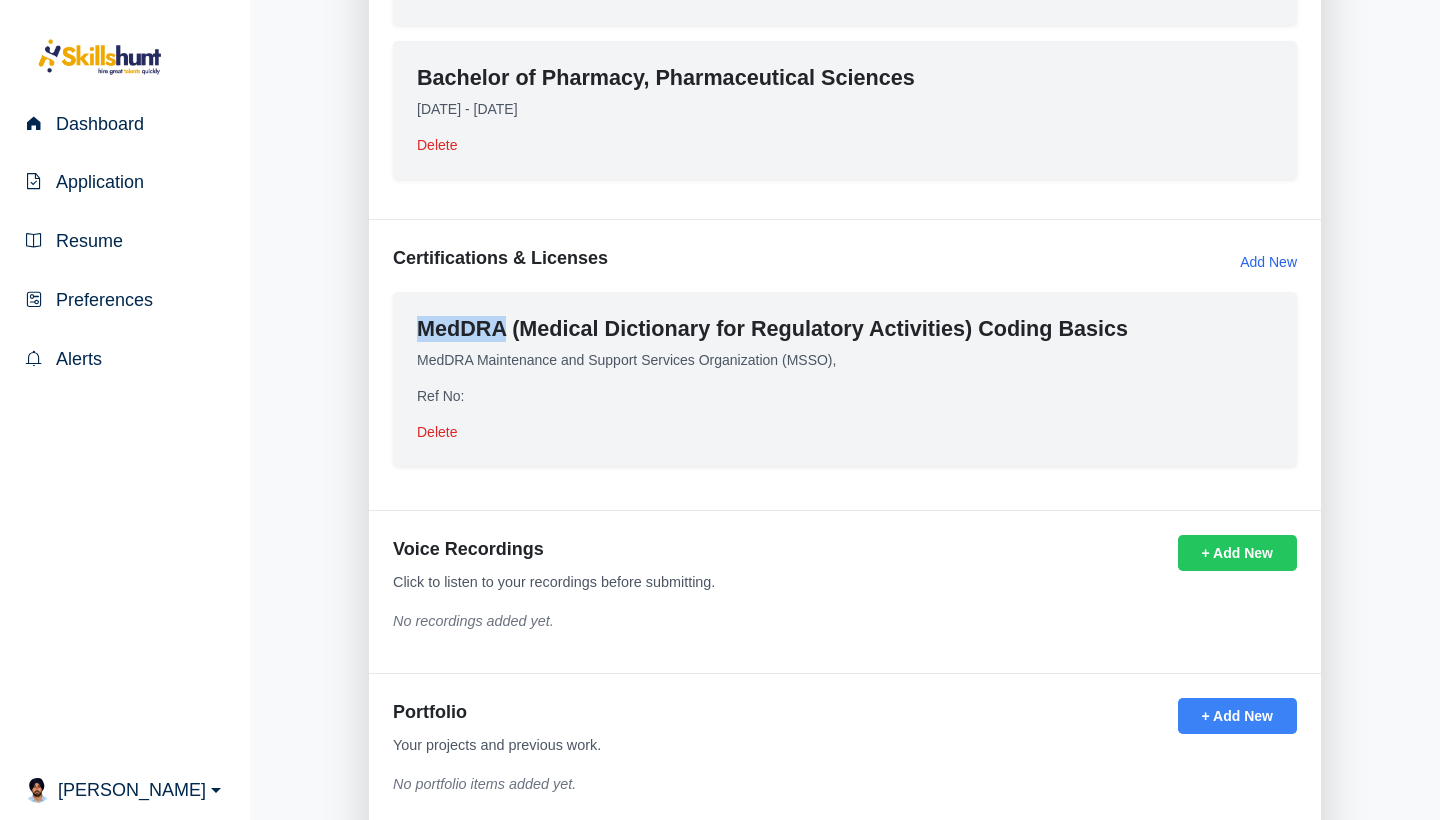click on "MedDRA (Medical Dictionary for Regulatory Activities) Coding Basics" at bounding box center (845, 329) 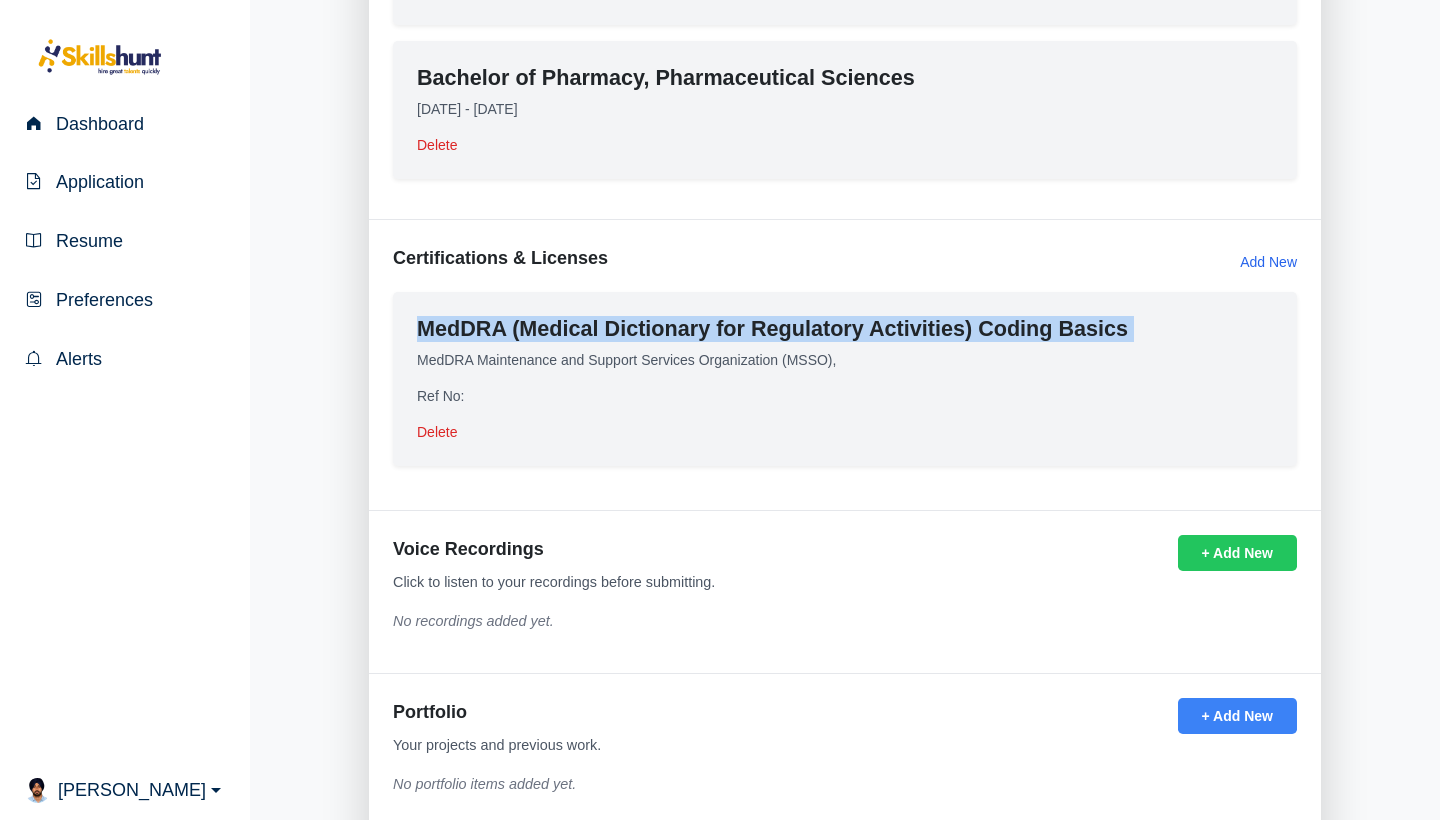 click on "MedDRA (Medical Dictionary for Regulatory Activities) Coding Basics" at bounding box center (845, 329) 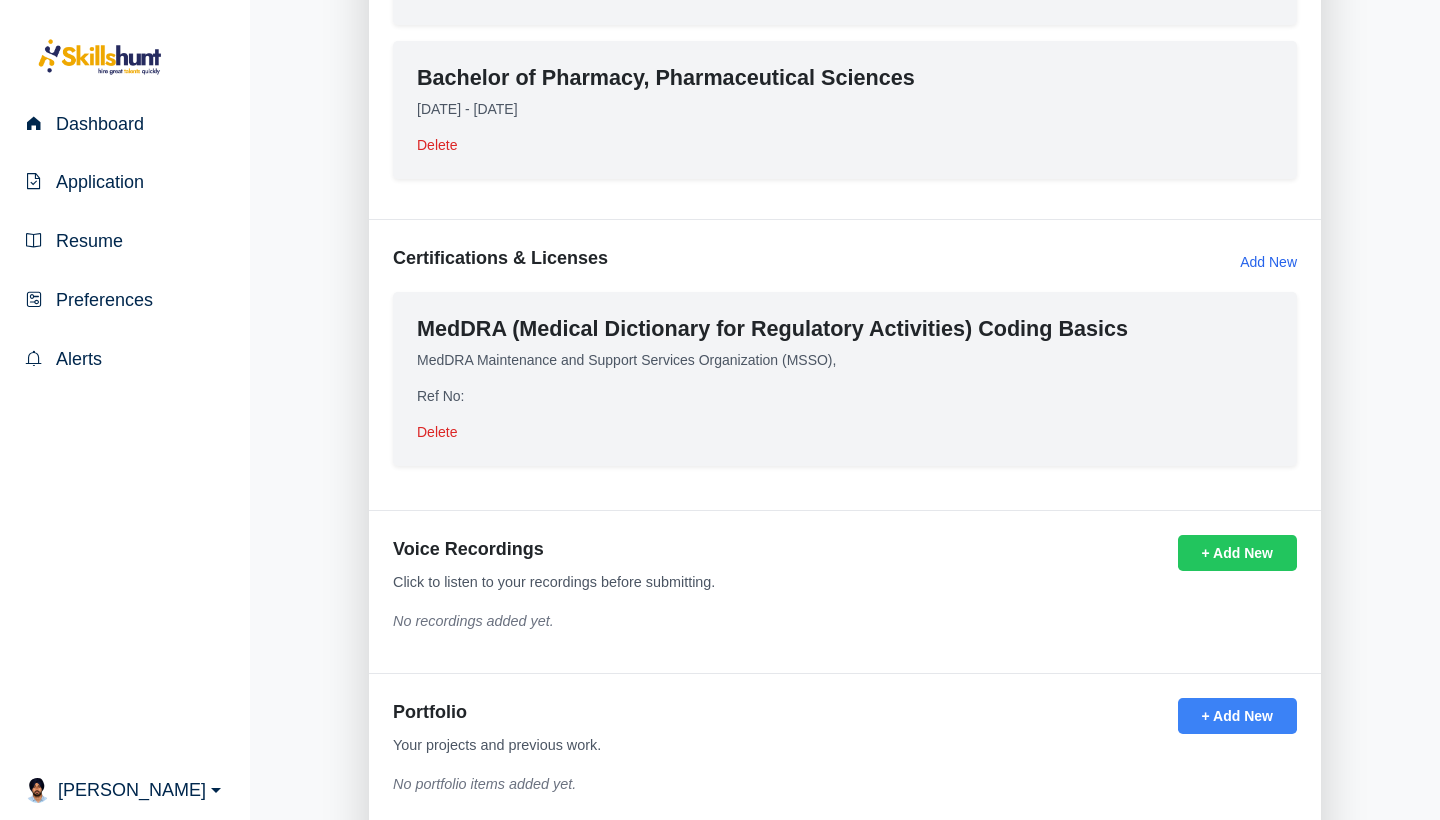 click on "Ref No:" at bounding box center (845, 396) 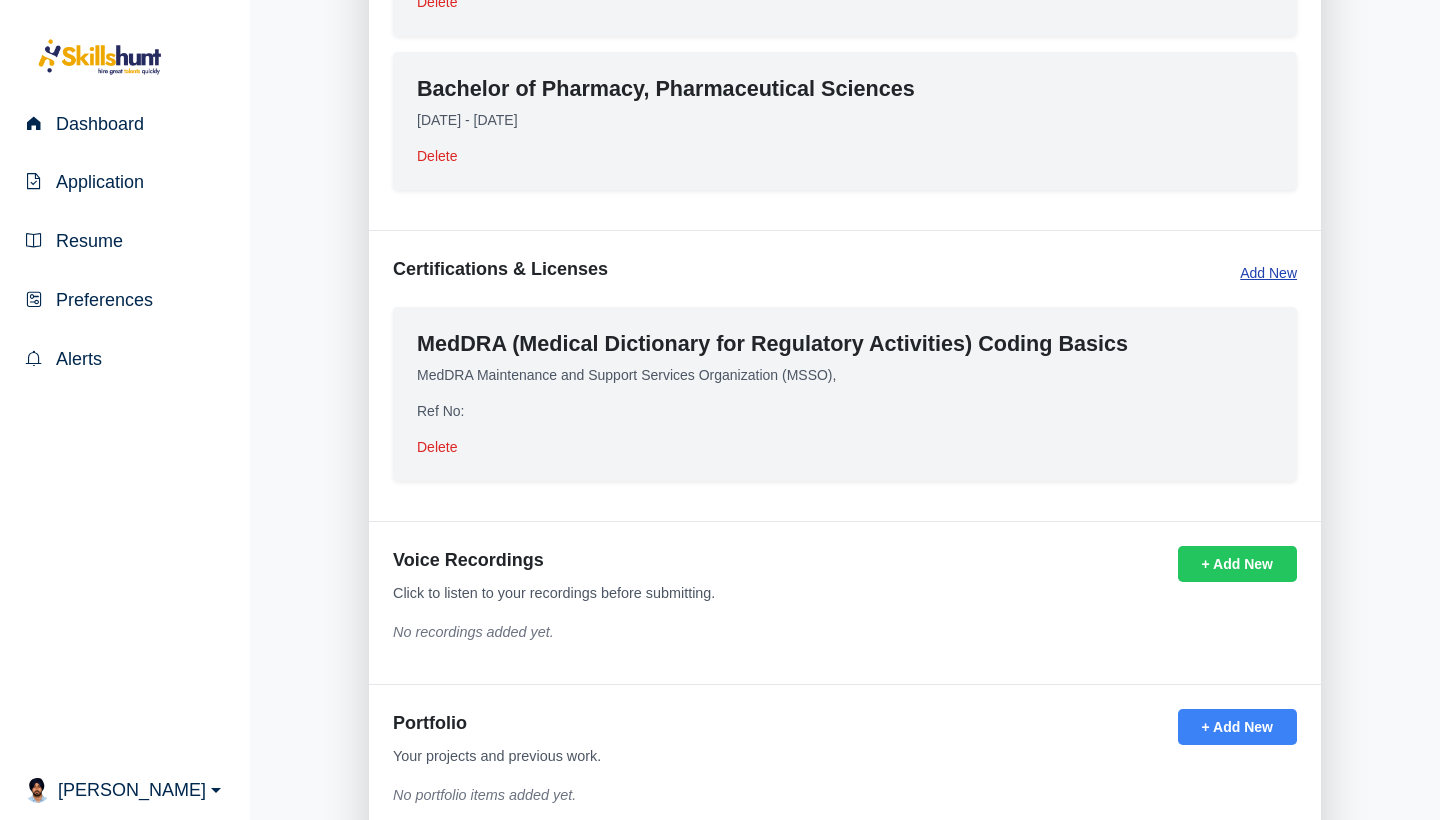 scroll, scrollTop: 1565, scrollLeft: 0, axis: vertical 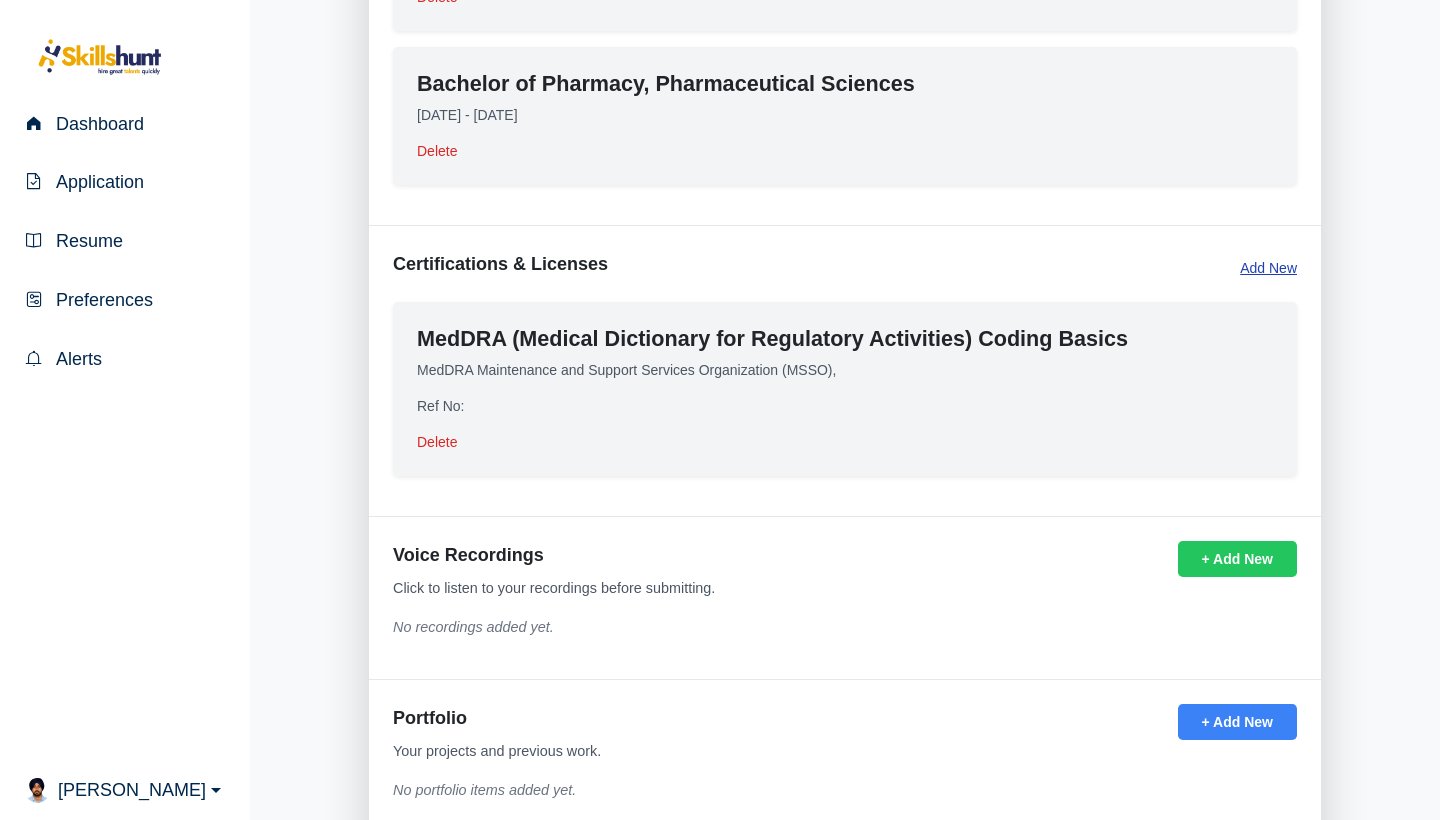 click on "Add New" at bounding box center (1268, 268) 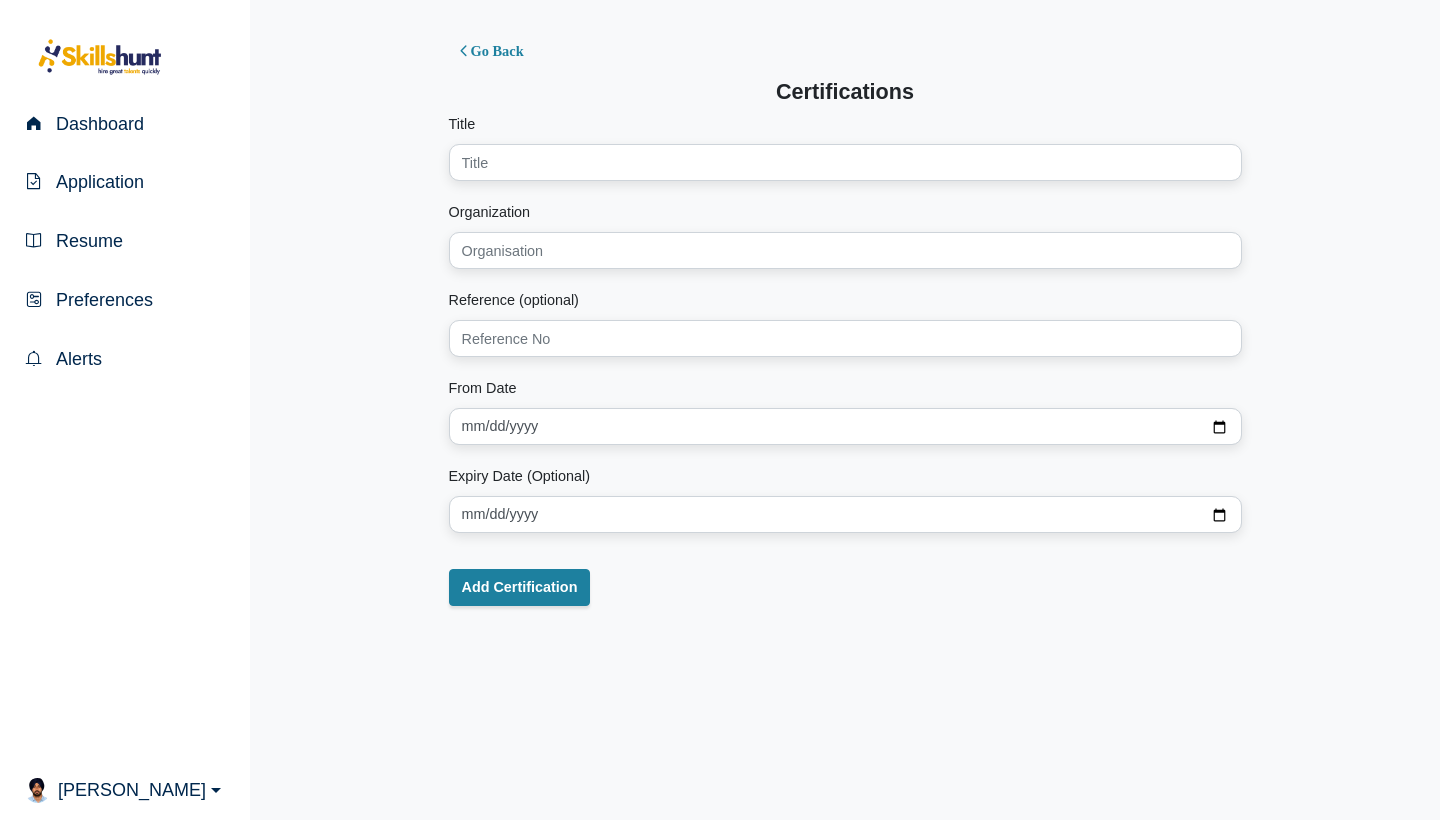scroll, scrollTop: 0, scrollLeft: 0, axis: both 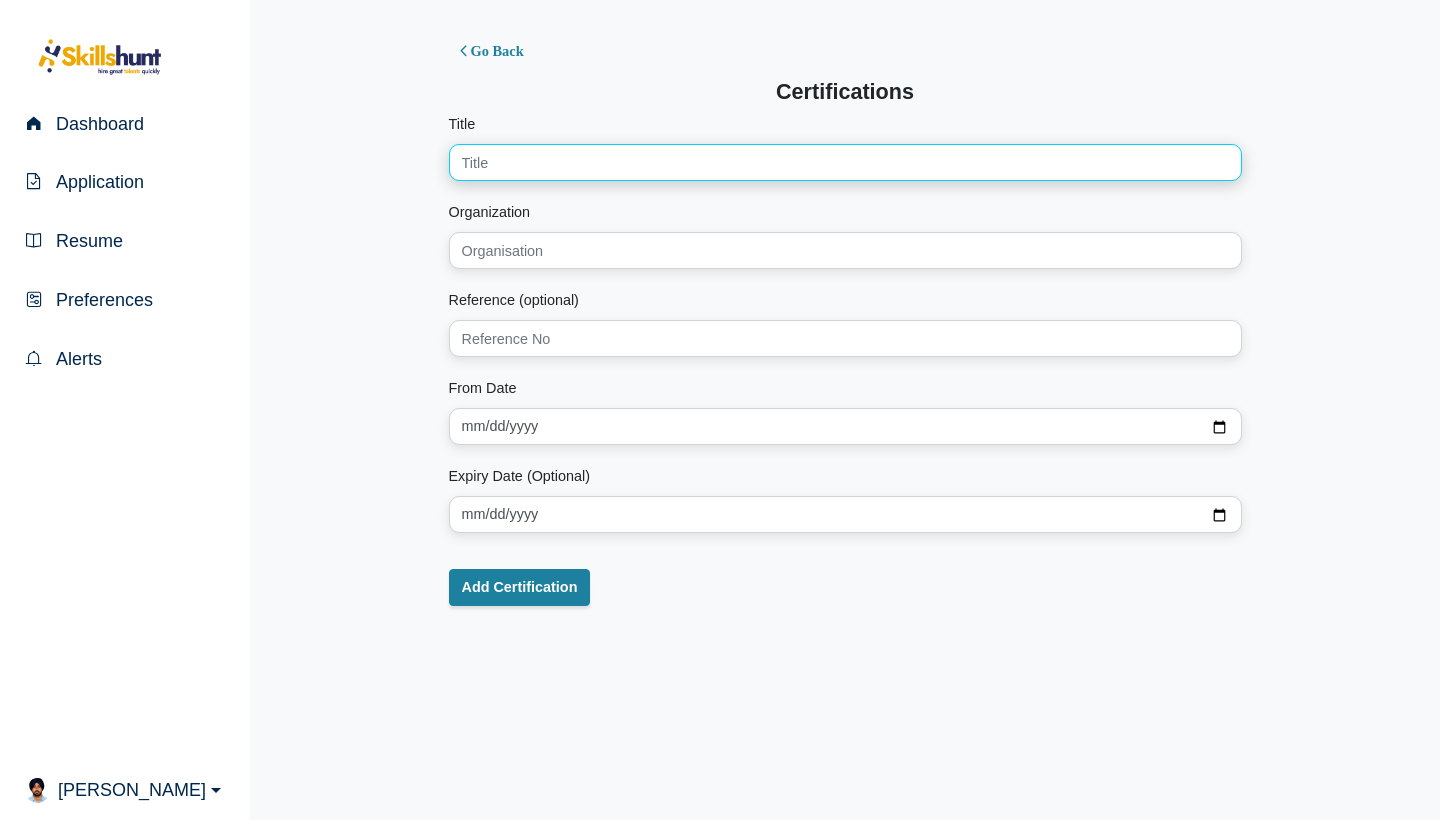 click on "Title" at bounding box center [845, 162] 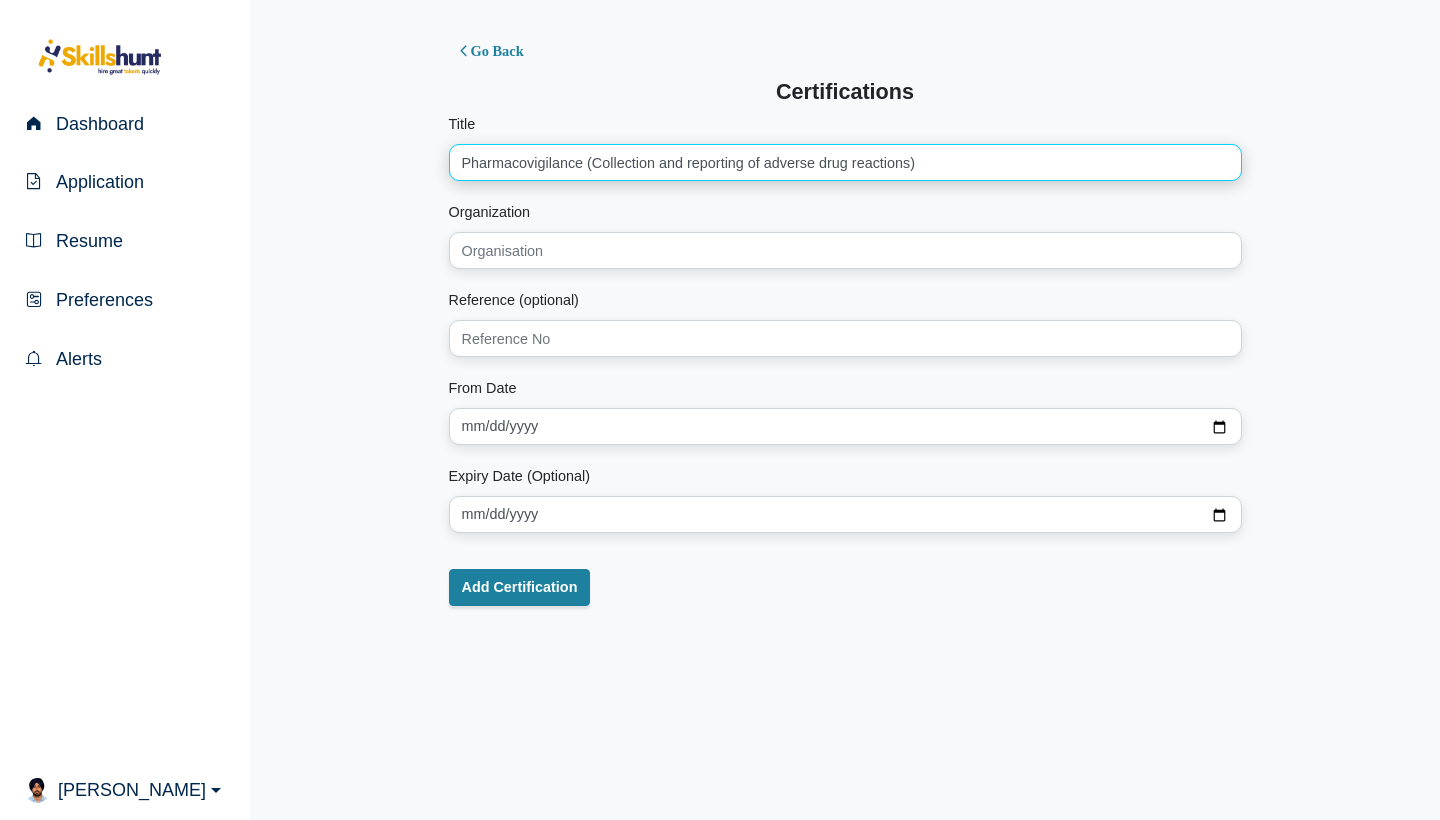 type on "Pharmacovigilance (Collection and reporting of adverse drug reactions)" 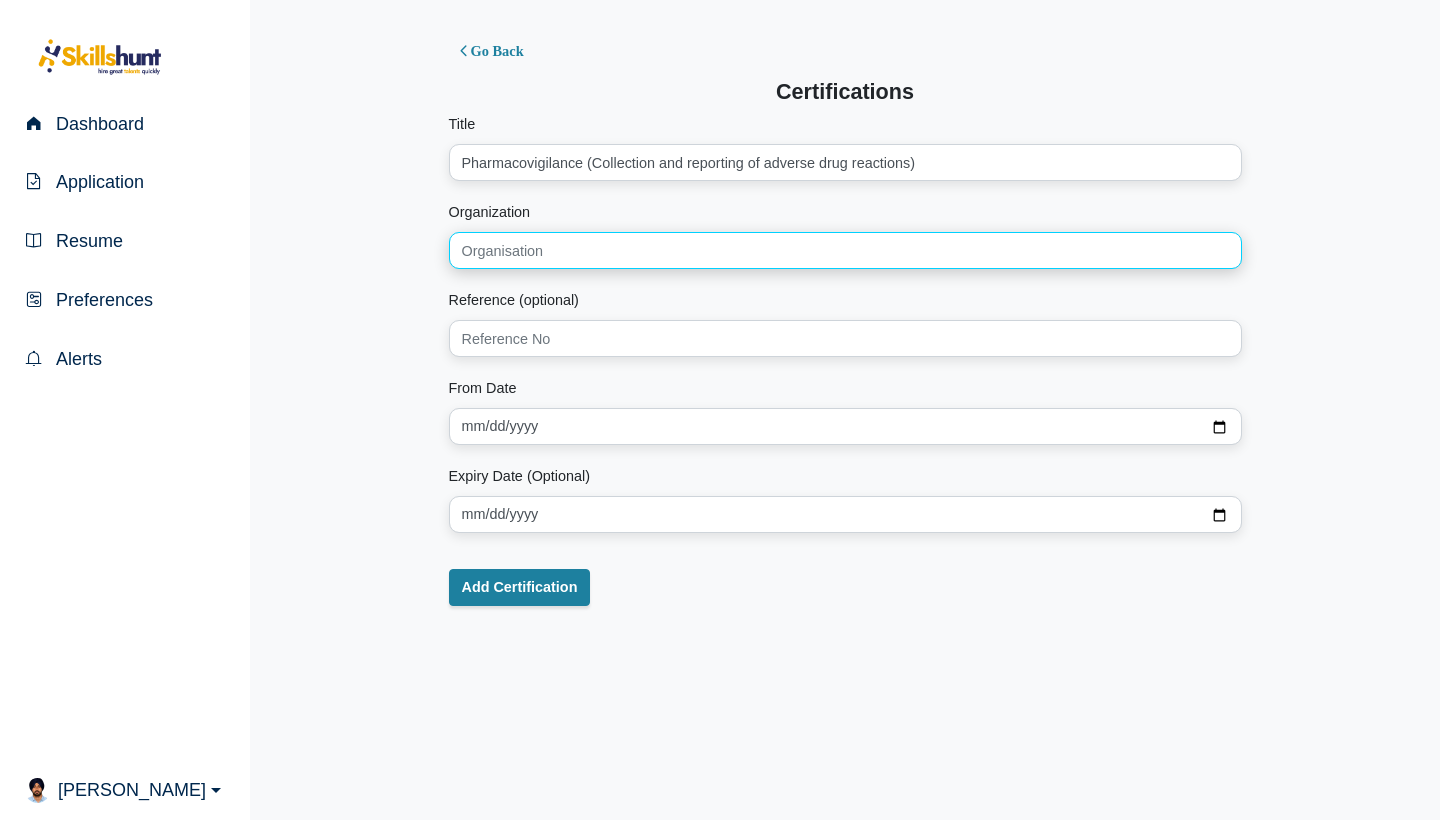 click at bounding box center [845, 250] 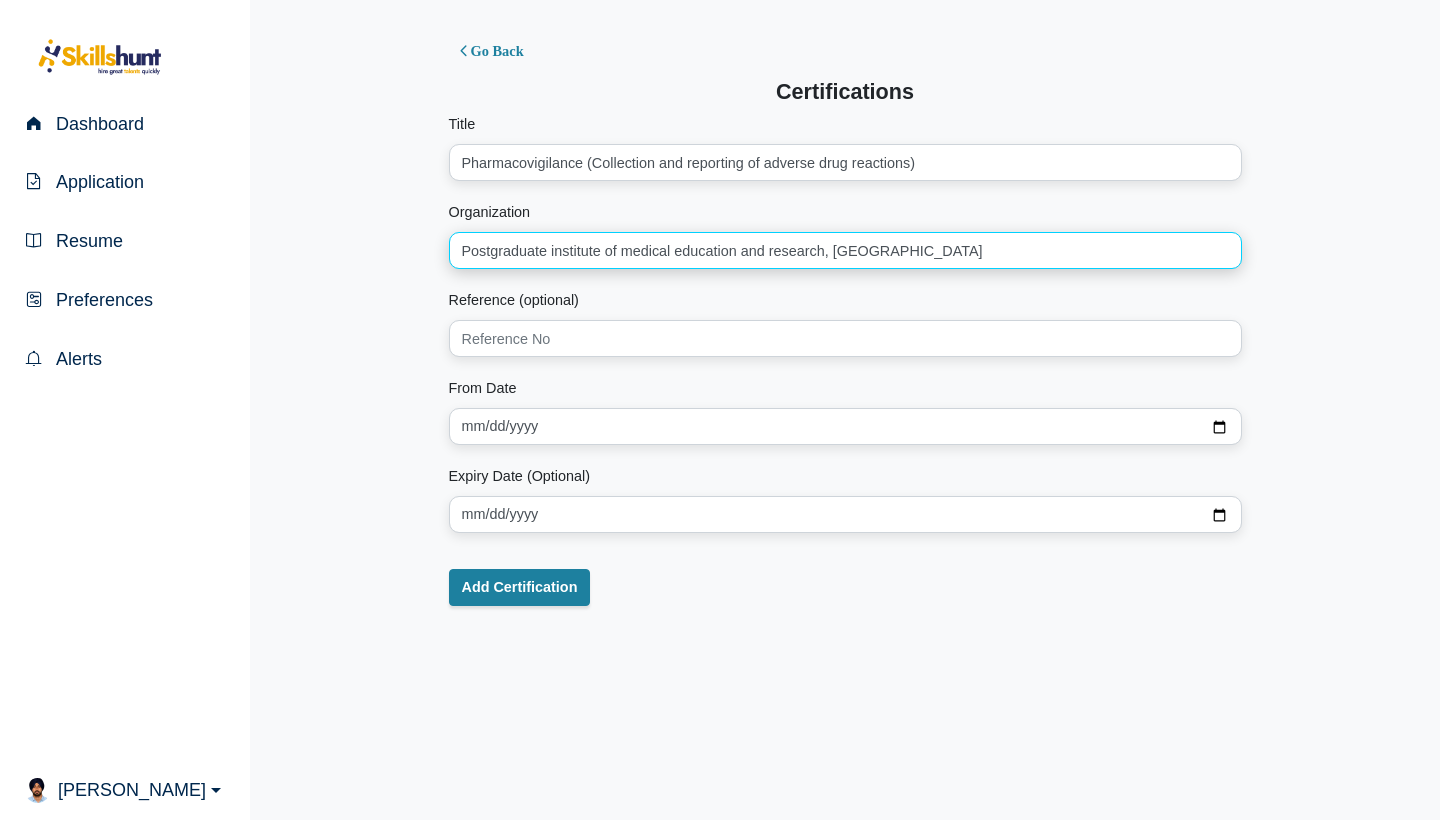 type on "Postgraduate institute of medical education and research, Chandigarh" 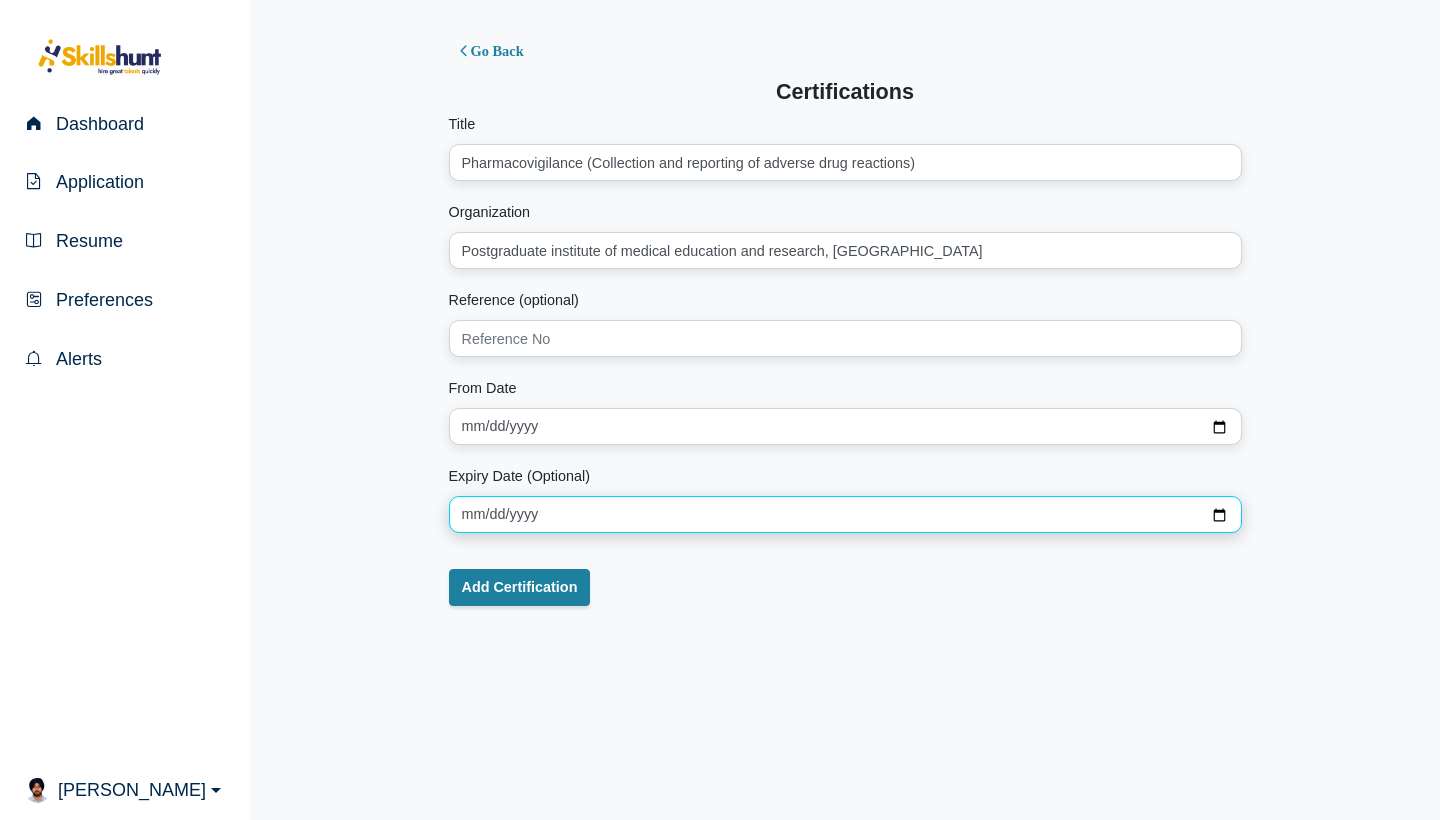 click on "Expiry Date (Optional)" at bounding box center [845, 514] 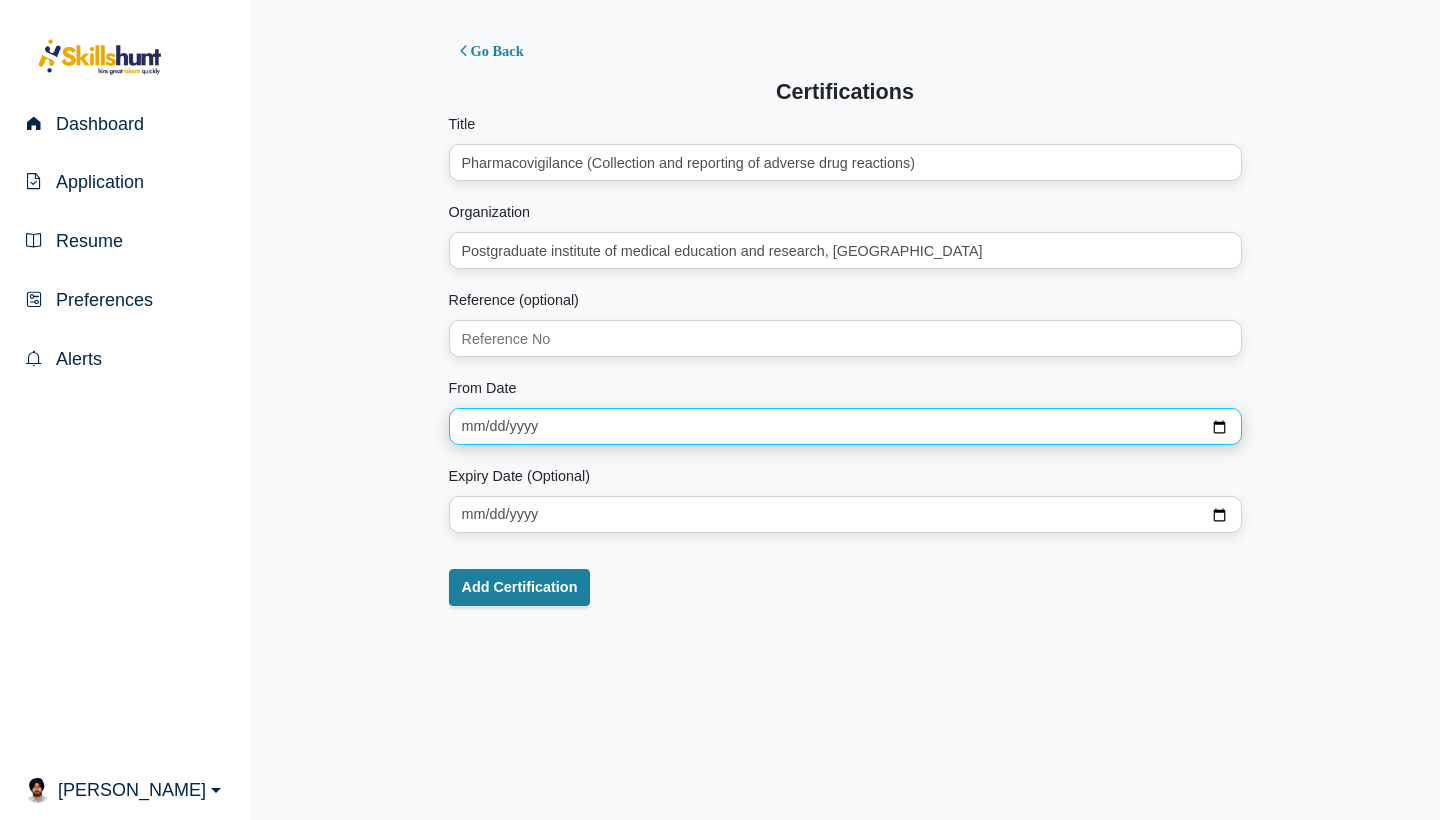 click on "From Date" at bounding box center (845, 426) 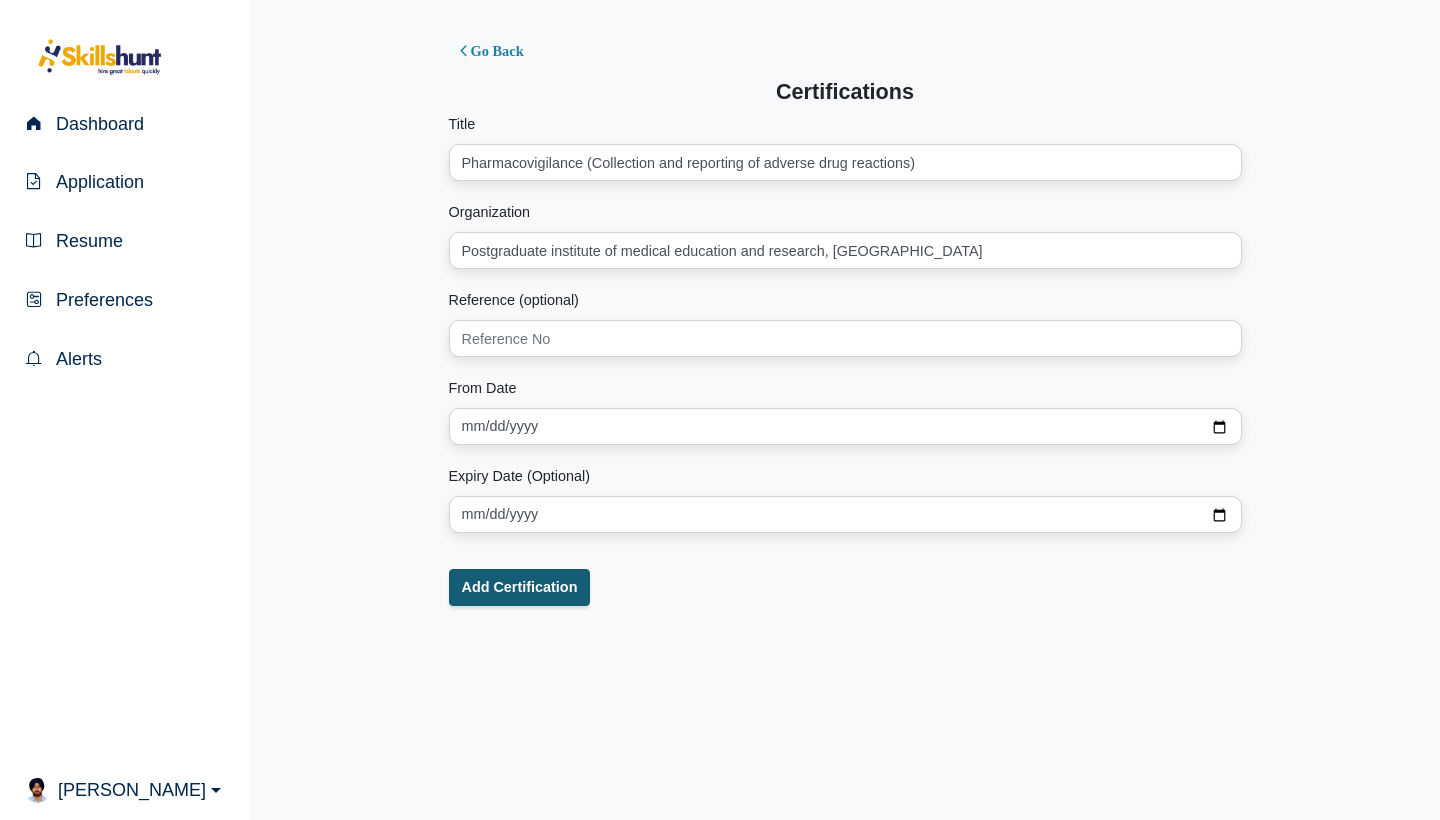 click on "Add Certification" at bounding box center (520, 587) 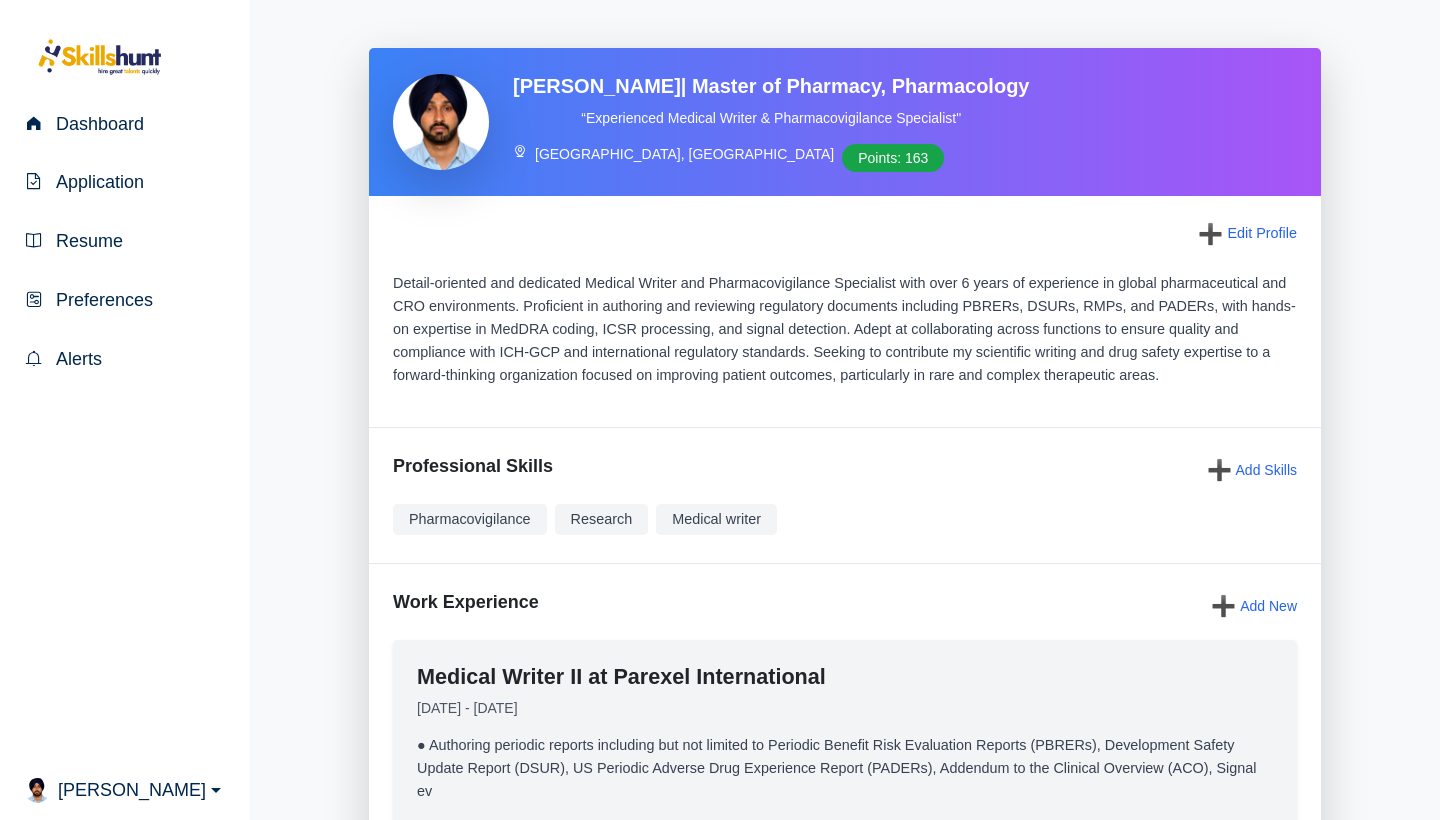 scroll, scrollTop: 0, scrollLeft: 0, axis: both 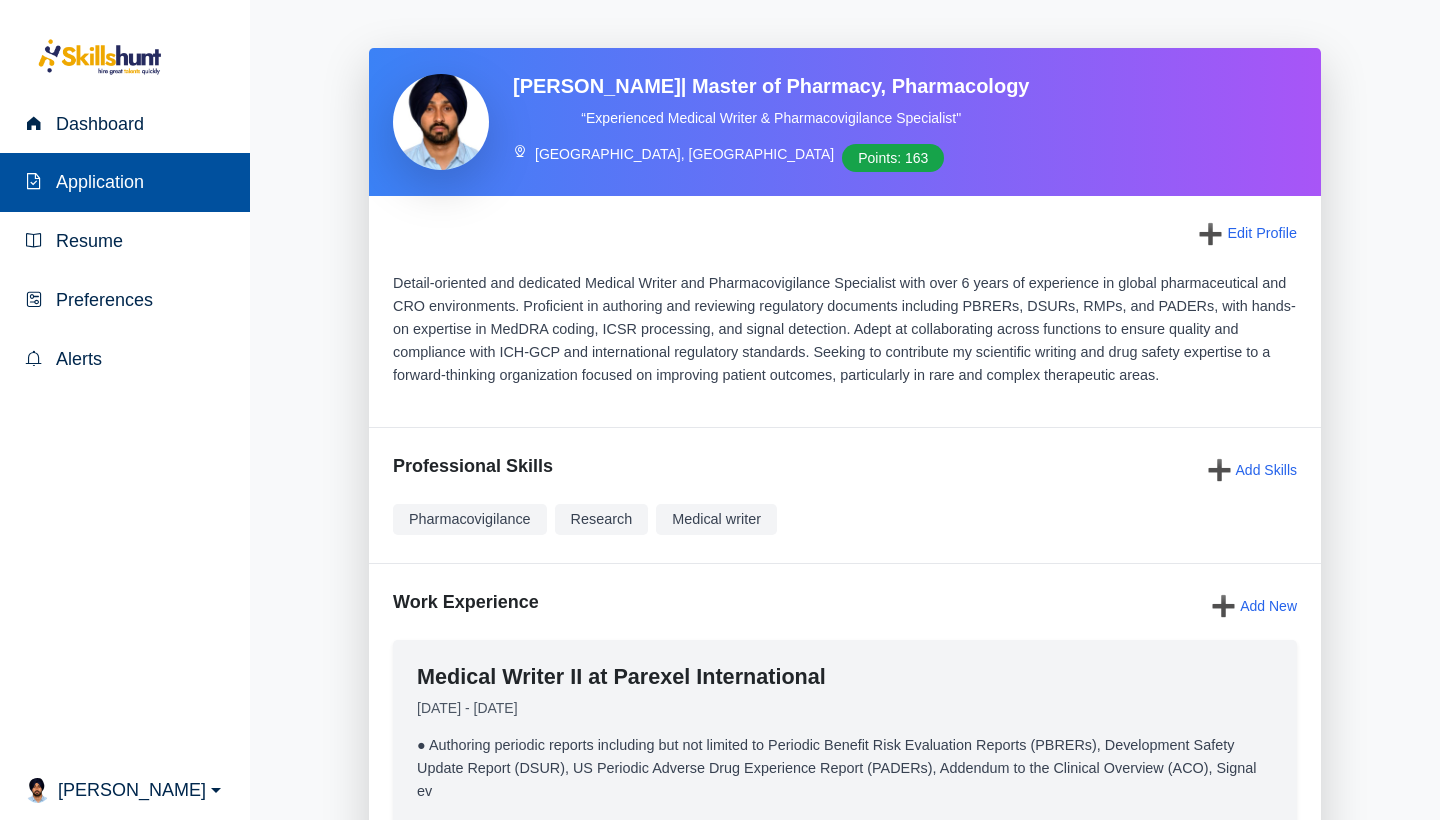 click on "Application" at bounding box center [96, 182] 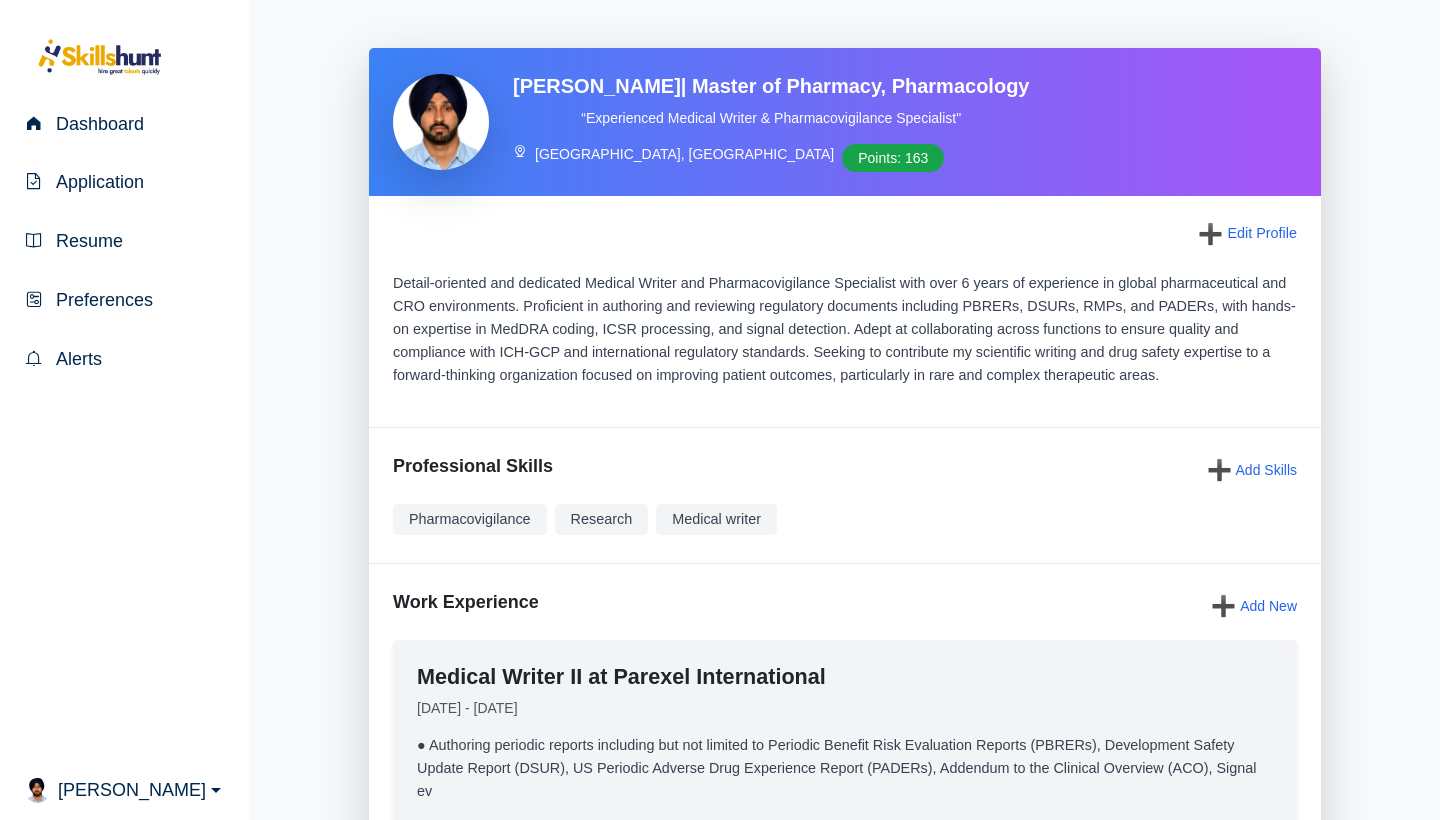 scroll, scrollTop: 0, scrollLeft: 0, axis: both 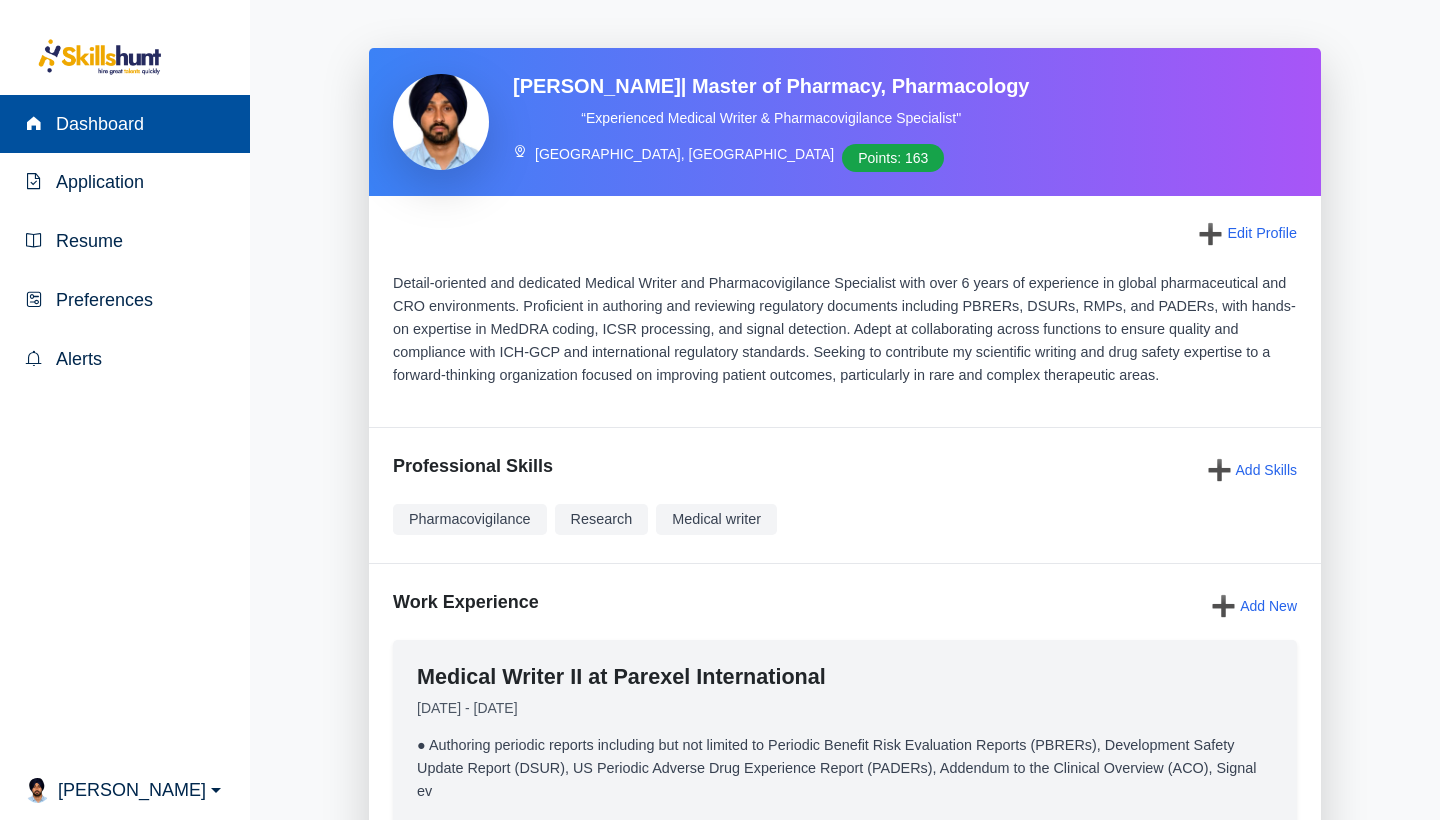 click on "Dashboard" at bounding box center (125, 124) 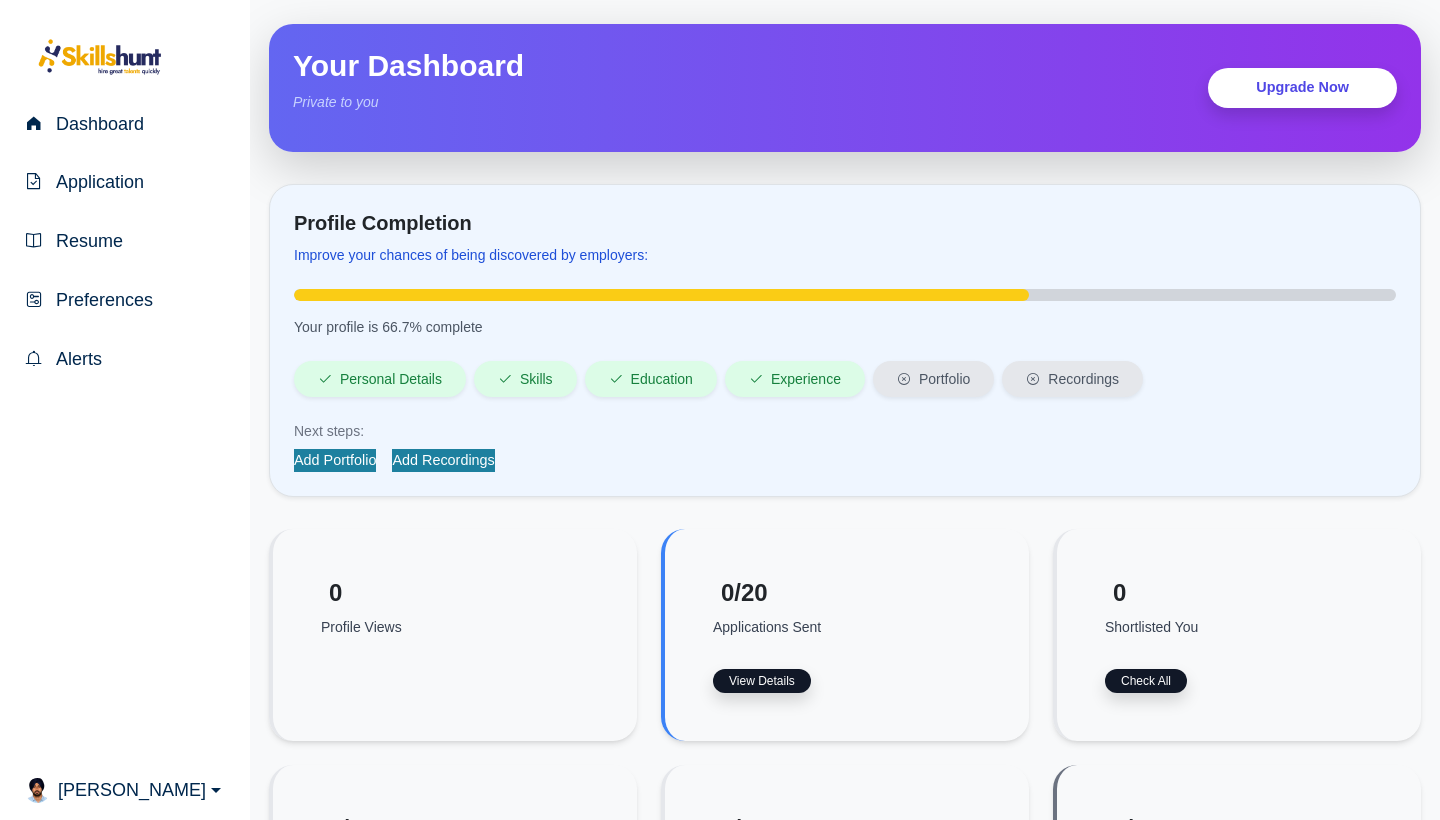 scroll, scrollTop: 0, scrollLeft: 0, axis: both 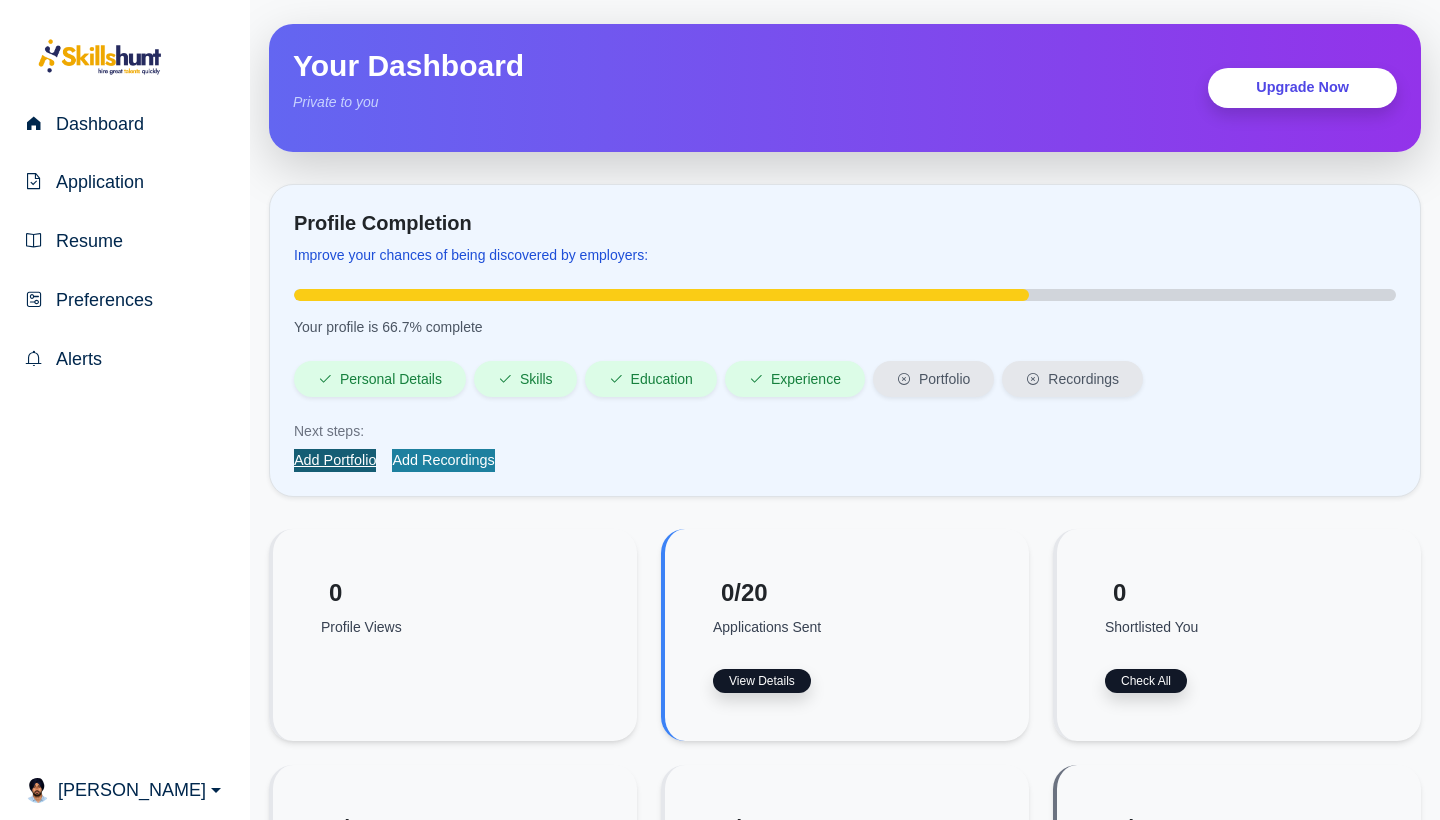 click on "Add Portfolio" at bounding box center [335, 460] 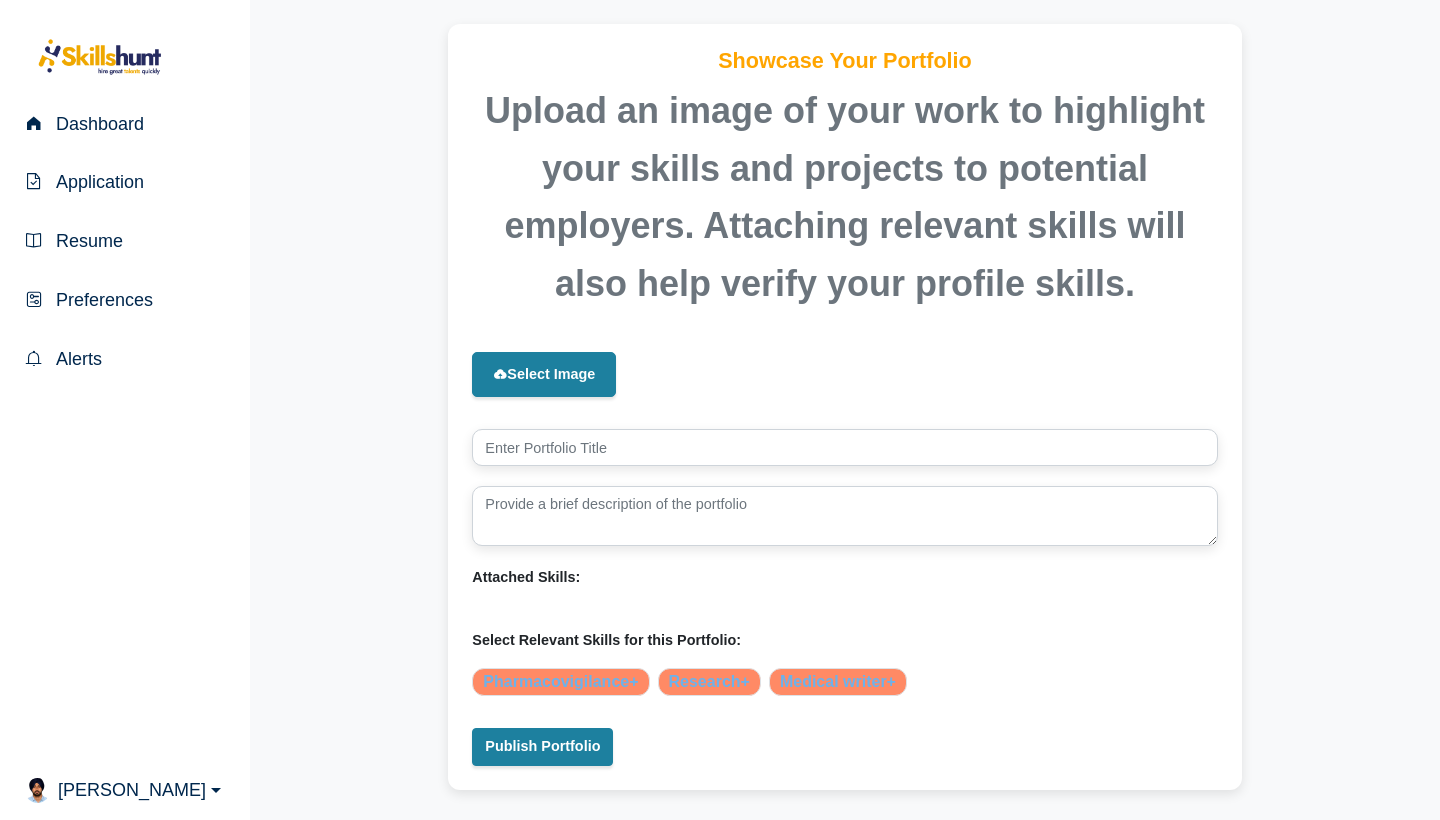 scroll, scrollTop: 0, scrollLeft: 0, axis: both 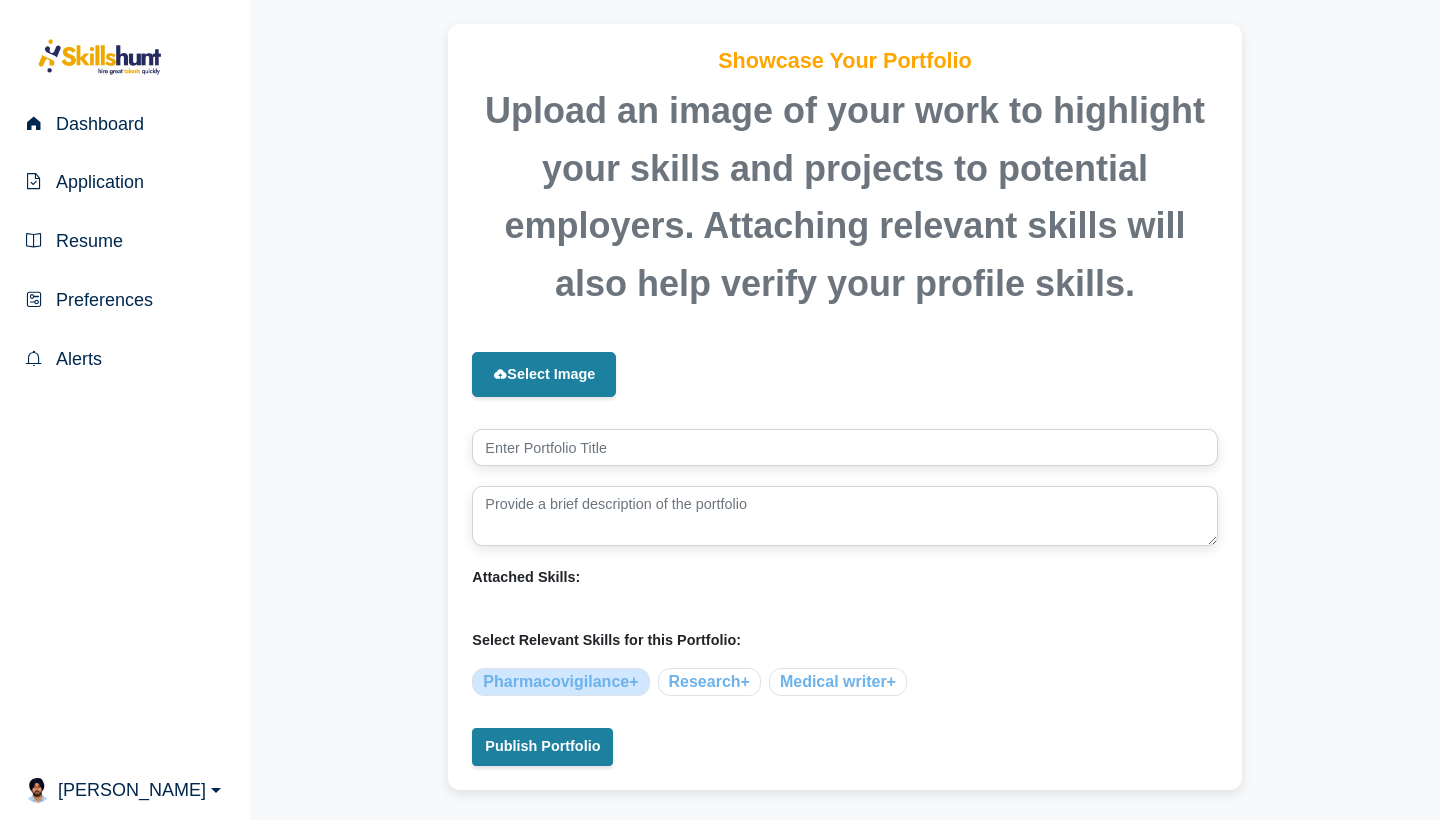 click on "Pharmacovigilance+" at bounding box center [560, 682] 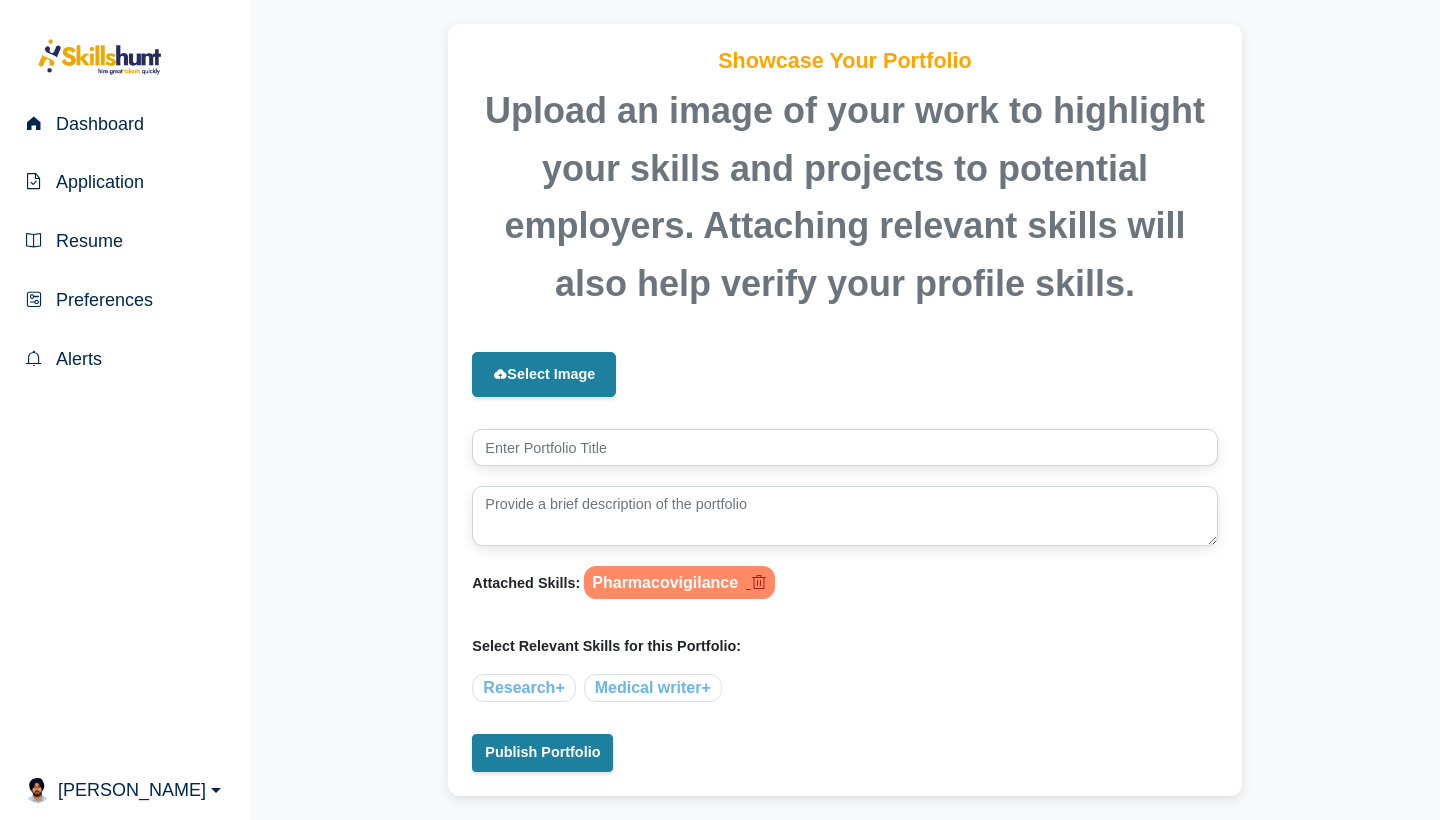 click at bounding box center [759, 582] 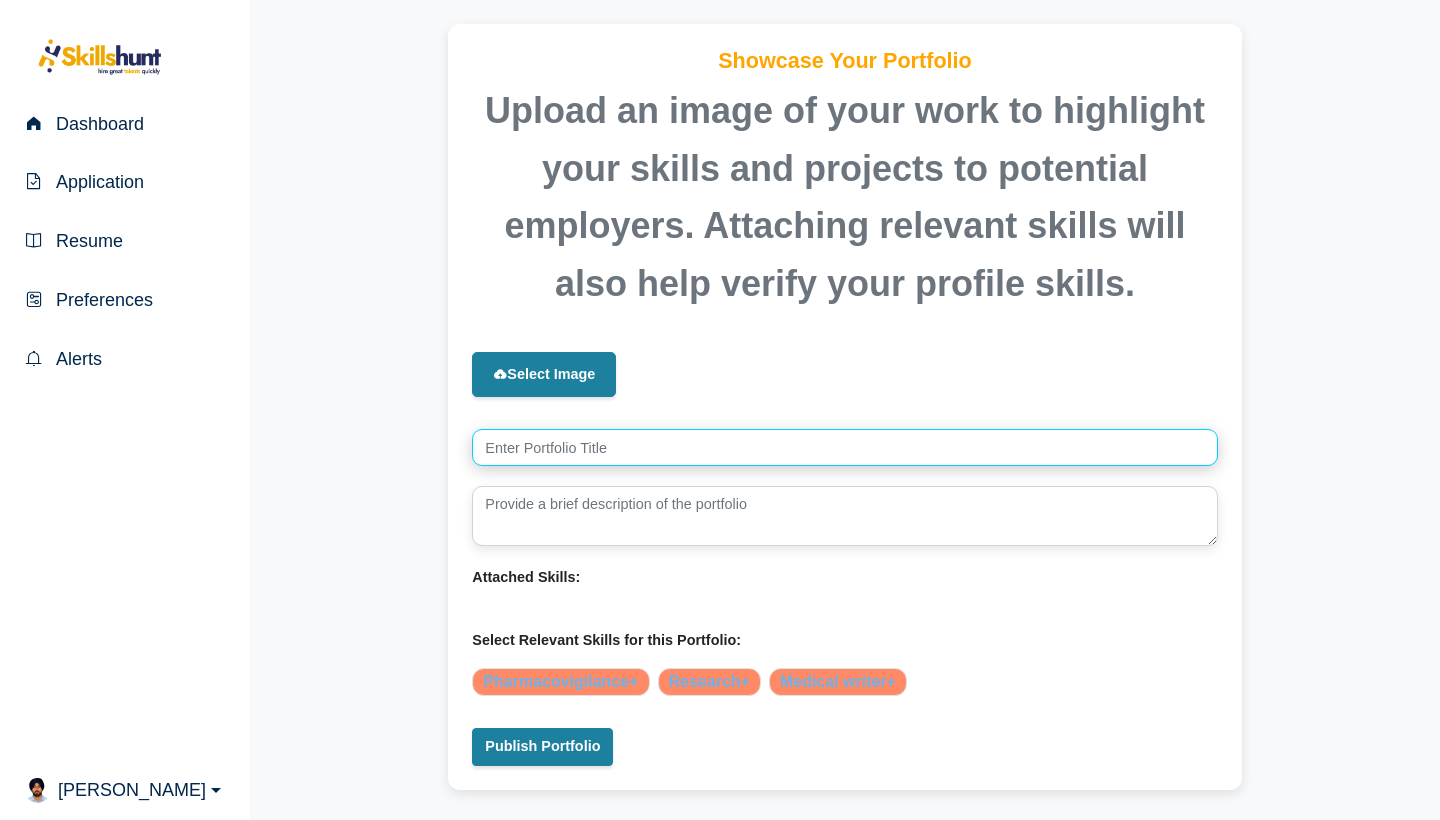 click at bounding box center (844, 447) 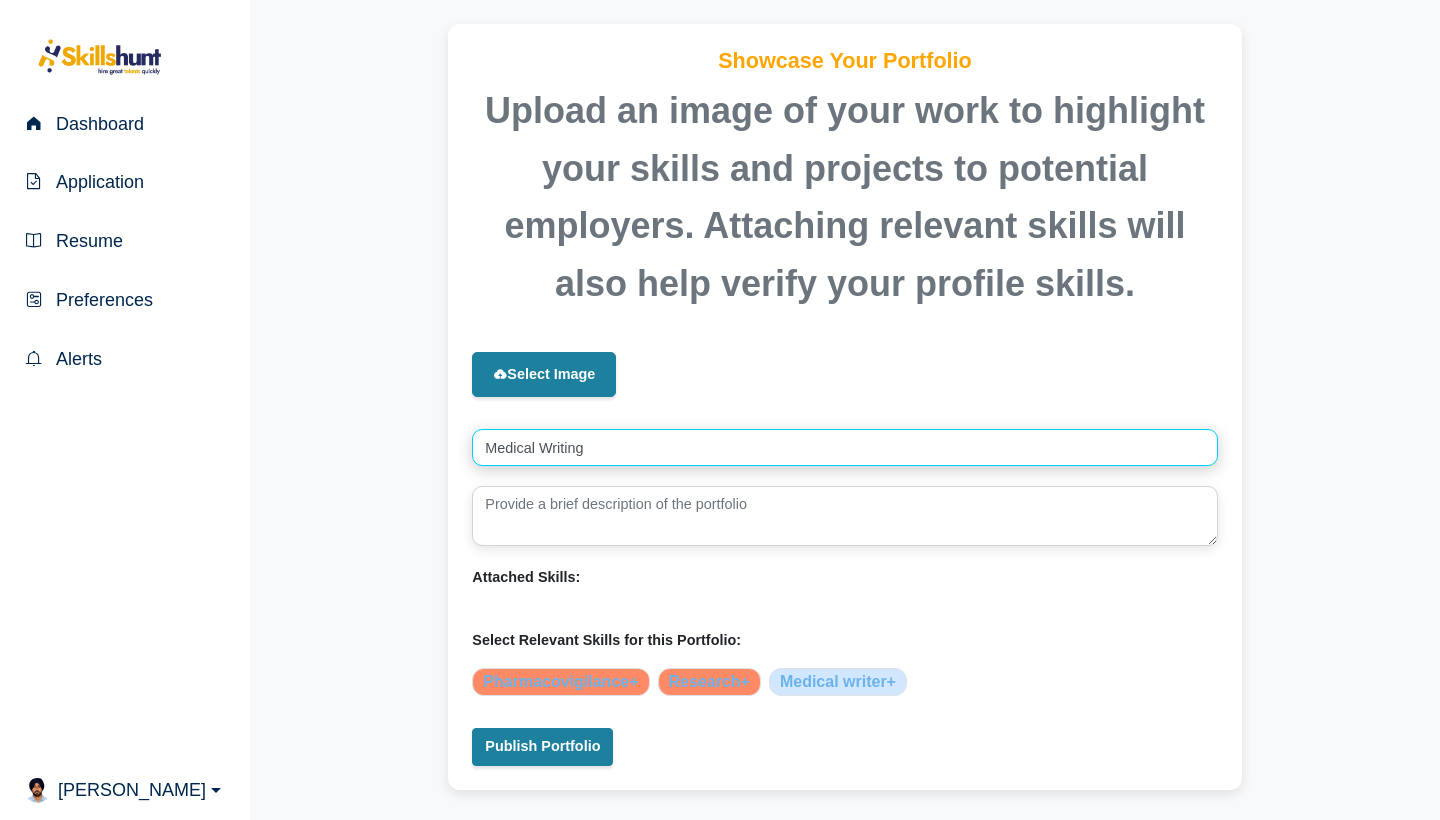 type on "Medical Writing" 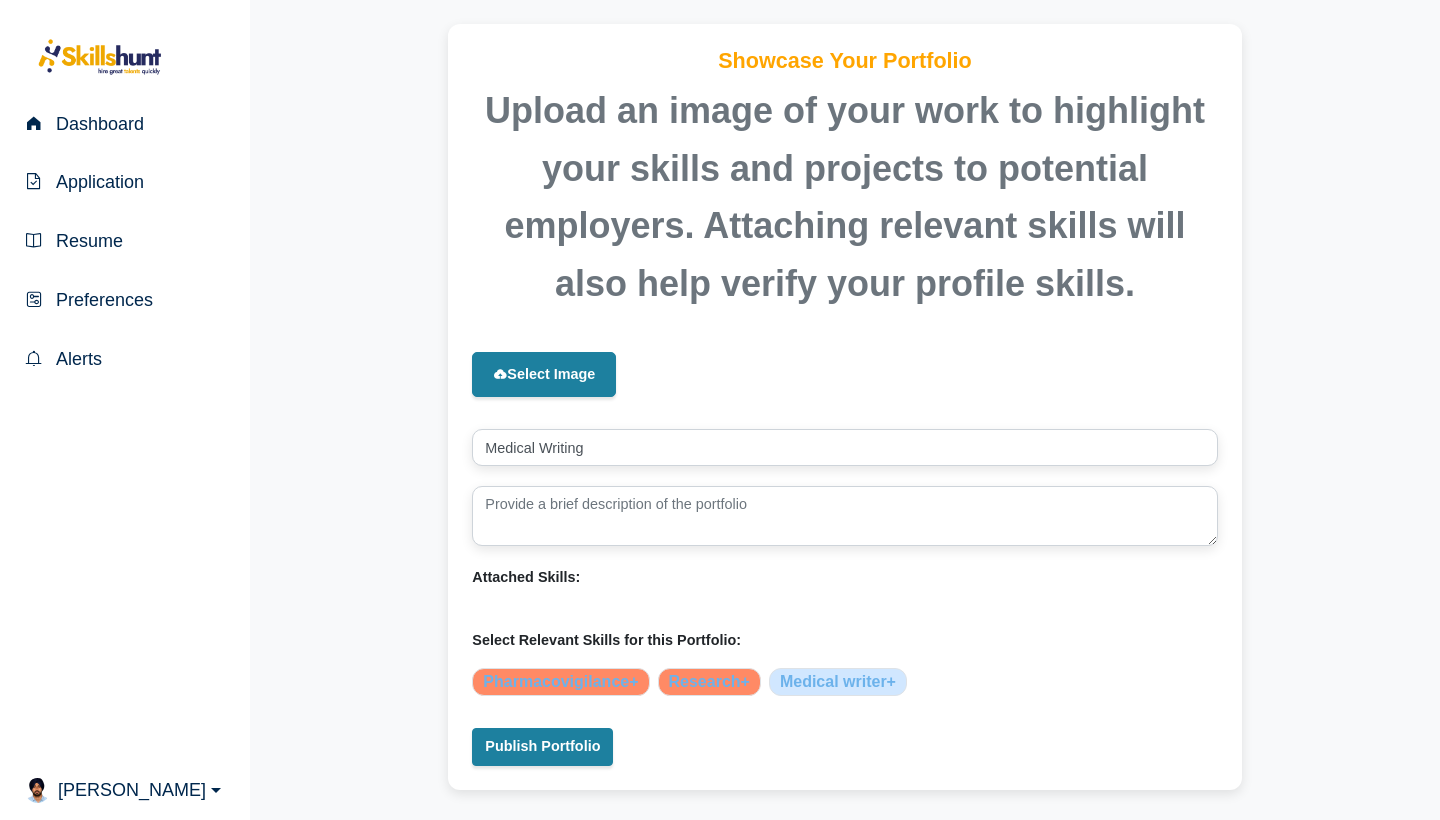 click on "Medical writer+" at bounding box center [838, 682] 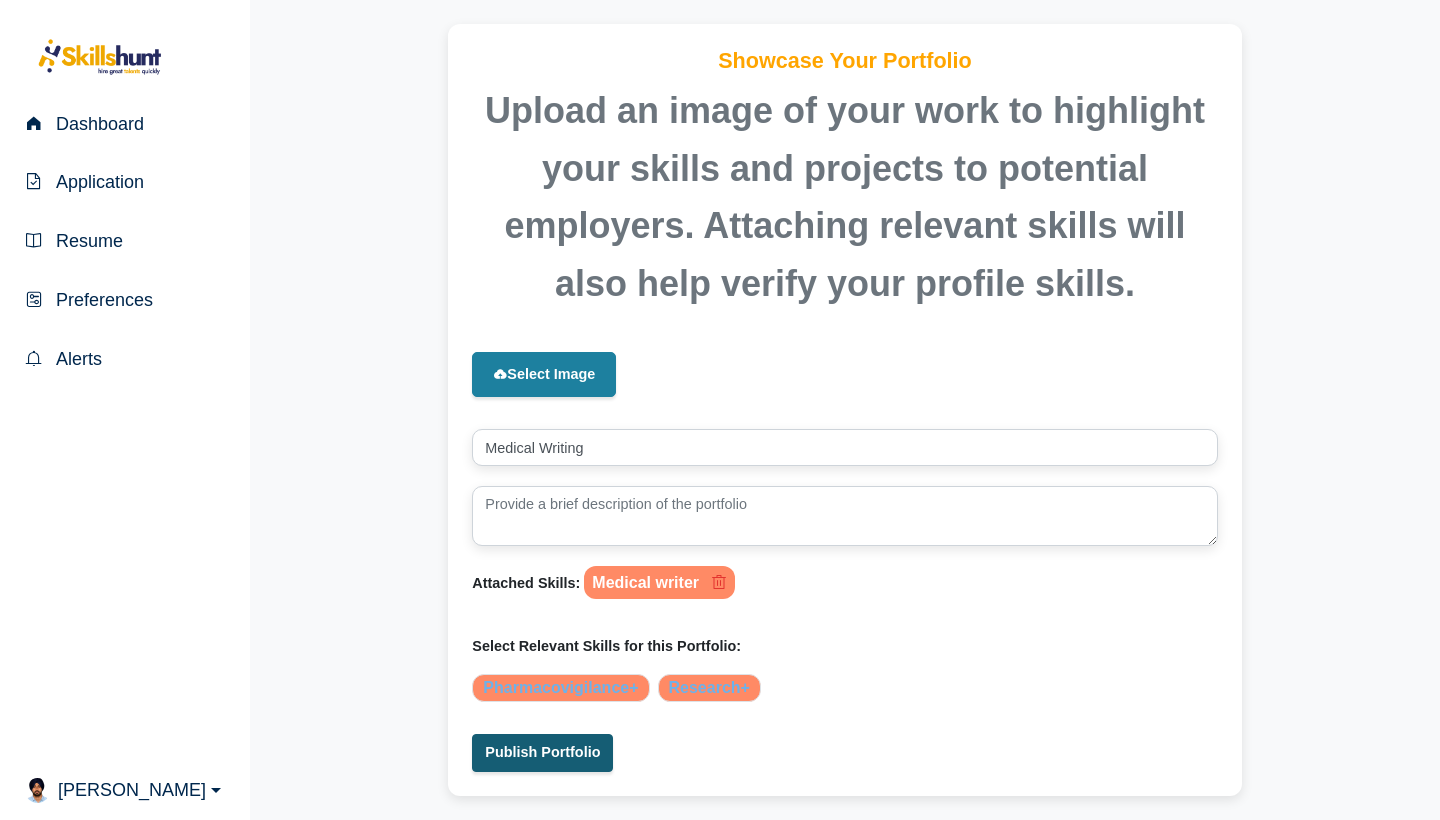 click on "Publish Portfolio" at bounding box center [542, 752] 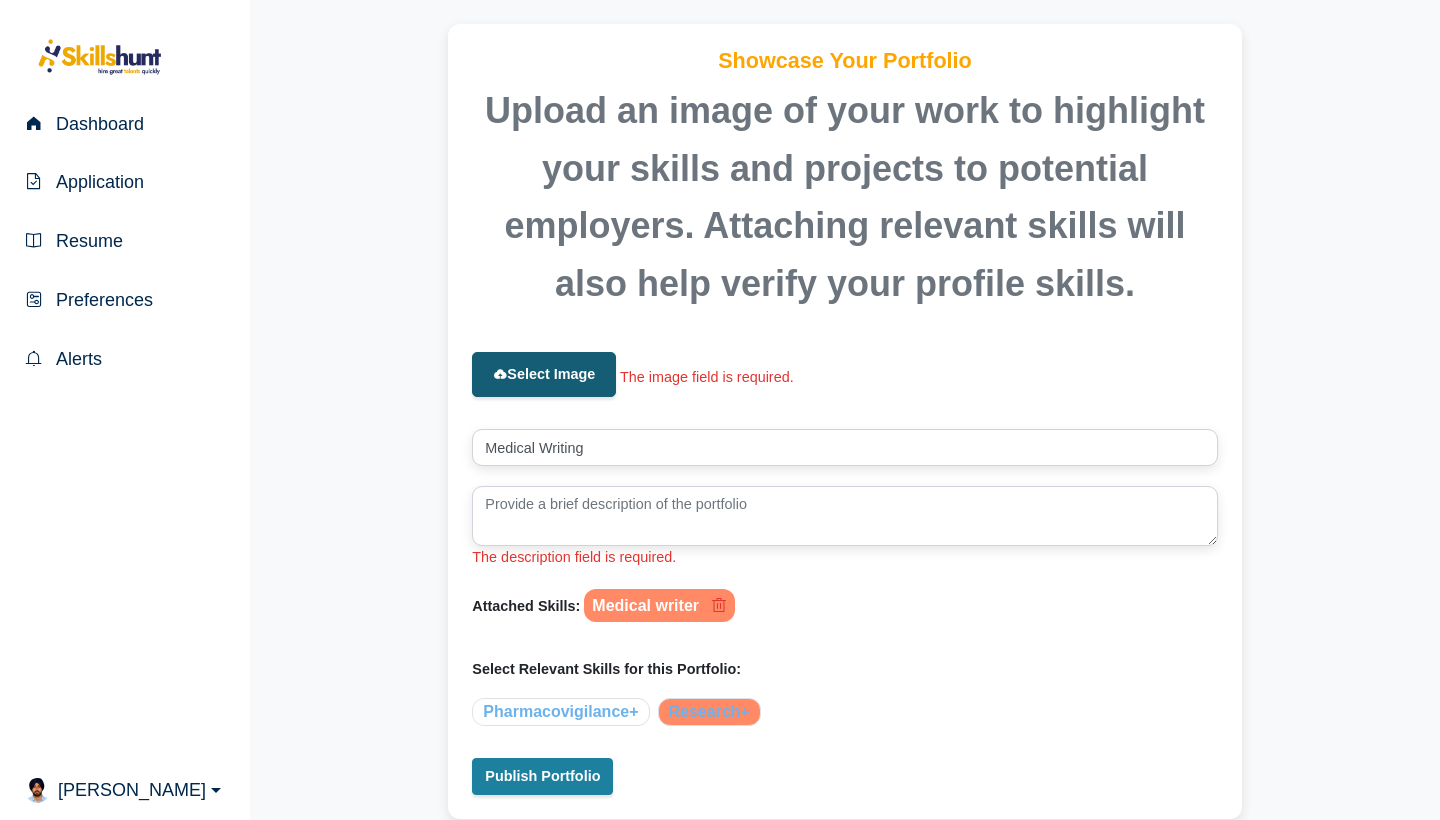click on "Select Image" at bounding box center (544, 374) 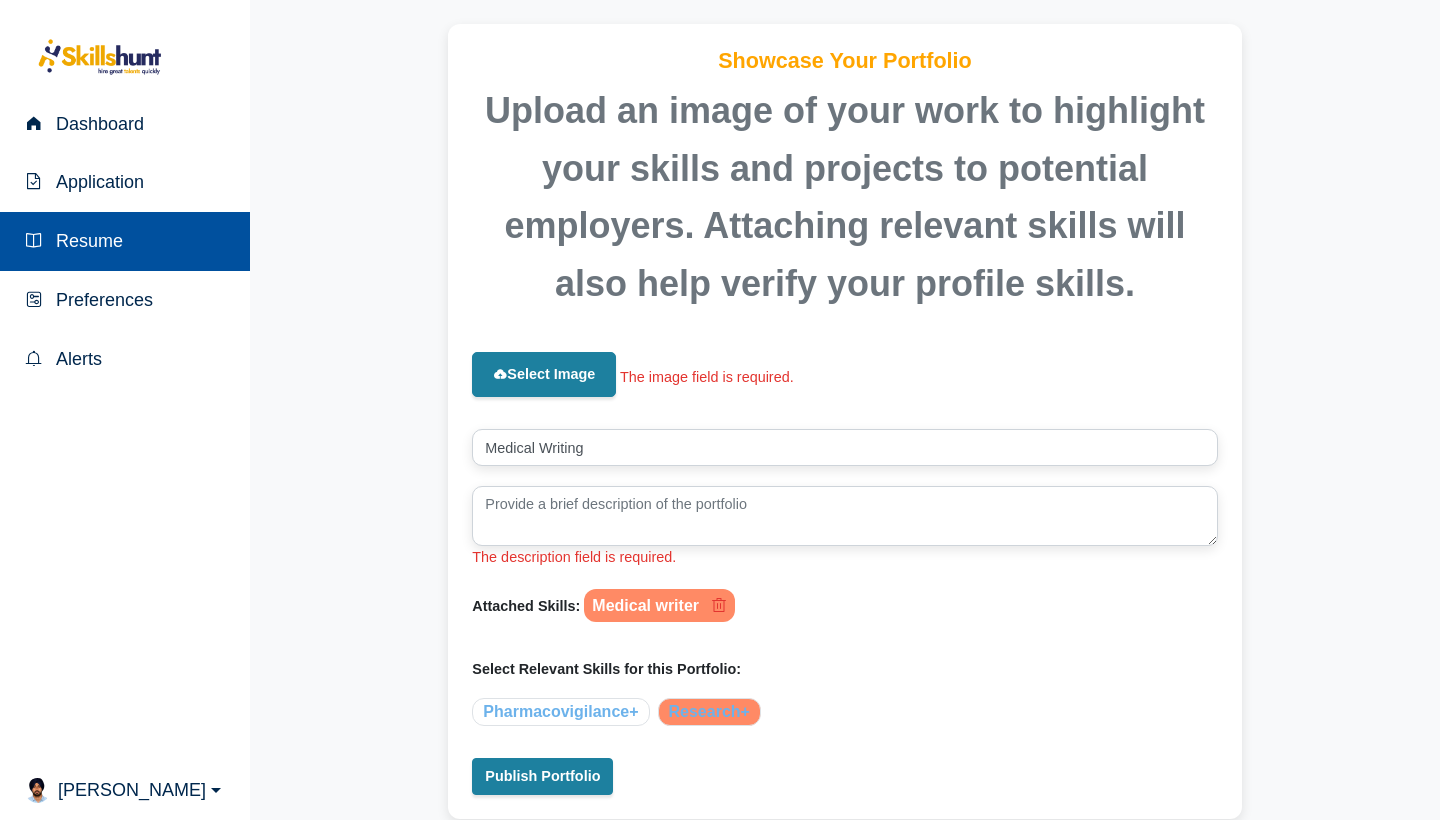 click on "Resume" at bounding box center (85, 241) 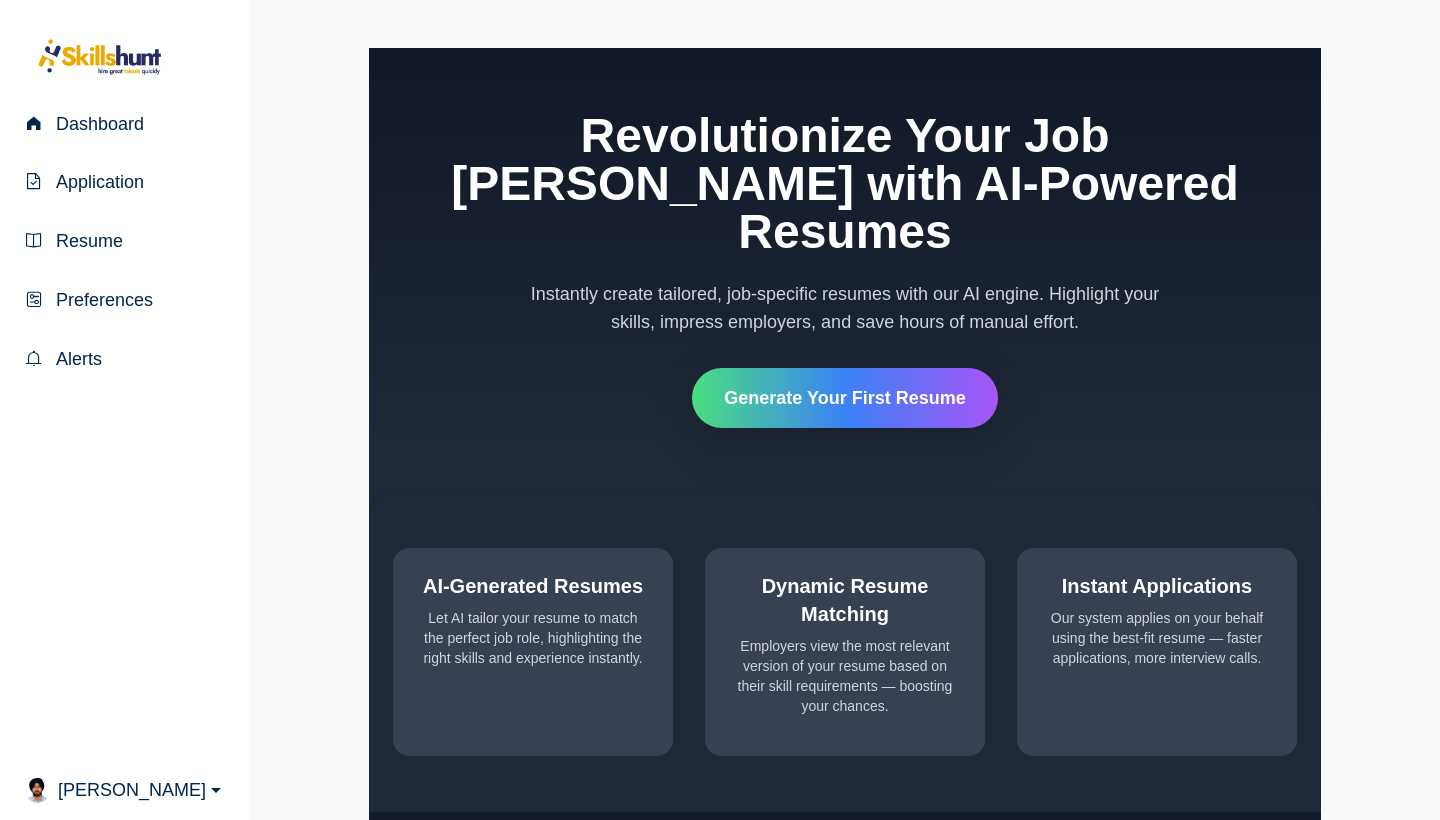 scroll, scrollTop: 0, scrollLeft: 0, axis: both 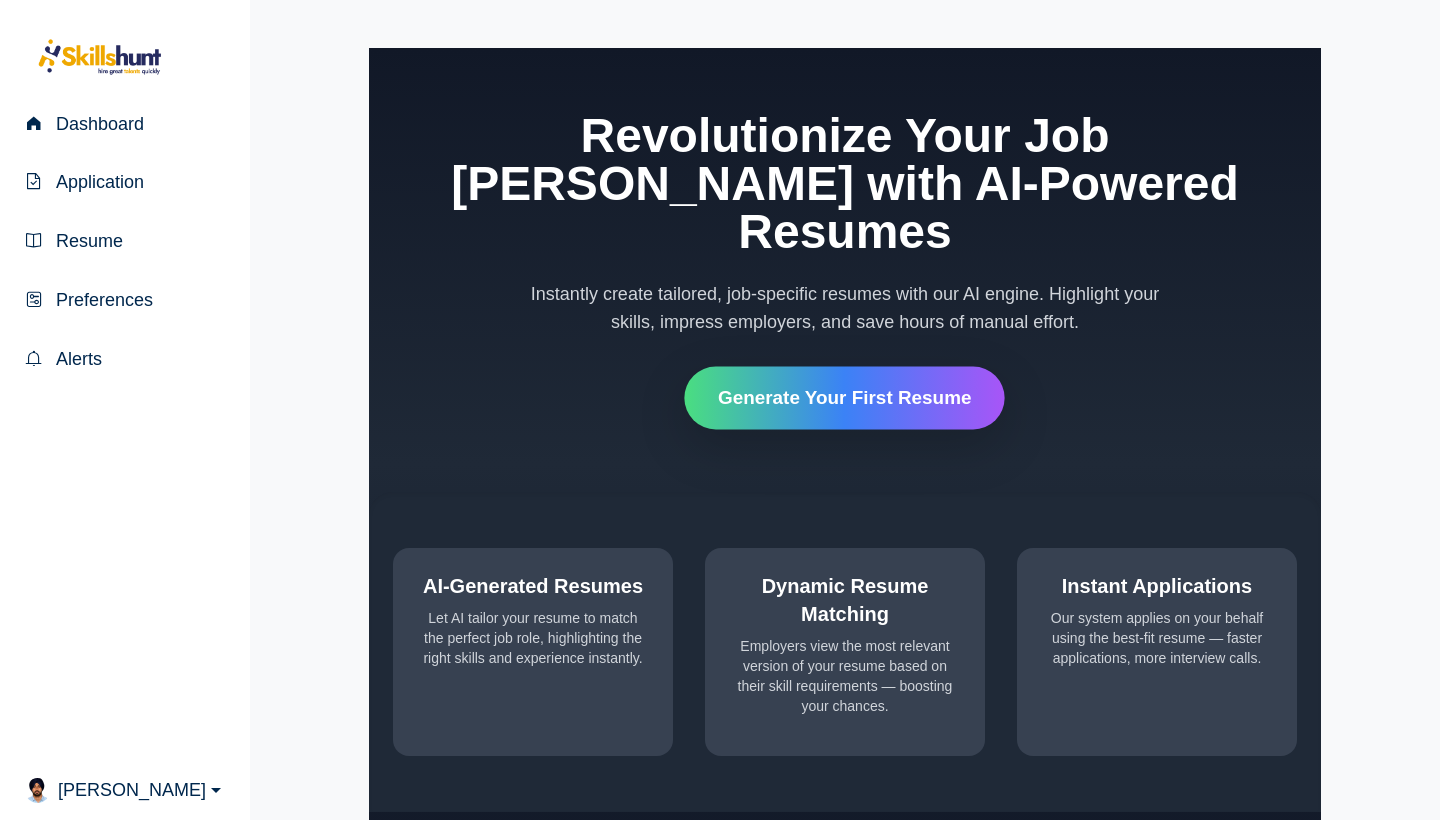 click on "Generate Your First Resume" at bounding box center [845, 398] 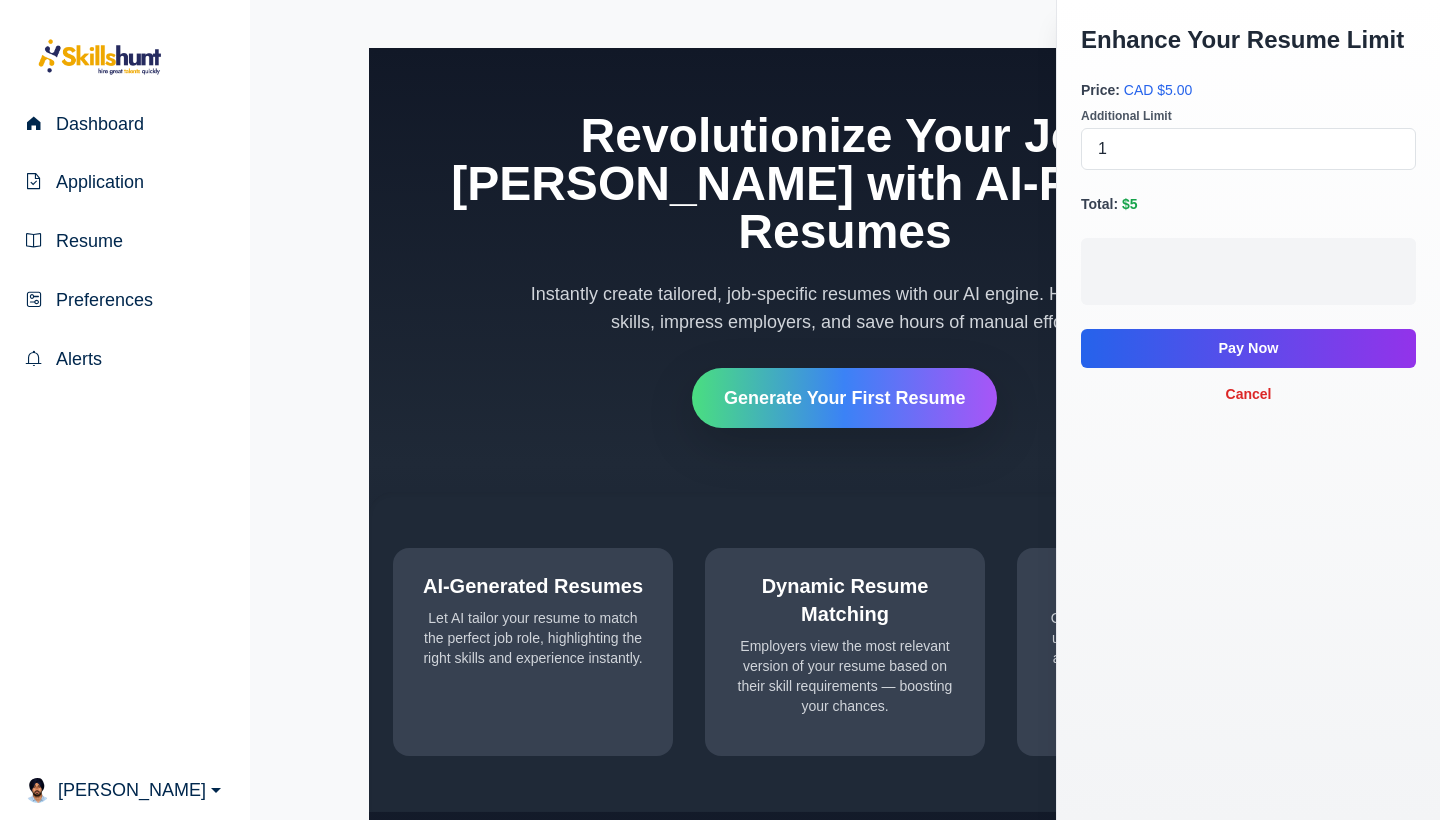 click on "Cancel" at bounding box center (1248, 394) 